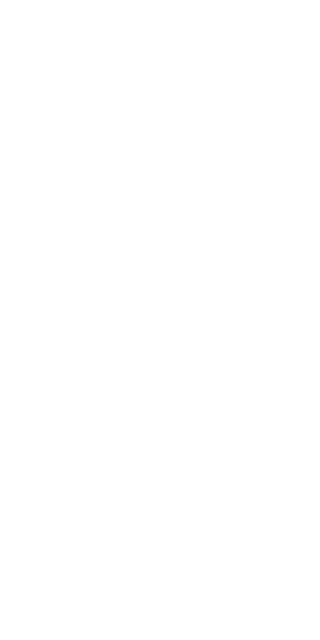 scroll, scrollTop: 0, scrollLeft: 0, axis: both 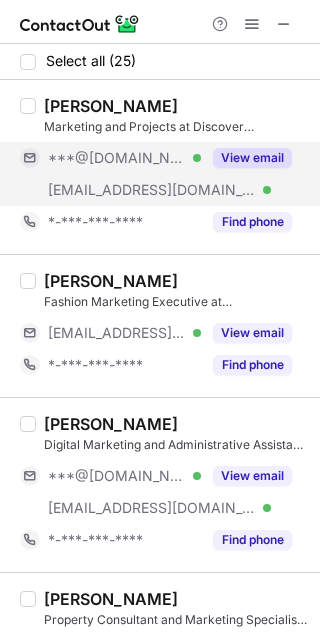 click on "View email" at bounding box center (246, 158) 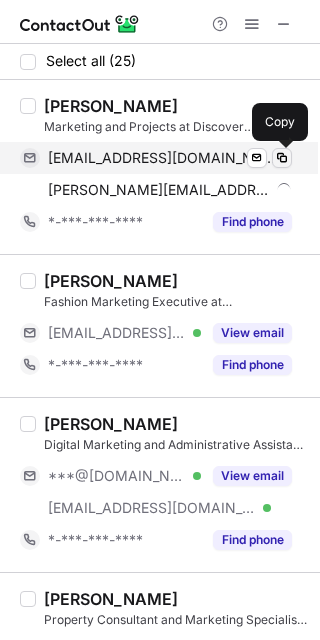 click at bounding box center (282, 158) 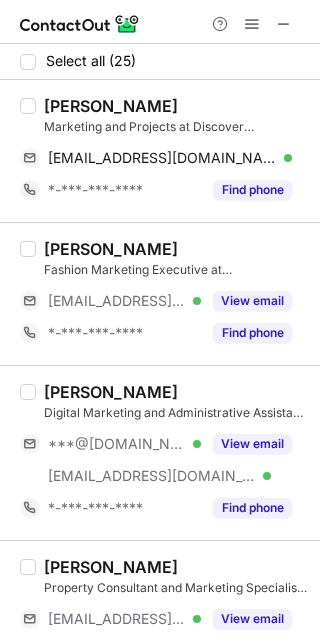 click on "[PERSON_NAME]" at bounding box center (111, 106) 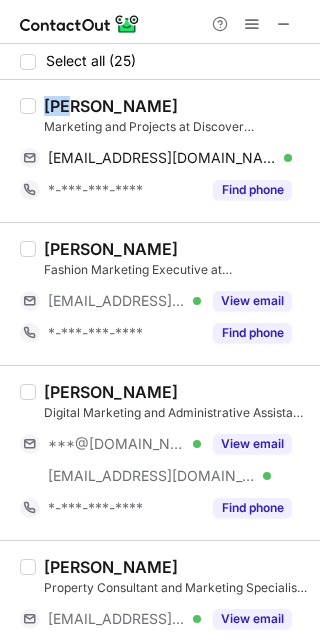 click on "[PERSON_NAME]" at bounding box center [111, 106] 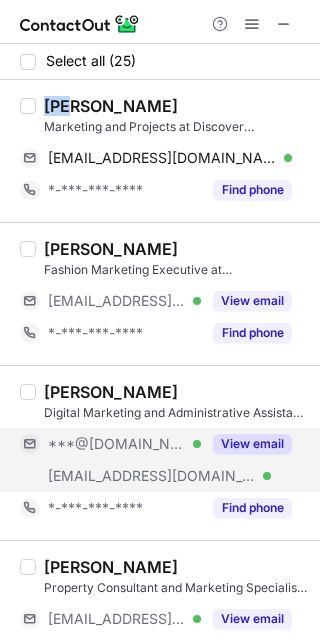 click on "View email" at bounding box center (252, 444) 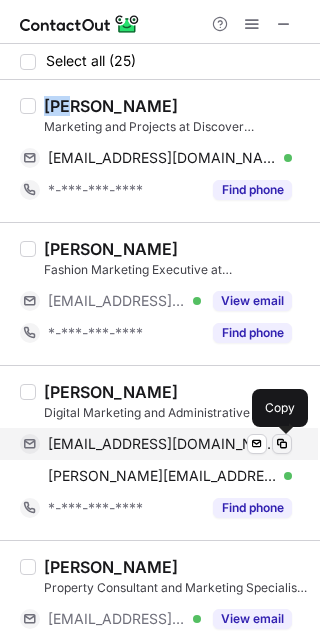 click at bounding box center (282, 444) 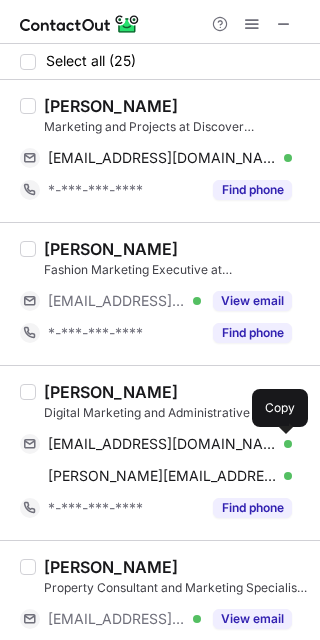 click on "[PERSON_NAME]" at bounding box center [111, 392] 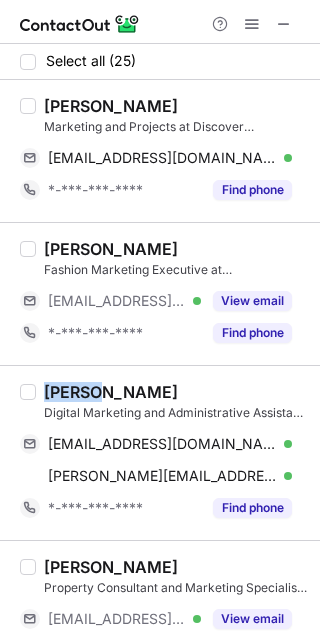 click on "[PERSON_NAME]" at bounding box center [111, 392] 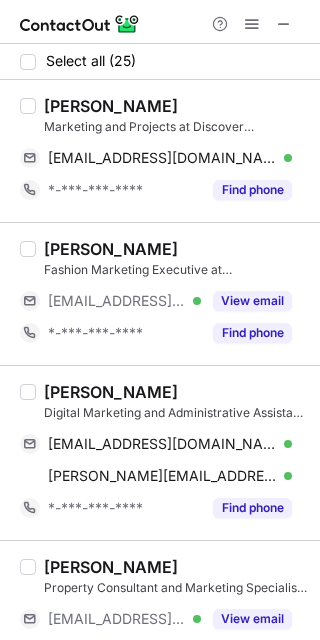 click on "[PERSON_NAME]" at bounding box center [111, 249] 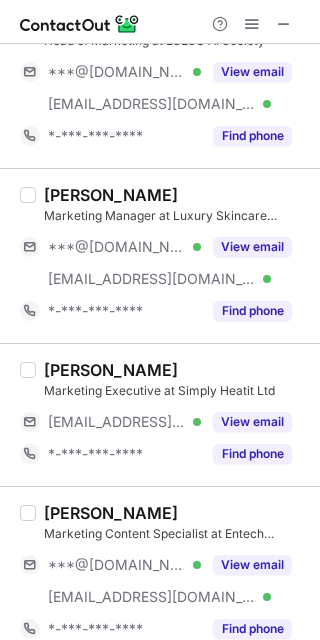 scroll, scrollTop: 693, scrollLeft: 0, axis: vertical 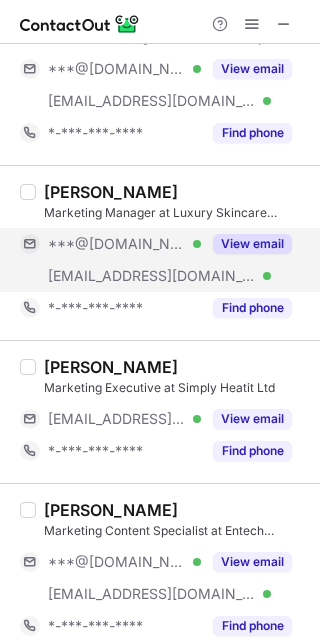 click on "View email" at bounding box center [252, 244] 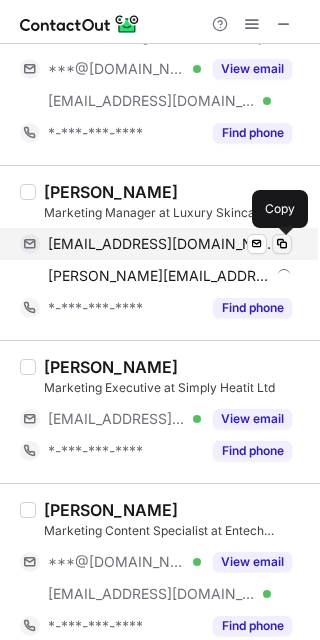 click at bounding box center (282, 244) 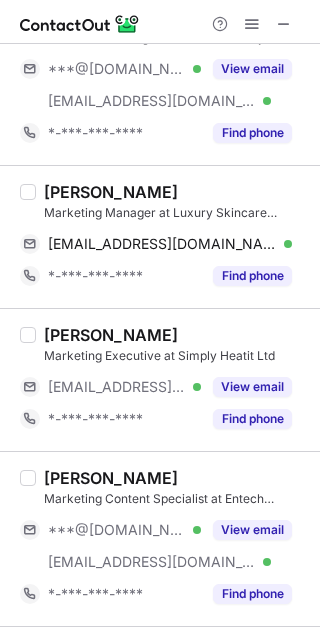 click on "[PERSON_NAME]" at bounding box center (111, 192) 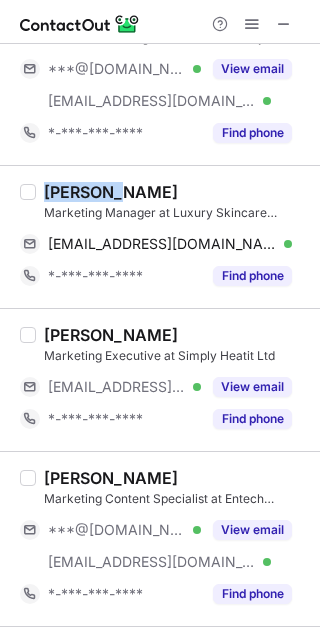 click on "[PERSON_NAME]" at bounding box center [111, 192] 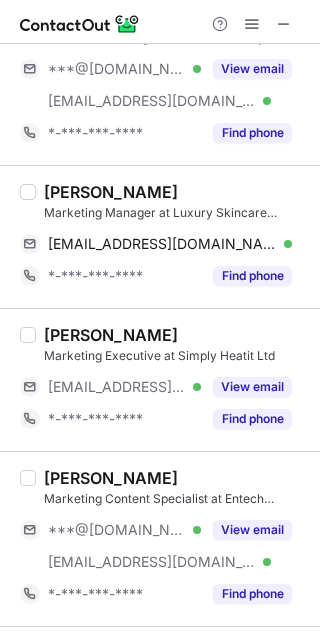click on "[PERSON_NAME] Marketing Executive at Simply Heatit Ltd [EMAIL_ADDRESS][DOMAIN_NAME] Verified View email *-***-***-**** Find phone" at bounding box center [160, 379] 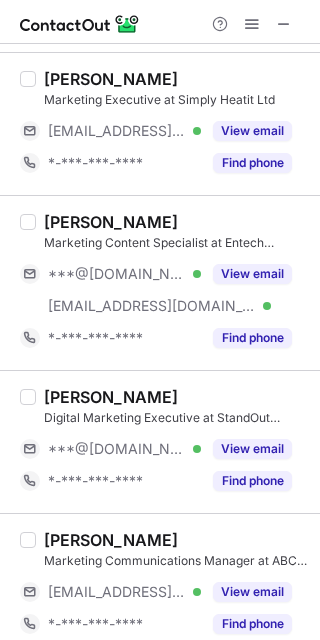 scroll, scrollTop: 960, scrollLeft: 0, axis: vertical 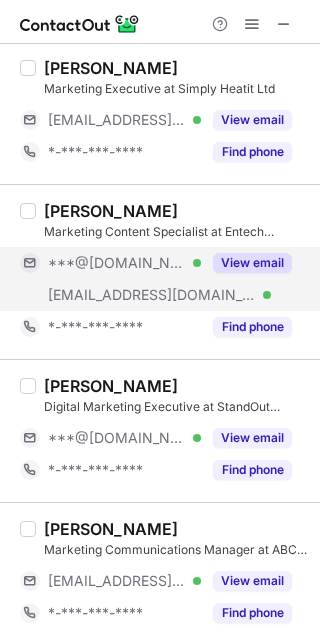 click on "View email" at bounding box center [252, 263] 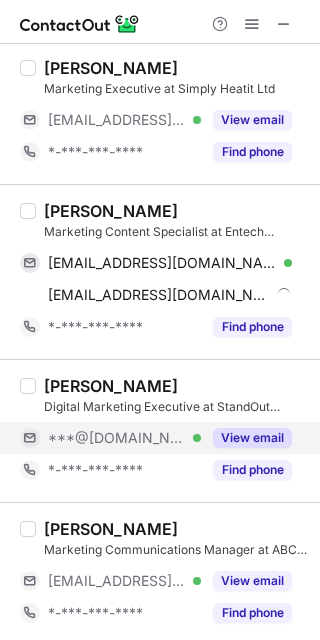click on "View email" at bounding box center [252, 438] 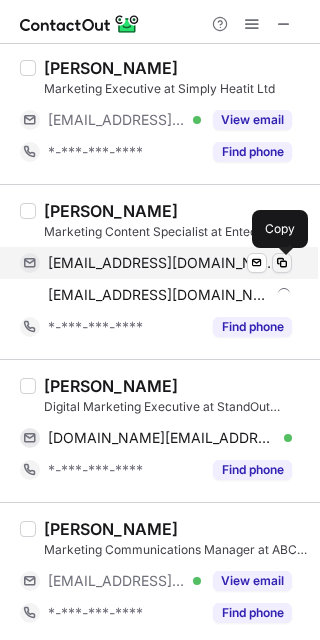 click at bounding box center [282, 263] 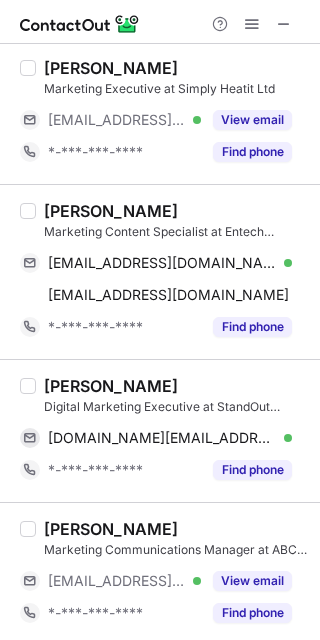 click on "[PERSON_NAME]" at bounding box center (111, 211) 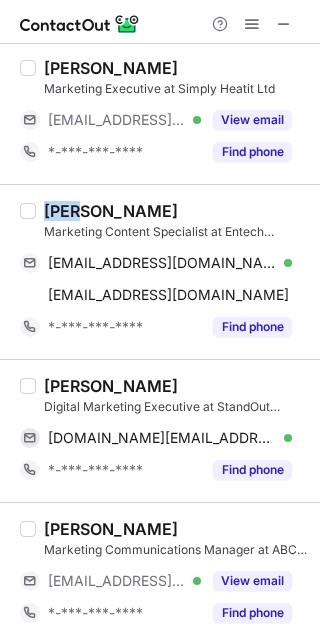click on "[PERSON_NAME]" at bounding box center (111, 211) 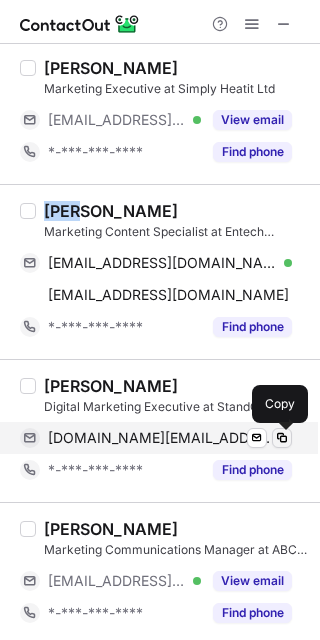 click at bounding box center (282, 438) 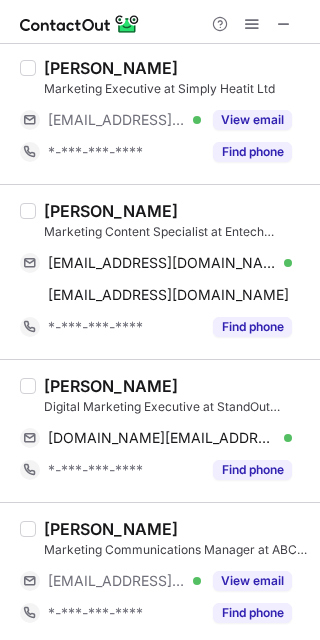 click on "Marketing Content Specialist at Entech Systems Official" at bounding box center (176, 232) 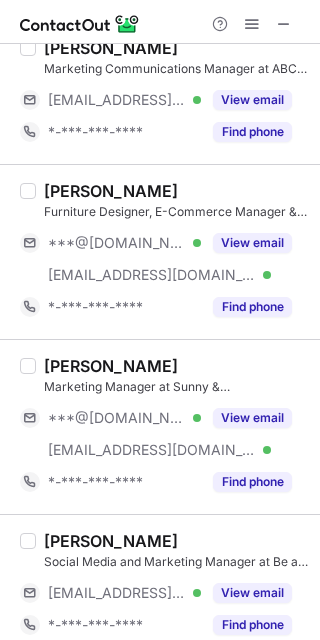 scroll, scrollTop: 1493, scrollLeft: 0, axis: vertical 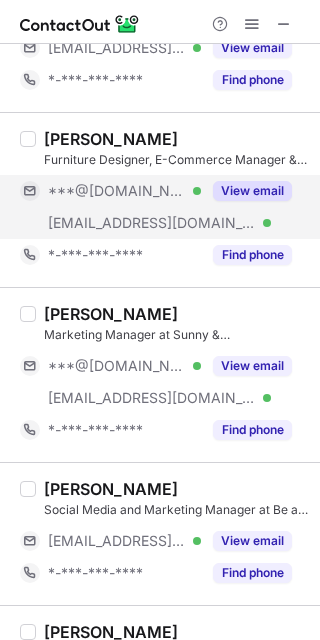 click on "View email" at bounding box center [252, 191] 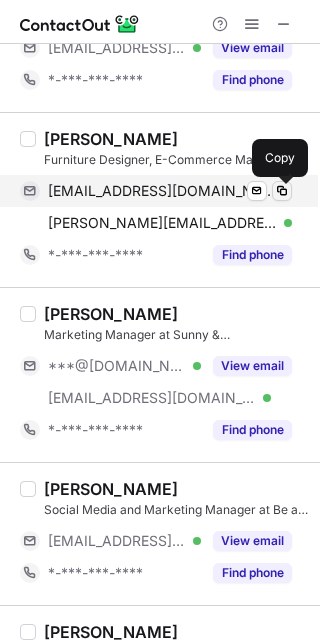 click at bounding box center (282, 191) 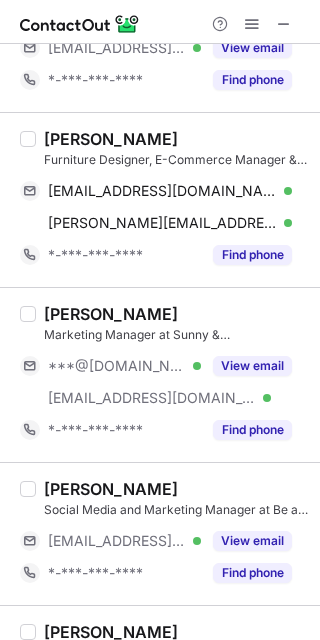 click on "[PERSON_NAME]" at bounding box center [111, 139] 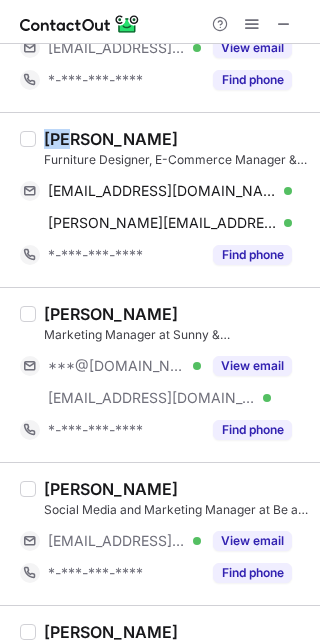click on "[PERSON_NAME]" at bounding box center [111, 139] 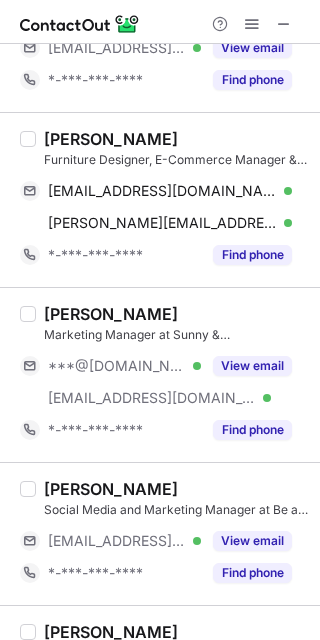 click on "[PERSON_NAME]" at bounding box center (176, 314) 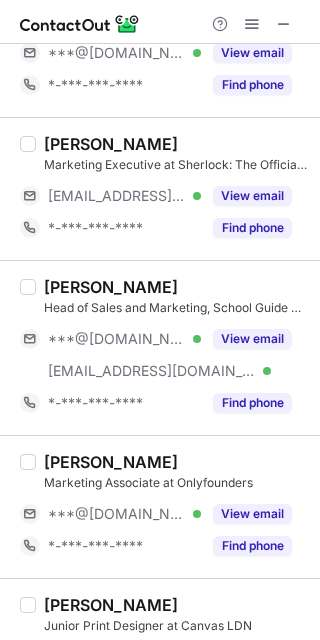 scroll, scrollTop: 2453, scrollLeft: 0, axis: vertical 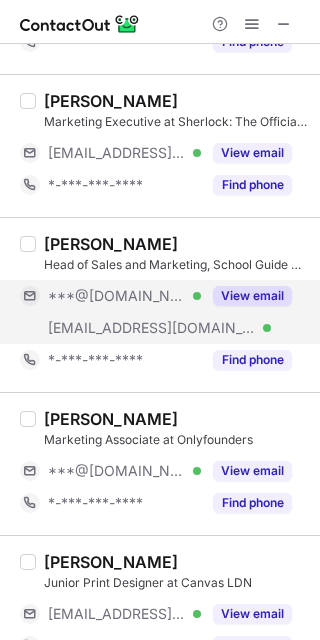 click on "View email" at bounding box center (252, 296) 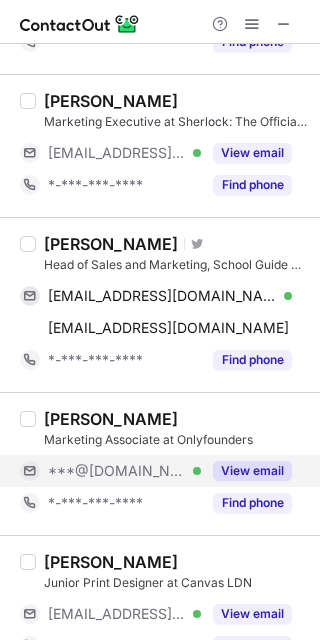click on "View email" at bounding box center (252, 471) 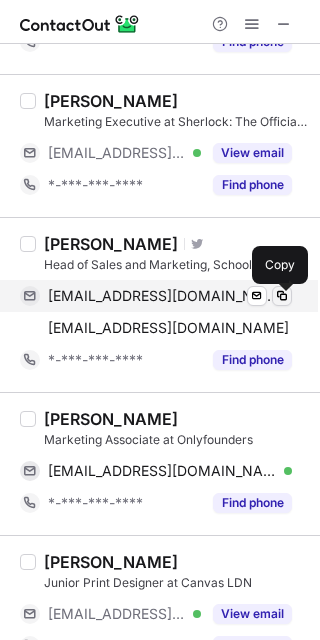 click at bounding box center [282, 296] 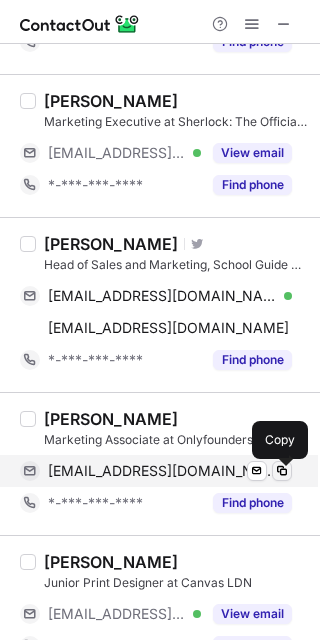 click at bounding box center [282, 471] 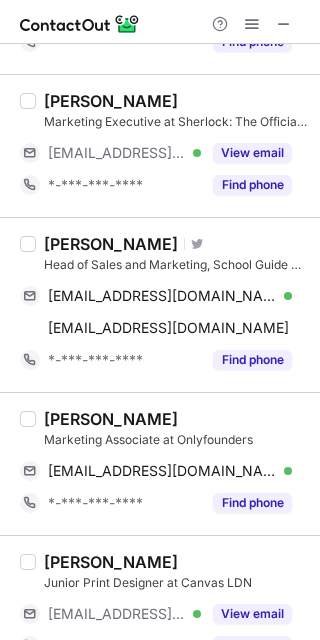 click on "[PERSON_NAME] Marketing Executive at Sherlock: The Official Live Game [EMAIL_ADDRESS][DOMAIN_NAME] Verified View email *-***-***-**** Find phone" at bounding box center (160, 145) 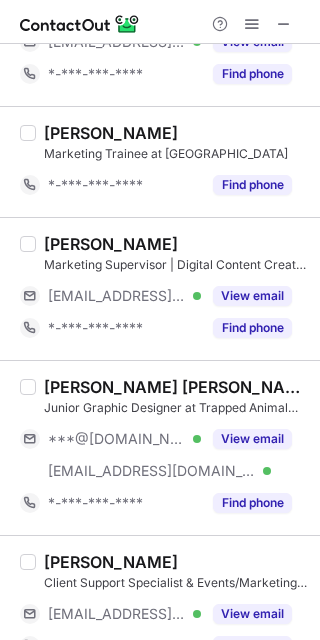 scroll, scrollTop: 3214, scrollLeft: 0, axis: vertical 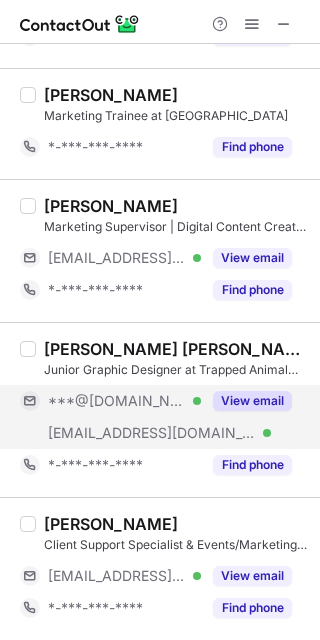 click on "View email" at bounding box center [252, 401] 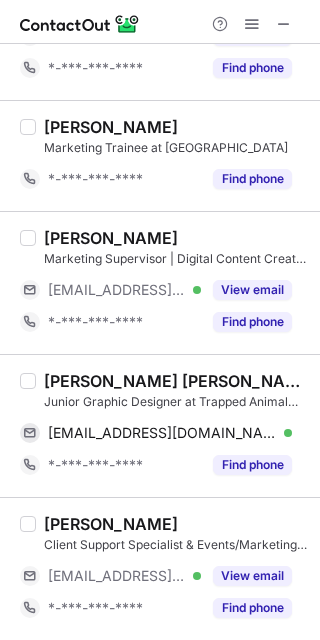 scroll, scrollTop: 3182, scrollLeft: 0, axis: vertical 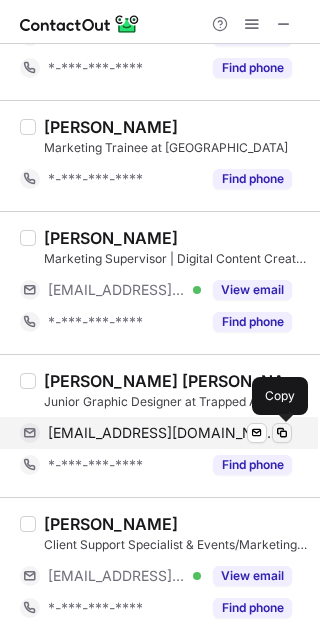 click at bounding box center [282, 433] 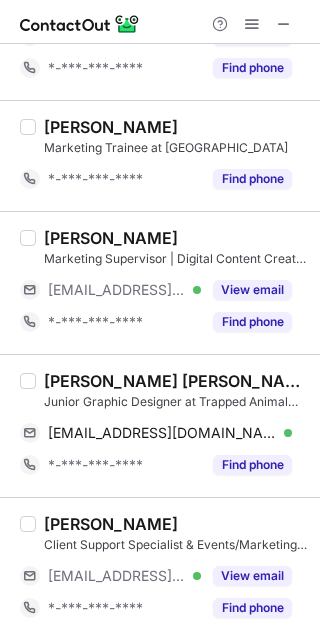 click on "[PERSON_NAME] [PERSON_NAME]" at bounding box center [176, 381] 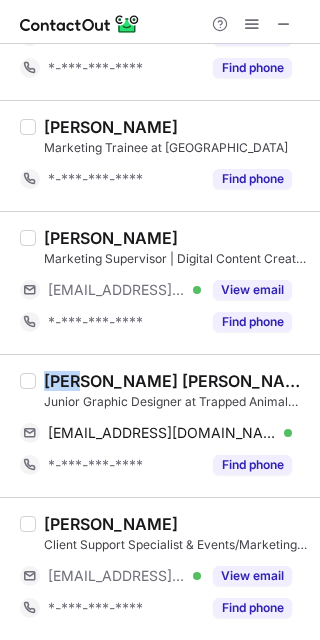 click on "[PERSON_NAME] [PERSON_NAME]" at bounding box center [176, 381] 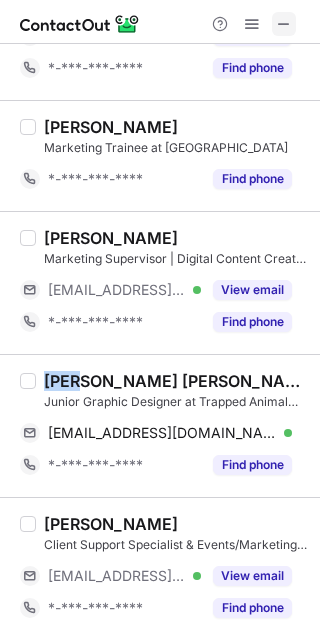click at bounding box center (284, 24) 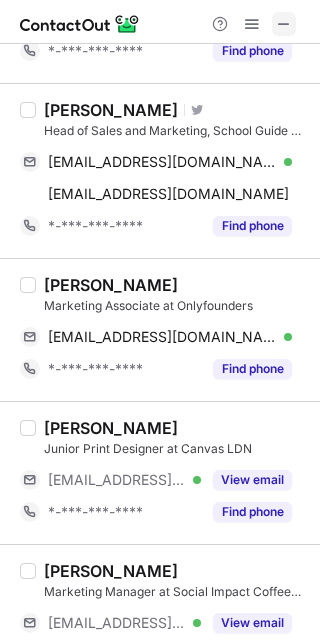 scroll, scrollTop: 3784, scrollLeft: 0, axis: vertical 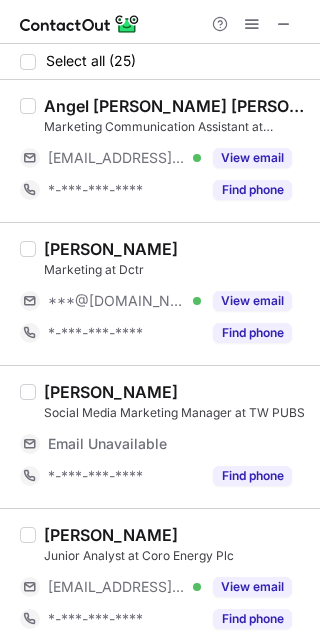 click on "Angel [PERSON_NAME] [PERSON_NAME] Marketing Communication Assistant at Building Pathways CIC [EMAIL_ADDRESS][DOMAIN_NAME] Verified View email *-***-***-**** Find phone" at bounding box center (160, 151) 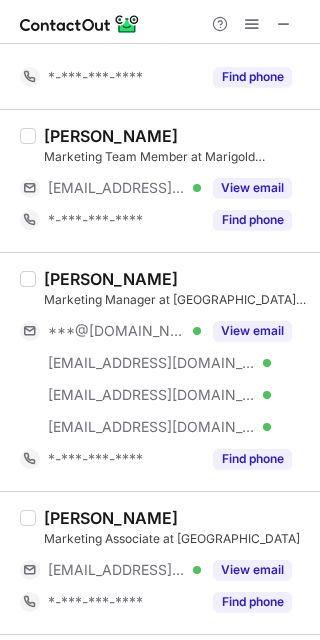 scroll, scrollTop: 1109, scrollLeft: 0, axis: vertical 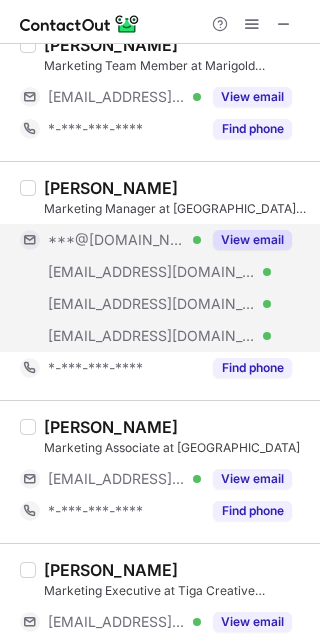 click on "View email" at bounding box center (252, 240) 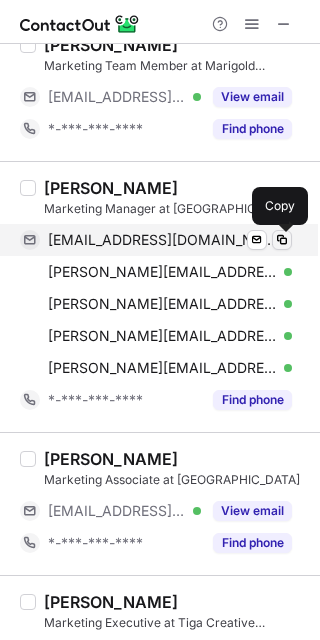 click at bounding box center [282, 240] 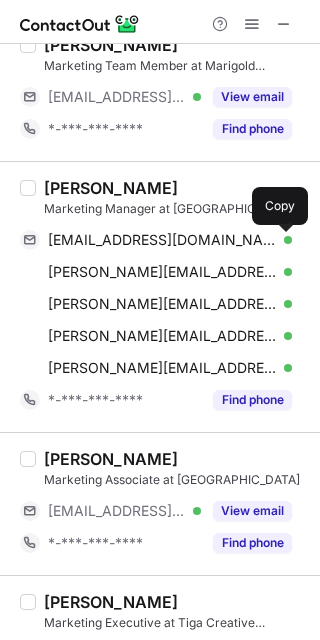 click on "[PERSON_NAME]" at bounding box center (111, 188) 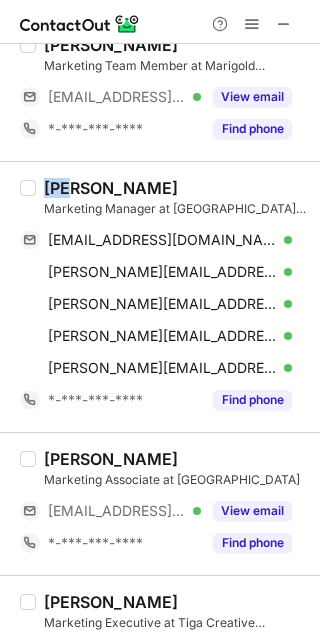 click on "[PERSON_NAME]" at bounding box center [111, 188] 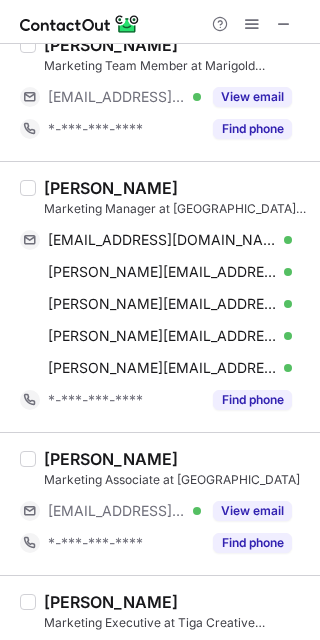 click on "[PERSON_NAME]" at bounding box center (176, 188) 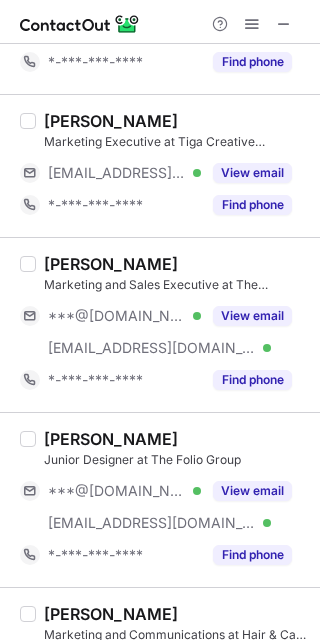 scroll, scrollTop: 1642, scrollLeft: 0, axis: vertical 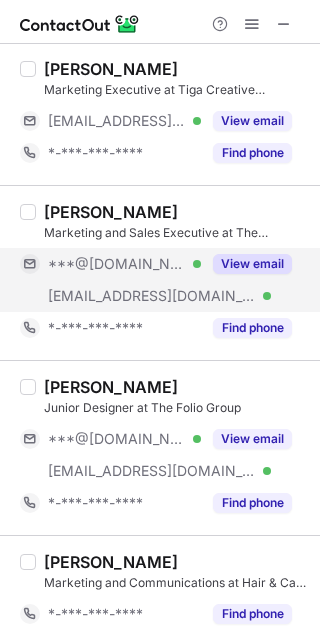 click on "View email" at bounding box center (252, 264) 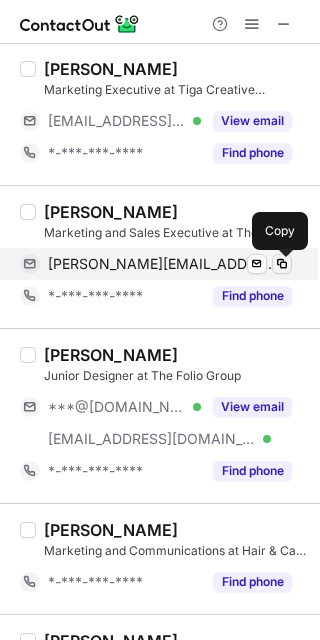 click at bounding box center [282, 264] 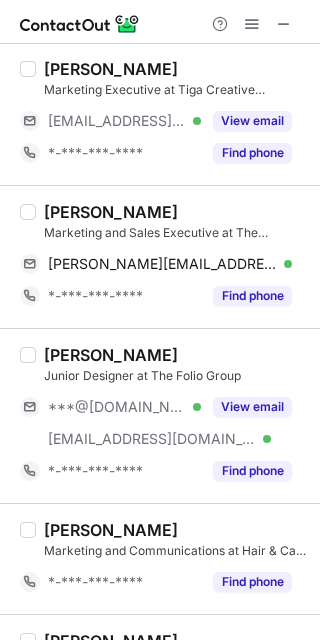 click on "[PERSON_NAME]" at bounding box center [111, 212] 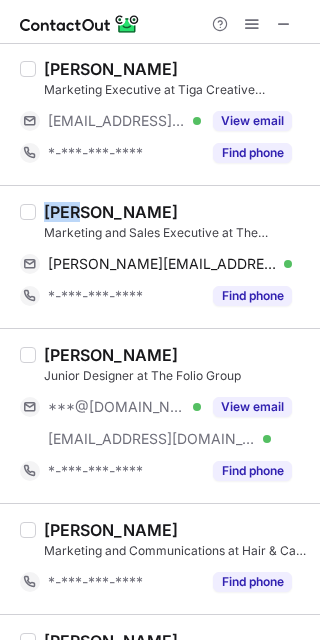 click on "[PERSON_NAME]" at bounding box center (111, 212) 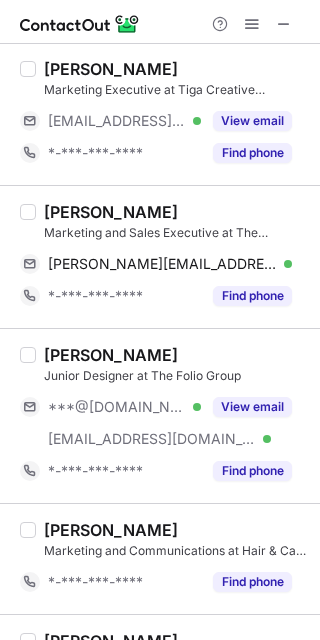 click on "[PERSON_NAME]" at bounding box center [176, 212] 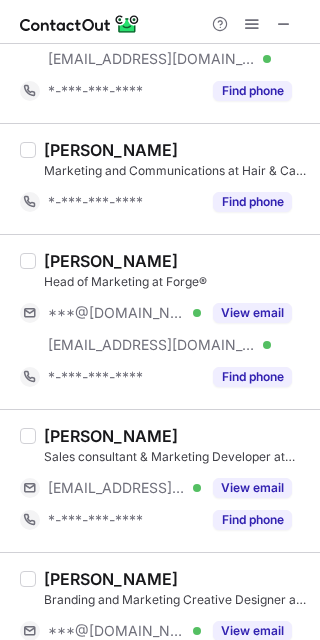 scroll, scrollTop: 2069, scrollLeft: 0, axis: vertical 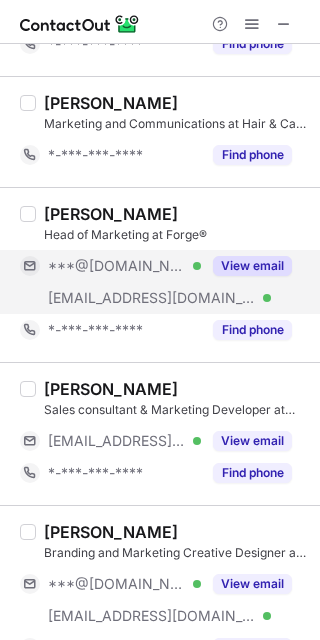 click on "View email" at bounding box center [252, 266] 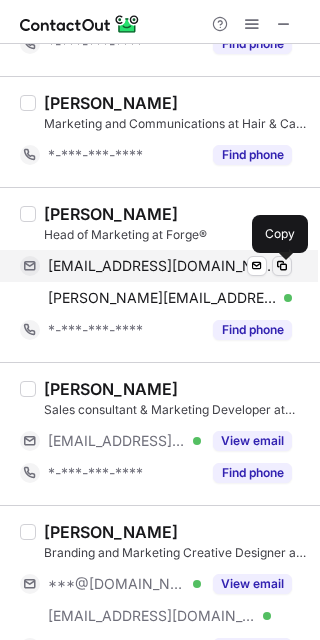 click at bounding box center (282, 266) 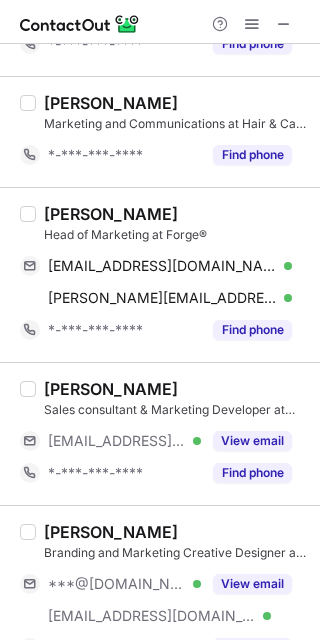 click on "[PERSON_NAME]" at bounding box center [111, 214] 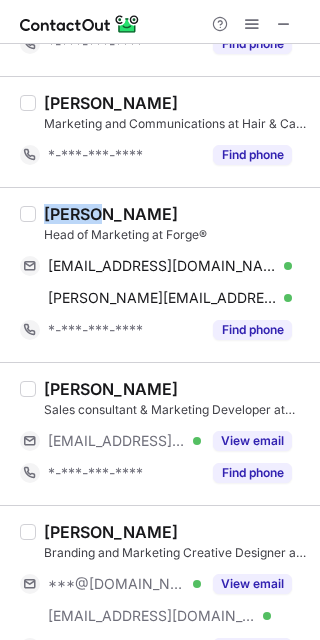 click on "[PERSON_NAME]" at bounding box center (111, 214) 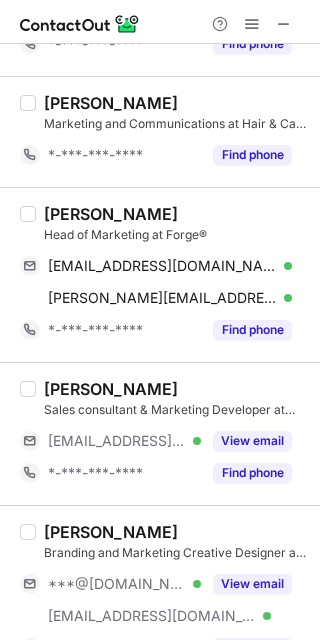 click on "[PERSON_NAME] Head of Marketing at Forge® [EMAIL_ADDRESS][DOMAIN_NAME] Verified Send email [PERSON_NAME] [PERSON_NAME][EMAIL_ADDRESS][DOMAIN_NAME] Verified Send email Copy *-***-***-**** Find phone" at bounding box center [160, 274] 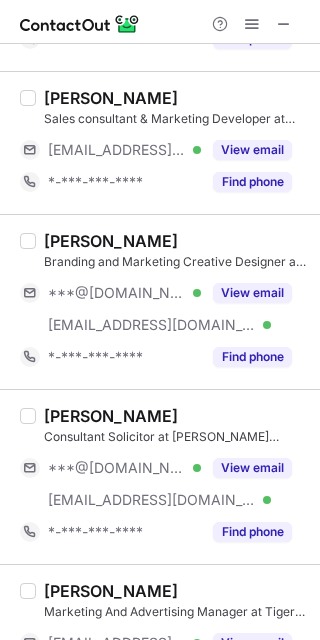 scroll, scrollTop: 2442, scrollLeft: 0, axis: vertical 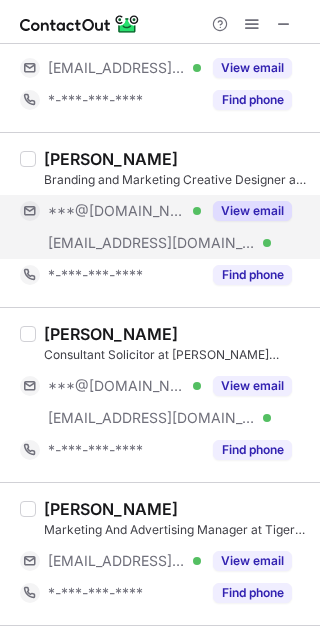 click on "View email" at bounding box center (252, 211) 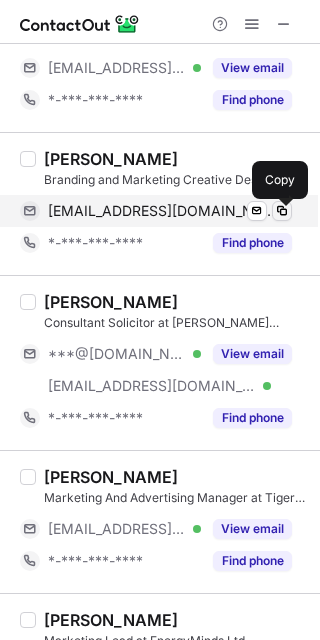click at bounding box center (282, 211) 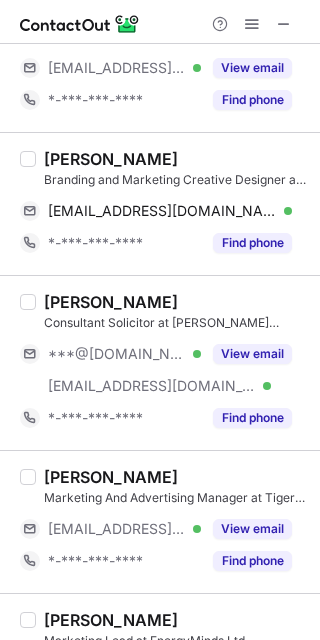 click on "[PERSON_NAME]" at bounding box center [111, 159] 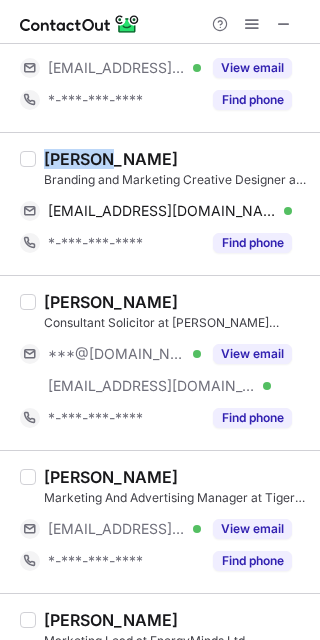 click on "[PERSON_NAME]" at bounding box center (111, 159) 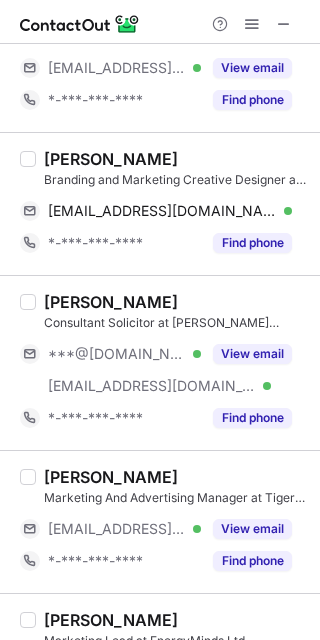 click on "[PERSON_NAME]" at bounding box center [176, 159] 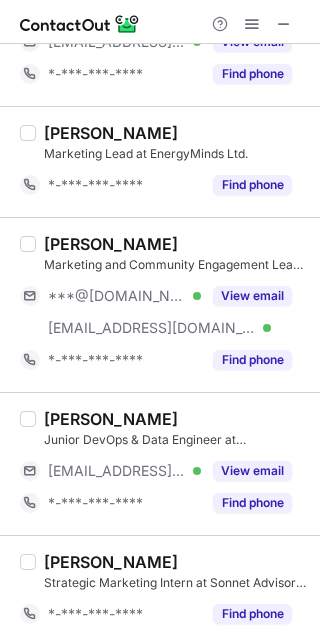 scroll, scrollTop: 2976, scrollLeft: 0, axis: vertical 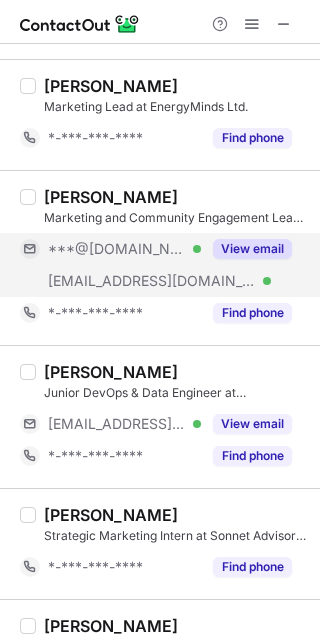 click on "View email" at bounding box center [246, 249] 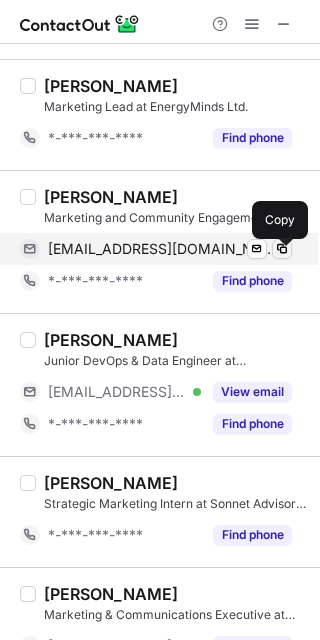 click at bounding box center [282, 249] 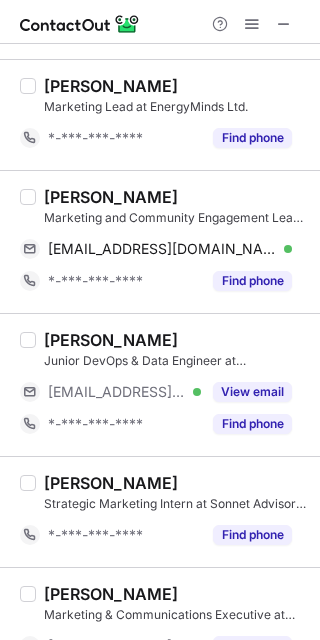 click on "[PERSON_NAME]" at bounding box center (111, 197) 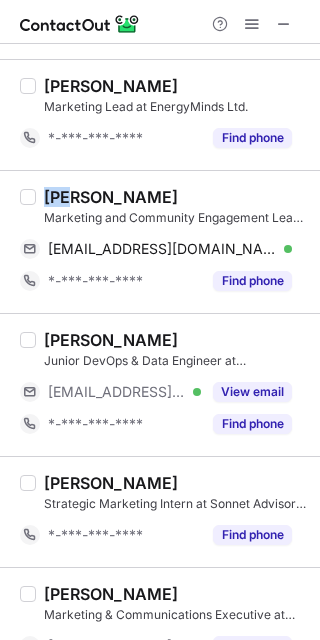 click on "[PERSON_NAME]" at bounding box center [111, 197] 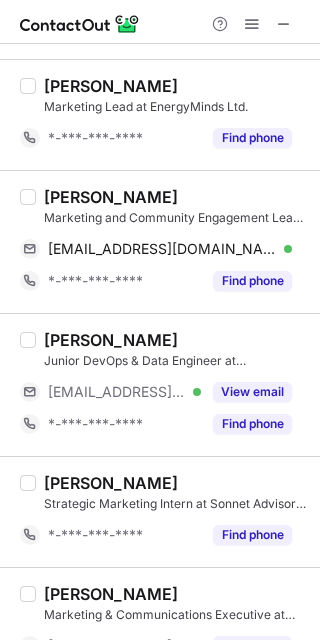 click on "[PERSON_NAME]" at bounding box center [111, 340] 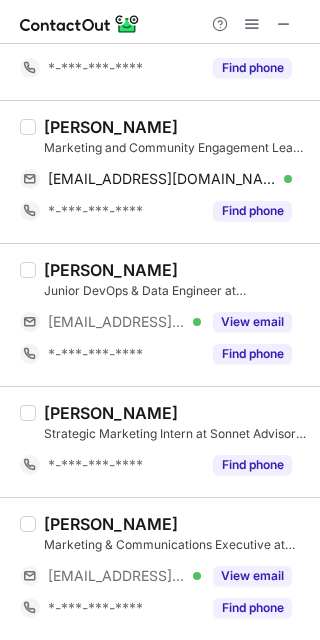 scroll, scrollTop: 3054, scrollLeft: 0, axis: vertical 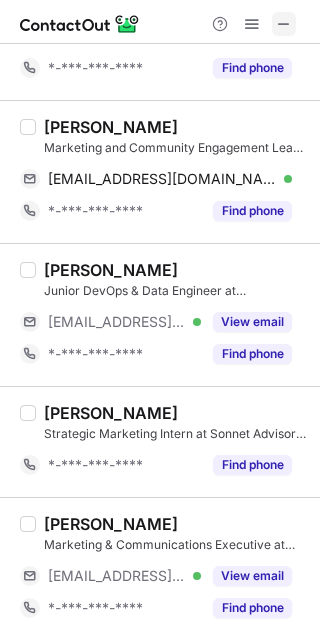 click at bounding box center [284, 24] 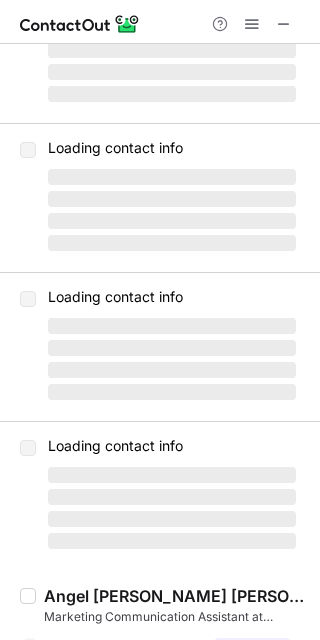 scroll, scrollTop: 0, scrollLeft: 0, axis: both 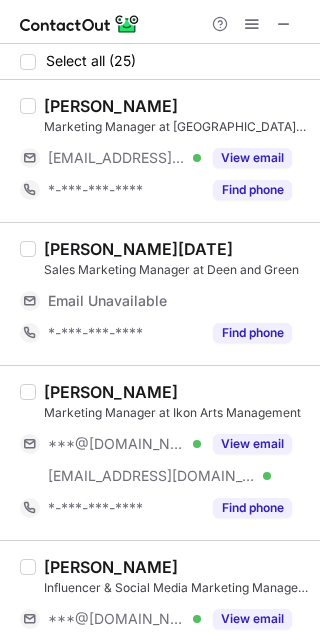 click on "Sales Marketing Manager at Deen and Green" at bounding box center (176, 270) 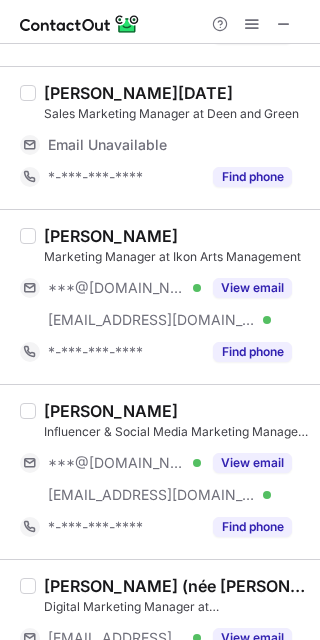 scroll, scrollTop: 213, scrollLeft: 0, axis: vertical 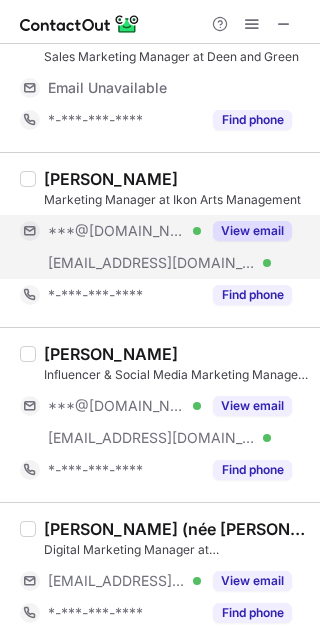 click on "View email" at bounding box center (252, 231) 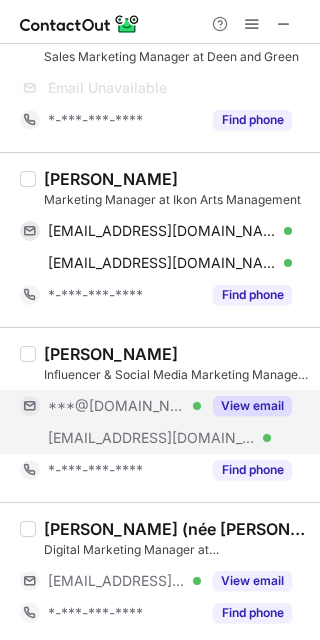 click on "View email" at bounding box center [252, 406] 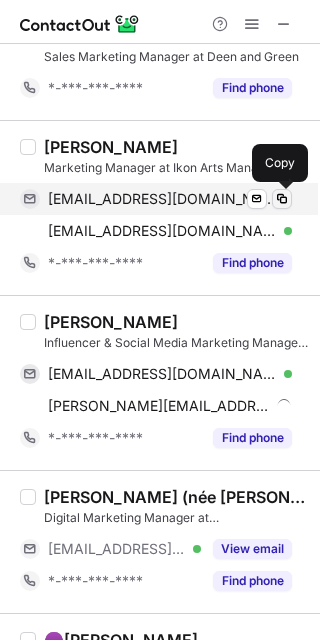 click at bounding box center [282, 199] 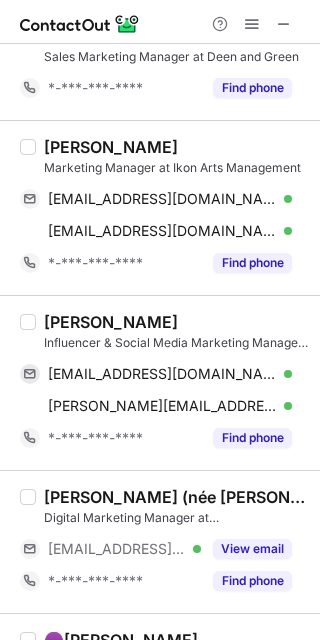 click on "[PERSON_NAME]" at bounding box center [111, 147] 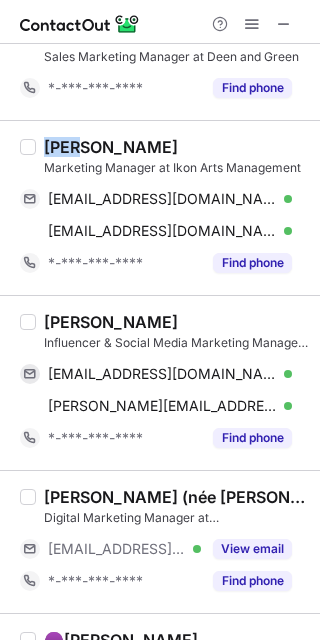 click on "[PERSON_NAME]" at bounding box center [111, 147] 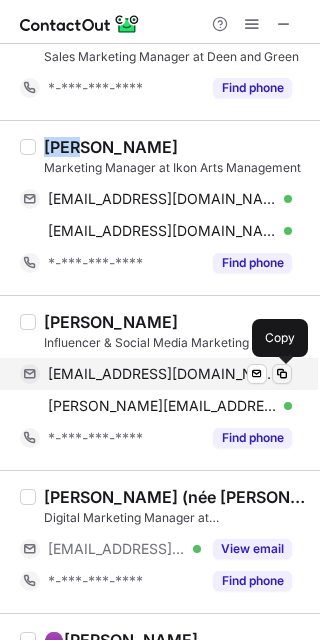 click at bounding box center (282, 374) 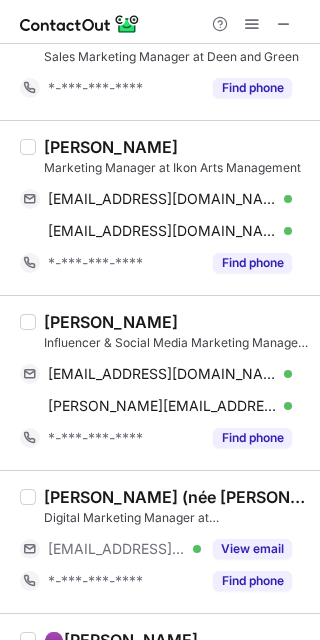 click on "[PERSON_NAME]" at bounding box center [111, 322] 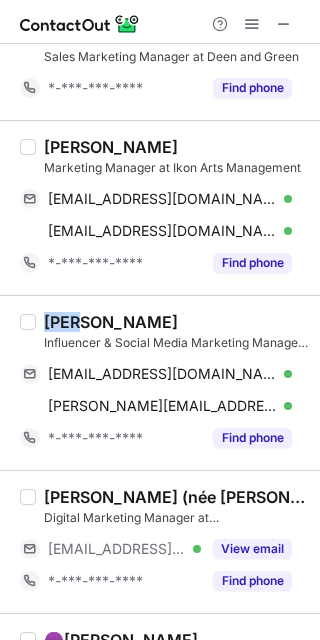 click on "[PERSON_NAME]" at bounding box center (111, 322) 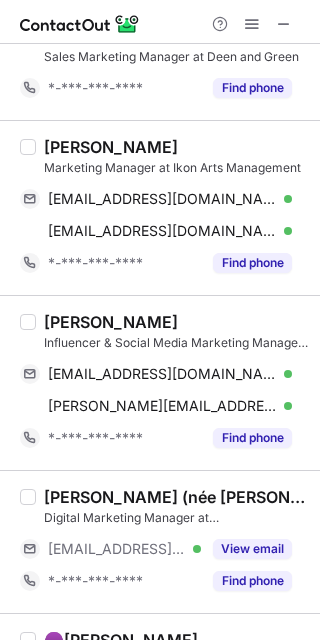 click on "[PERSON_NAME]" at bounding box center [176, 147] 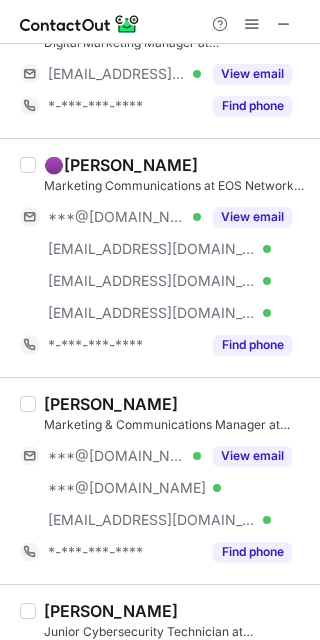 scroll, scrollTop: 693, scrollLeft: 0, axis: vertical 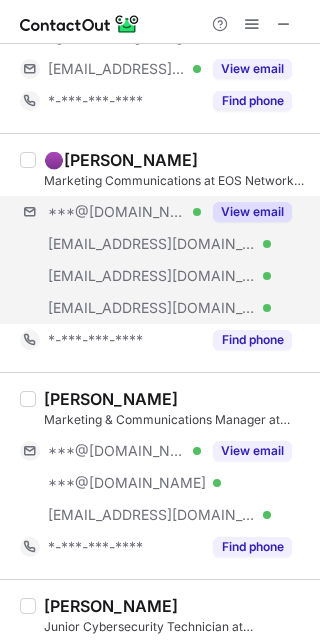 click on "***@[DOMAIN_NAME] Verified [EMAIL_ADDRESS][DOMAIN_NAME] Verified [EMAIL_ADDRESS][DOMAIN_NAME] Verified [EMAIL_ADDRESS][DOMAIN_NAME] Verified View email" at bounding box center [164, 260] 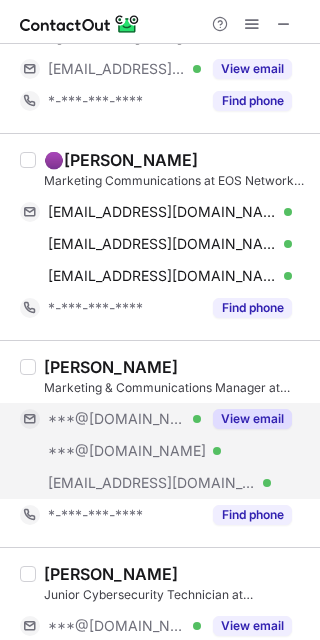 click on "View email" at bounding box center [246, 419] 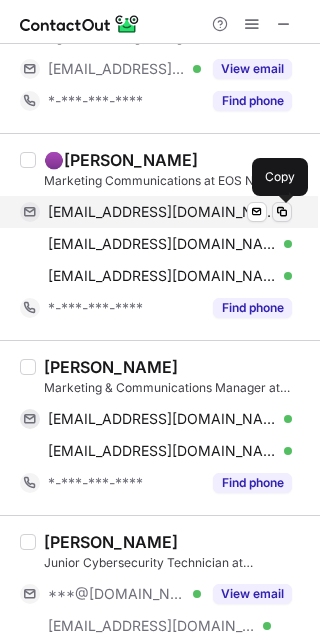 click at bounding box center [282, 212] 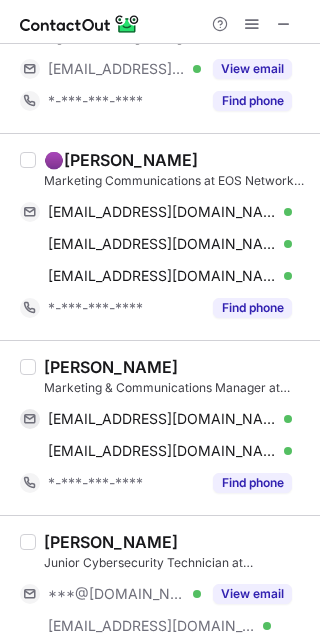 click on "🟣[PERSON_NAME]" at bounding box center (121, 160) 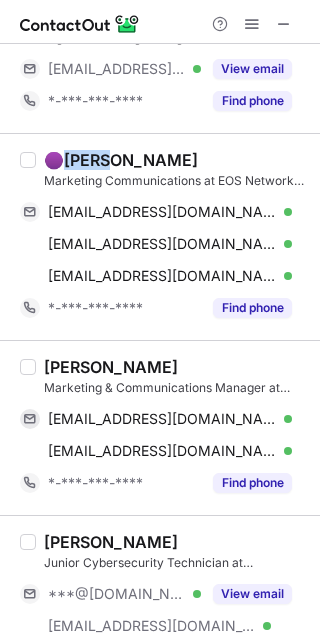 click on "🟣[PERSON_NAME]" at bounding box center [121, 160] 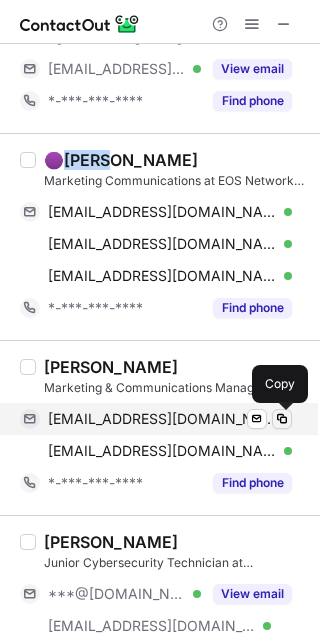 click at bounding box center (282, 419) 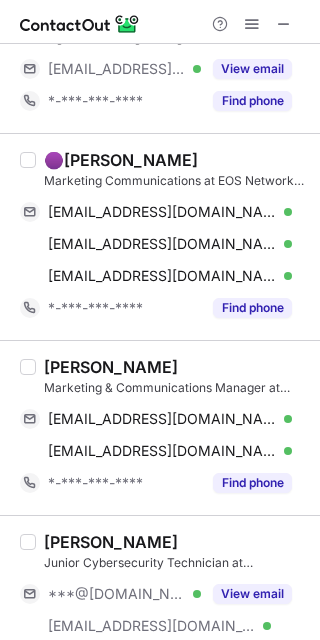 click on "[PERSON_NAME]" at bounding box center [111, 367] 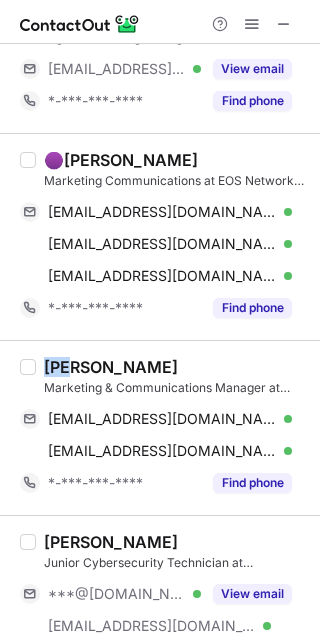 click on "[PERSON_NAME]" at bounding box center (111, 367) 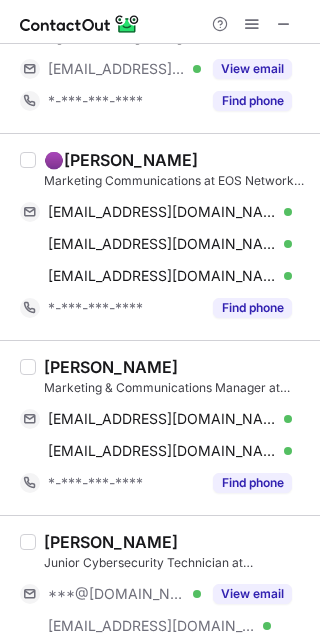 click on "[PERSON_NAME]" at bounding box center (111, 367) 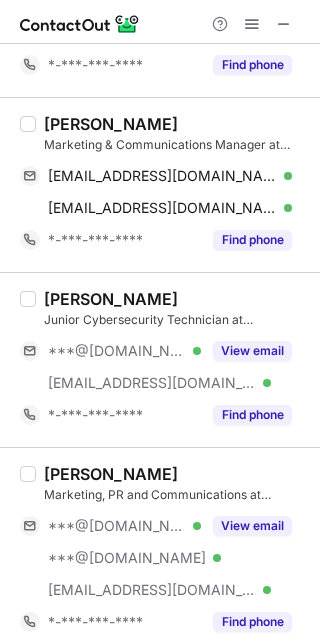 scroll, scrollTop: 1013, scrollLeft: 0, axis: vertical 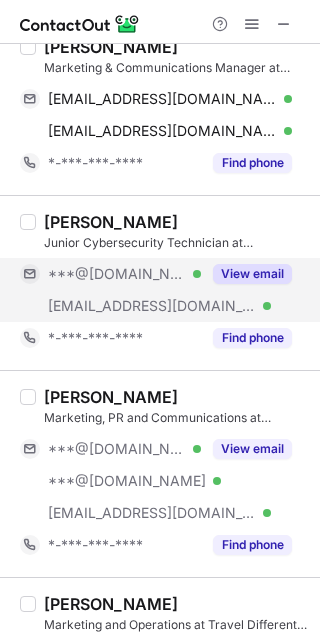 click on "View email" at bounding box center [252, 274] 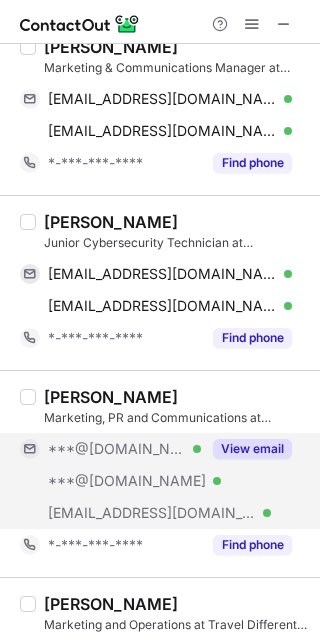 click on "View email" at bounding box center (252, 449) 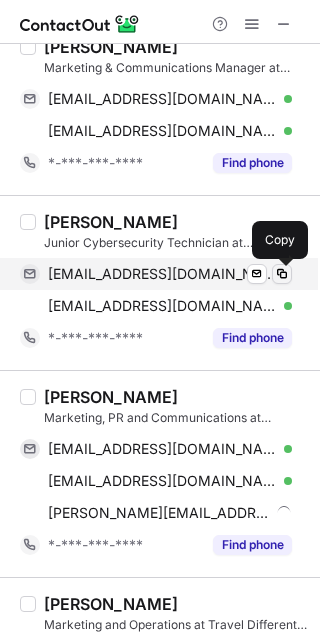 click at bounding box center (282, 274) 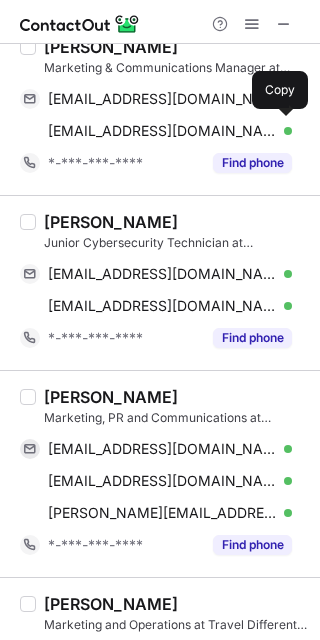 click on "[PERSON_NAME]" at bounding box center (111, 222) 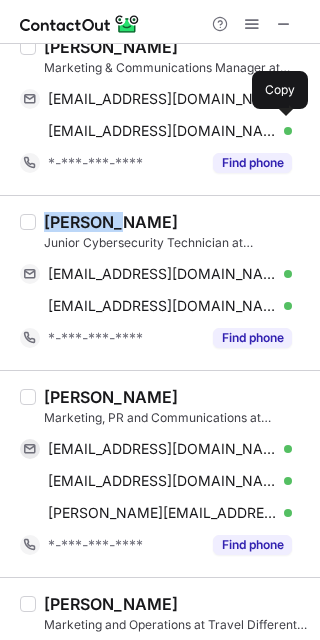 click on "[PERSON_NAME]" at bounding box center (111, 222) 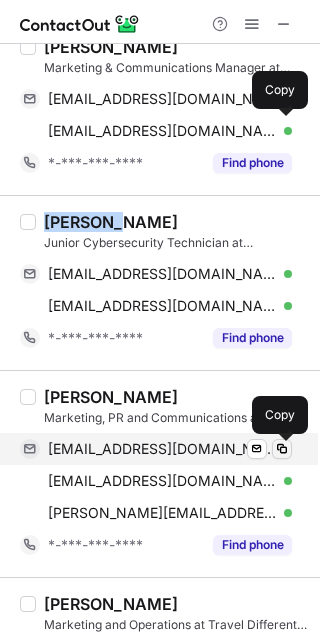 click at bounding box center [282, 449] 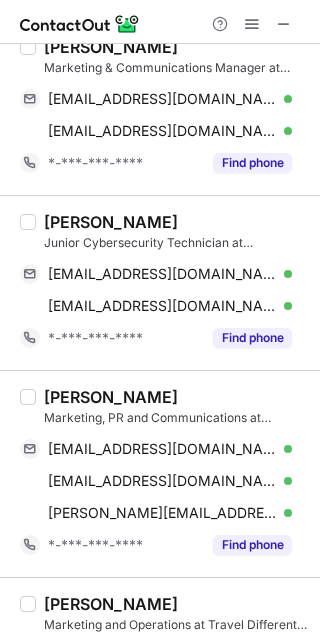 click on "[PERSON_NAME]" at bounding box center (111, 397) 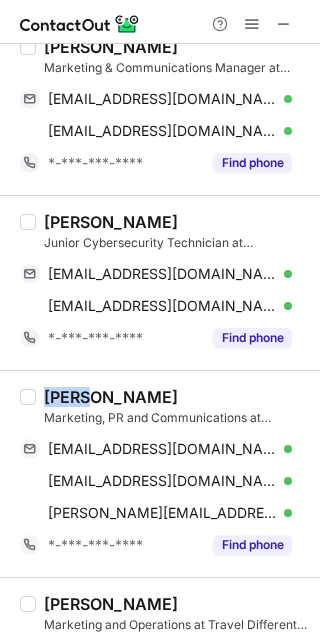 click on "[PERSON_NAME]" at bounding box center [111, 397] 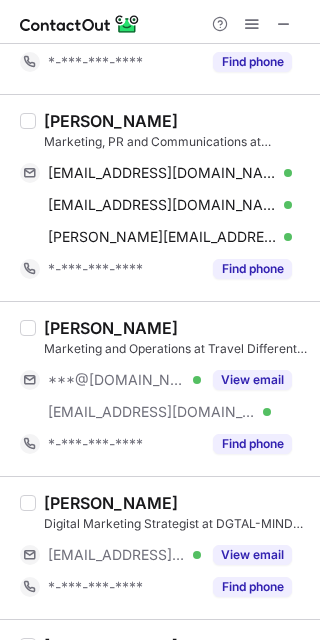 scroll, scrollTop: 1386, scrollLeft: 0, axis: vertical 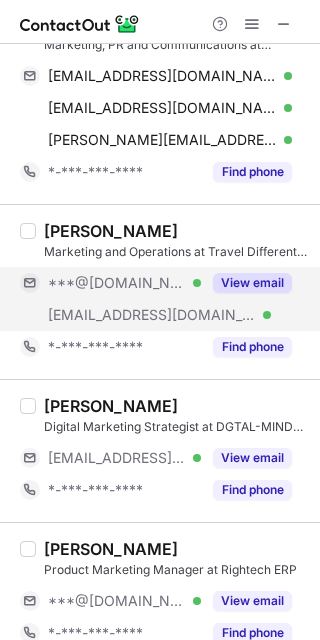 click on "View email" at bounding box center [252, 283] 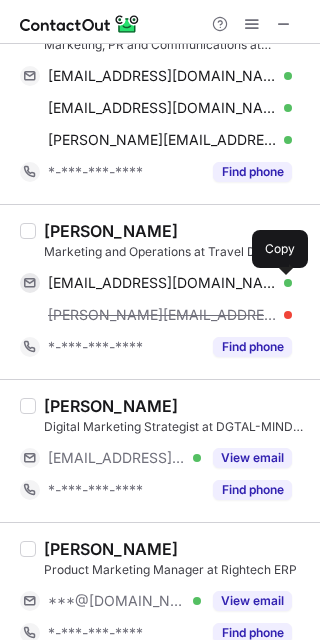 click at bounding box center [282, 283] 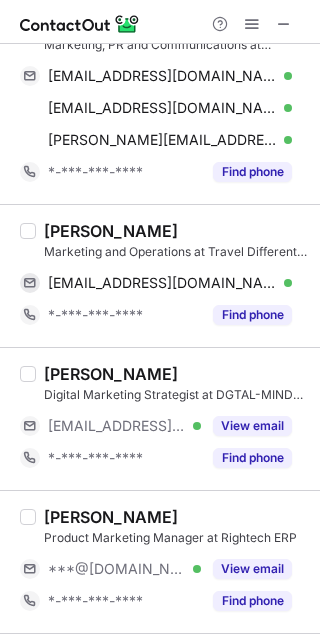 click on "[PERSON_NAME]" at bounding box center [111, 231] 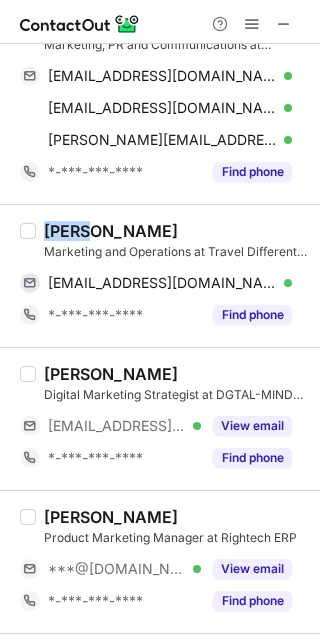 click on "[PERSON_NAME]" at bounding box center [111, 231] 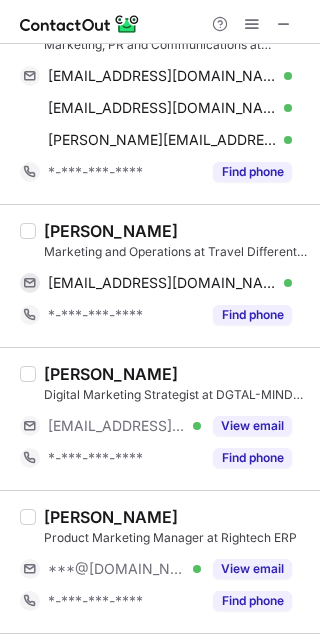click on "[PERSON_NAME]" at bounding box center (111, 374) 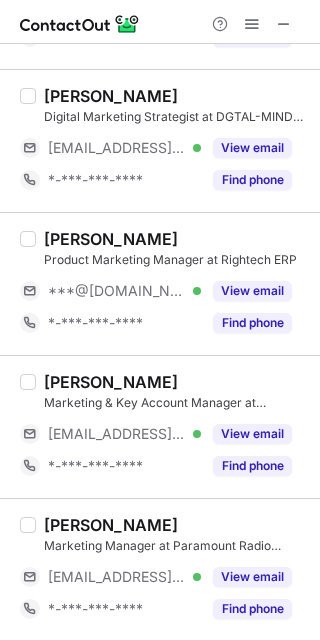 scroll, scrollTop: 1760, scrollLeft: 0, axis: vertical 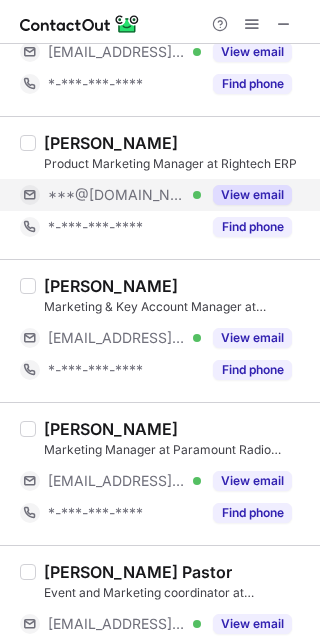 click on "View email" at bounding box center (252, 195) 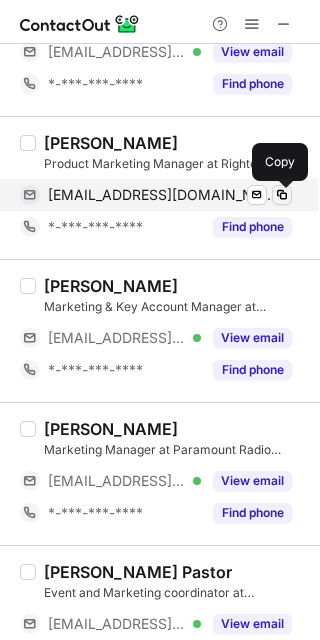 click at bounding box center (282, 195) 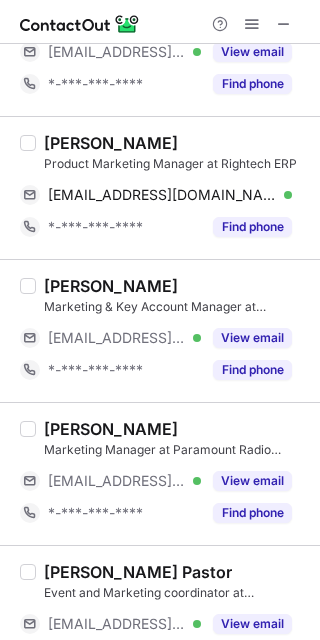 click on "[PERSON_NAME]" at bounding box center [111, 143] 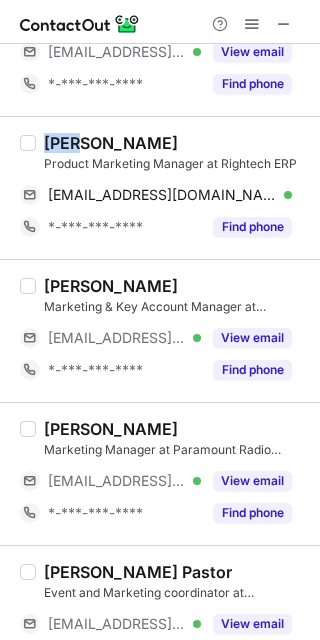 click on "[PERSON_NAME]" at bounding box center [111, 143] 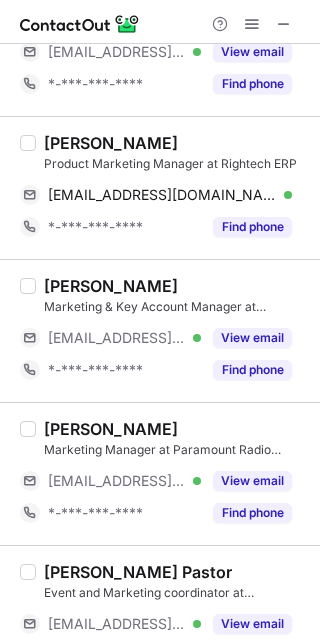 click on "[PERSON_NAME] Marketing Manager at Paramount Radio Communications Ltd [EMAIL_ADDRESS][DOMAIN_NAME] Verified View email *-***-***-**** Find phone" at bounding box center (160, 473) 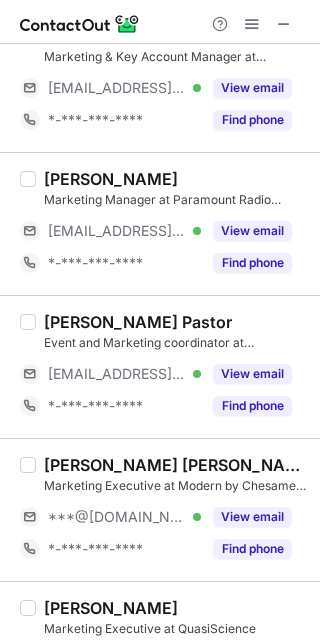 scroll, scrollTop: 2240, scrollLeft: 0, axis: vertical 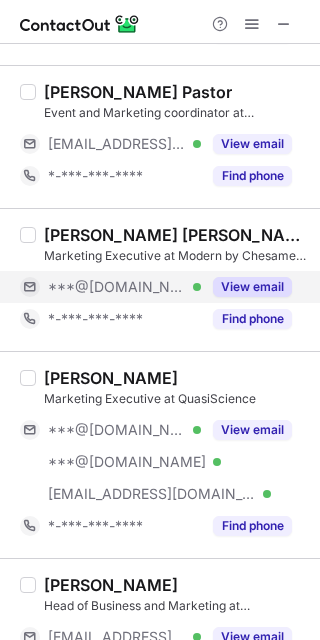 click on "View email" at bounding box center (252, 287) 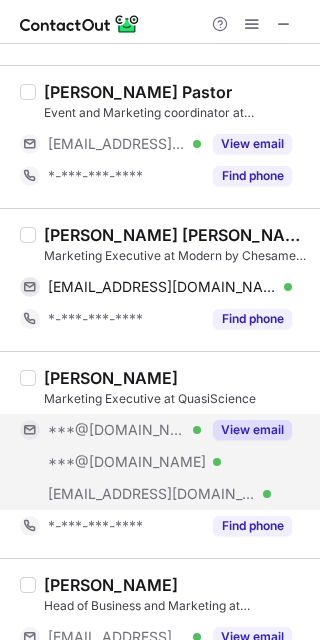 click on "View email" at bounding box center [252, 430] 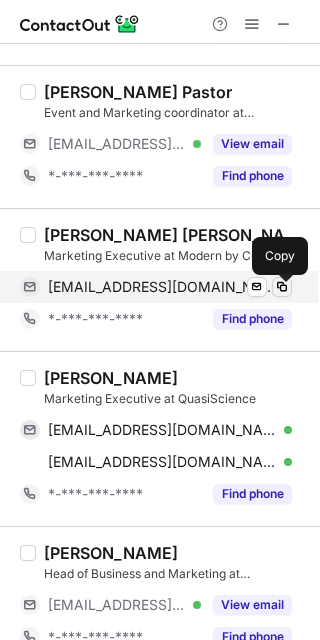 click at bounding box center (282, 287) 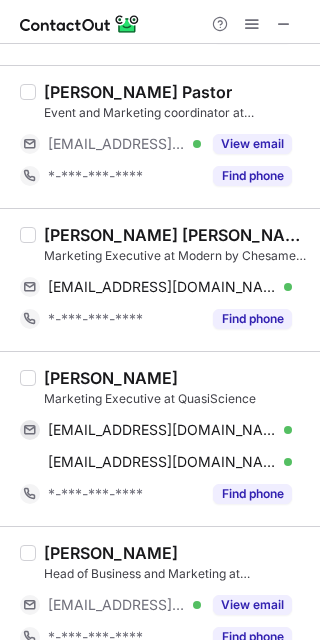 click on "[PERSON_NAME] [PERSON_NAME]" at bounding box center (176, 235) 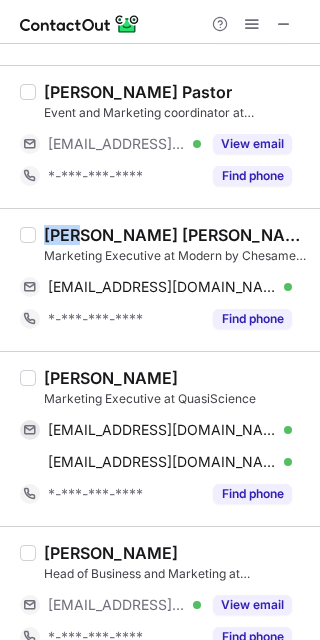 click on "[PERSON_NAME] [PERSON_NAME]" at bounding box center (176, 235) 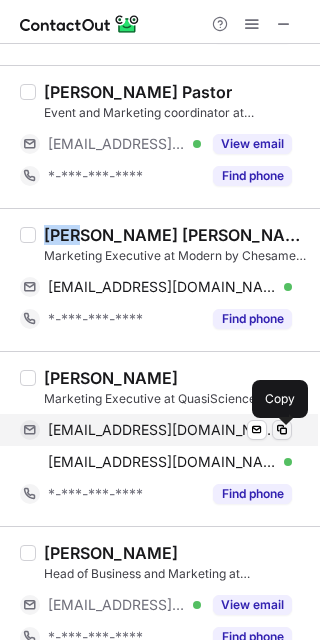 click at bounding box center (282, 430) 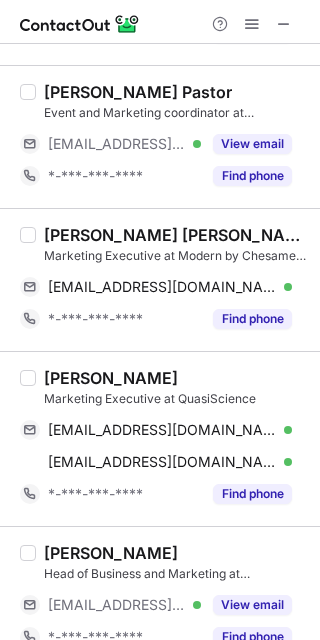 click on "[PERSON_NAME]" at bounding box center [111, 378] 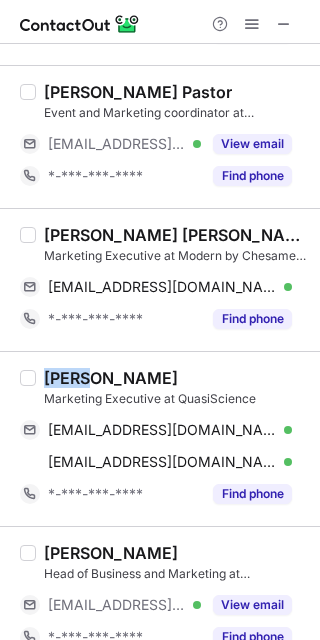 click on "[PERSON_NAME]" at bounding box center (111, 378) 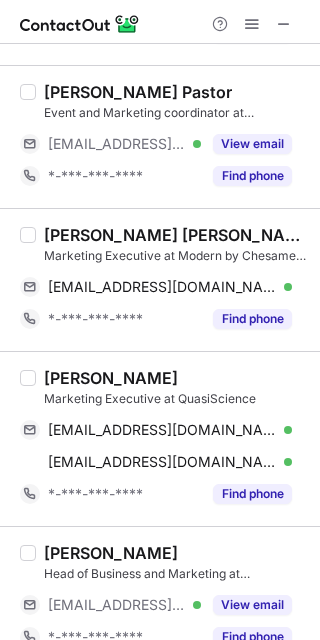 click on "[PERSON_NAME] [PERSON_NAME]" at bounding box center (176, 235) 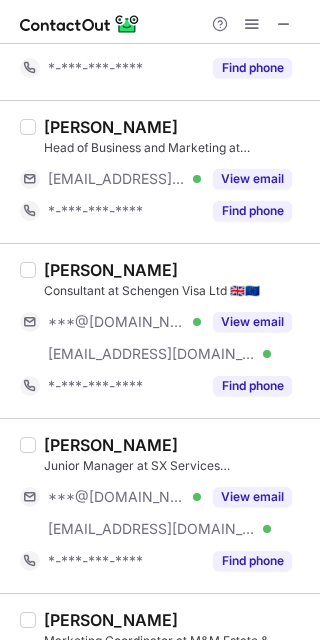 scroll, scrollTop: 2720, scrollLeft: 0, axis: vertical 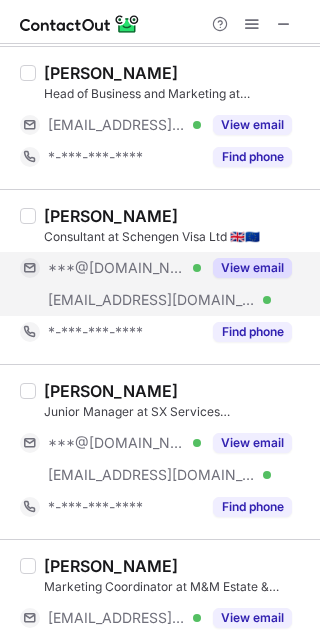 click on "View email" at bounding box center (252, 268) 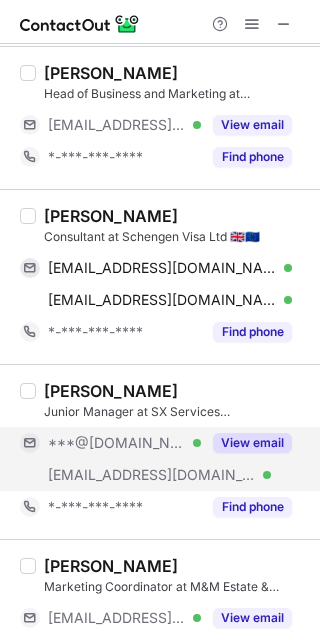 click on "View email" at bounding box center (246, 443) 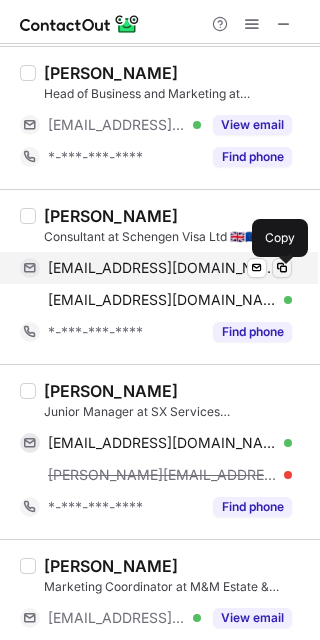 click at bounding box center [282, 268] 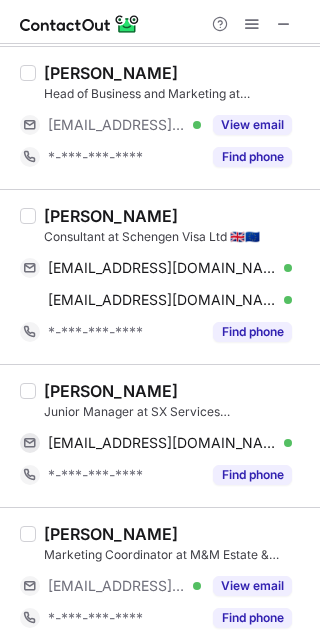 click on "[PERSON_NAME]" at bounding box center [111, 216] 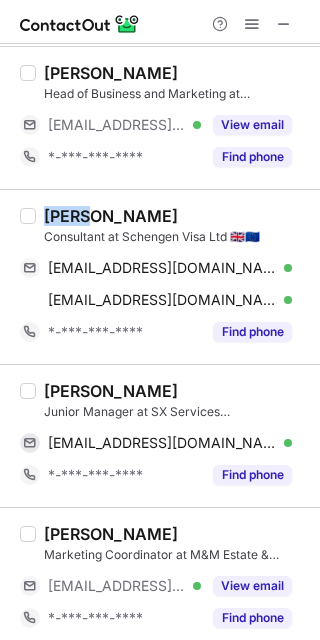 click on "[PERSON_NAME]" at bounding box center (111, 216) 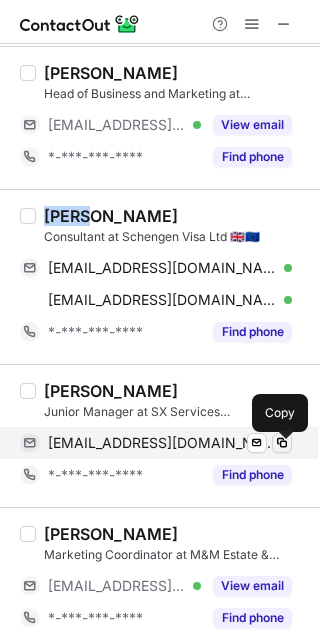 click at bounding box center [282, 443] 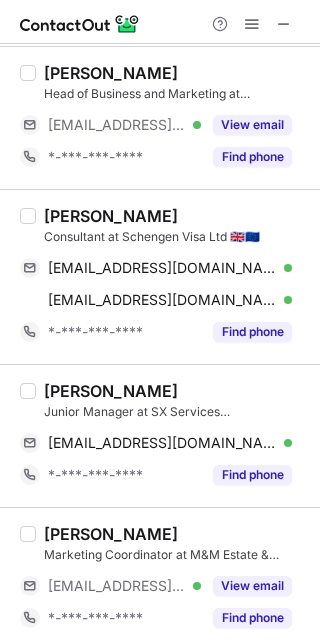click on "[PERSON_NAME]" at bounding box center (111, 391) 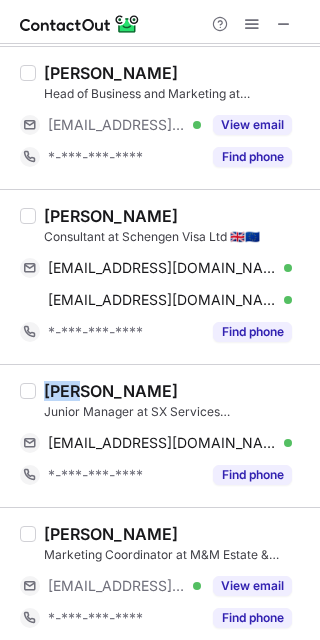 click on "[PERSON_NAME]" at bounding box center (111, 391) 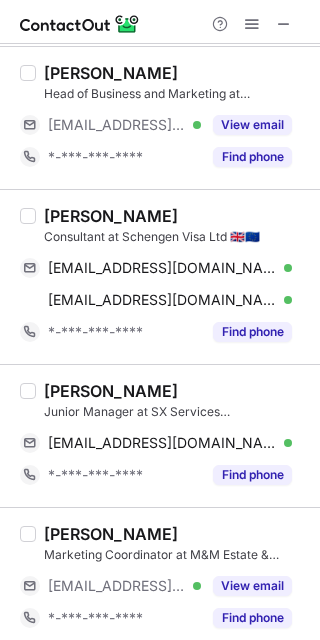 click on "[PERSON_NAME]" at bounding box center (111, 391) 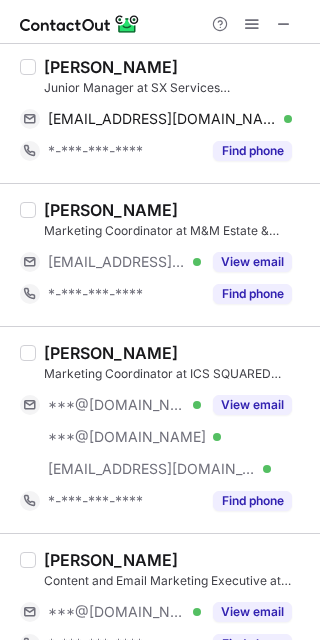 scroll, scrollTop: 3146, scrollLeft: 0, axis: vertical 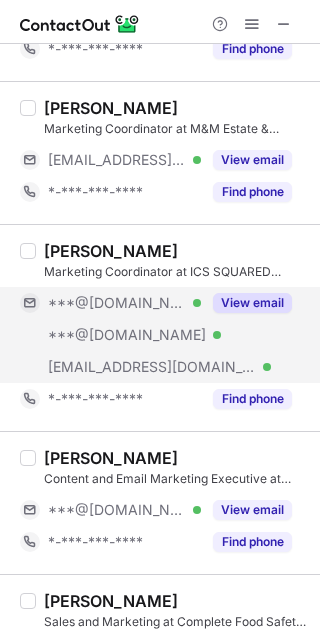 click on "View email" at bounding box center (252, 303) 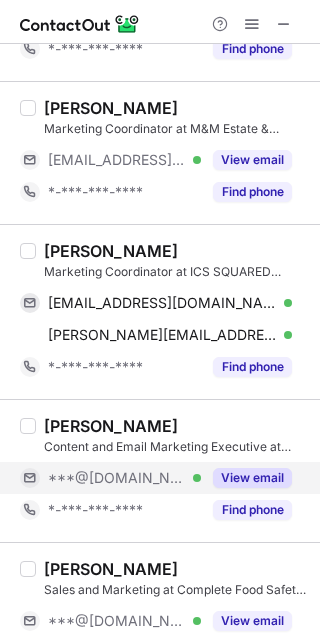 click on "View email" at bounding box center [252, 478] 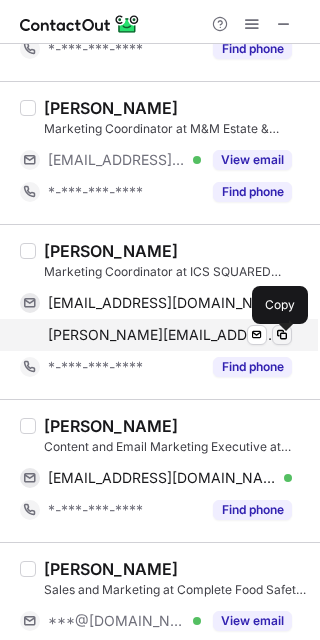click at bounding box center [282, 335] 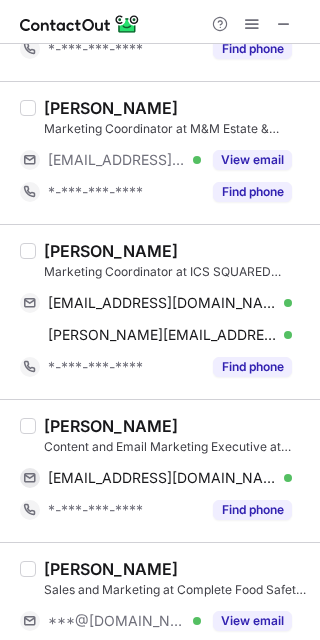 click on "[PERSON_NAME]" at bounding box center (111, 251) 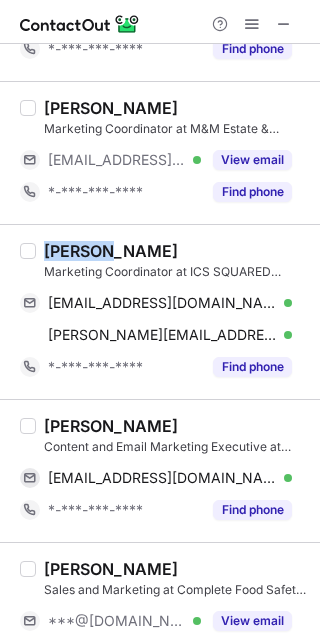 click on "[PERSON_NAME]" at bounding box center [111, 251] 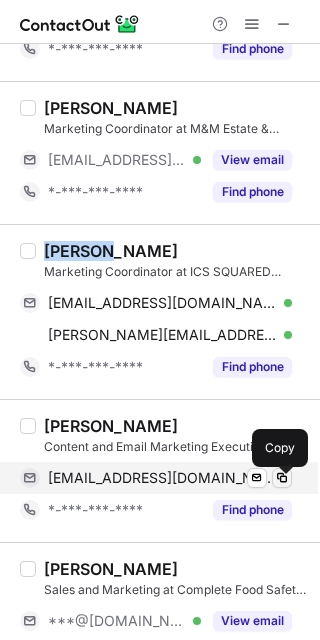 click at bounding box center (282, 478) 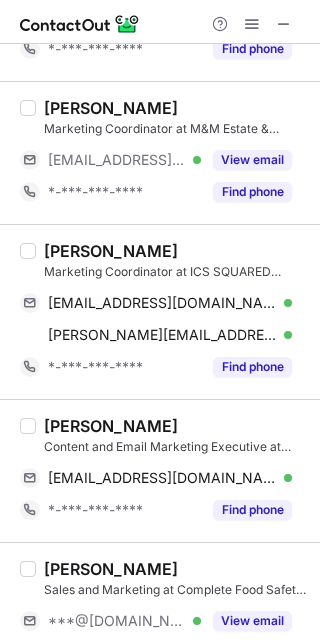 click on "[PERSON_NAME]" at bounding box center (111, 426) 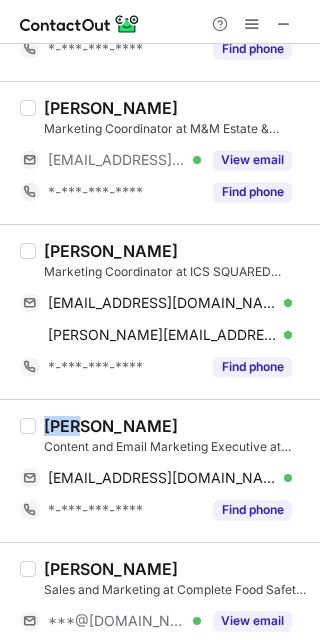 click on "[PERSON_NAME]" at bounding box center [111, 426] 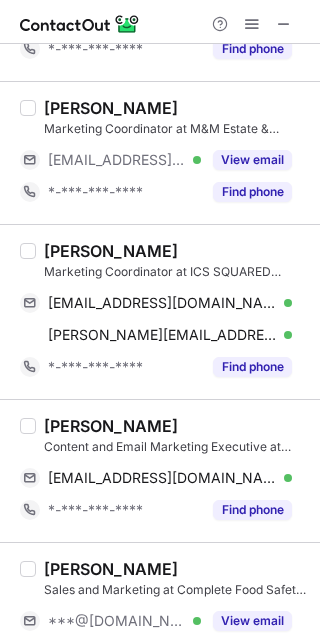 click on "[PERSON_NAME] Content and Email Marketing Executive at Roots Plants [EMAIL_ADDRESS][DOMAIN_NAME] Verified Send email Copy *-***-***-**** Find phone" at bounding box center [160, 470] 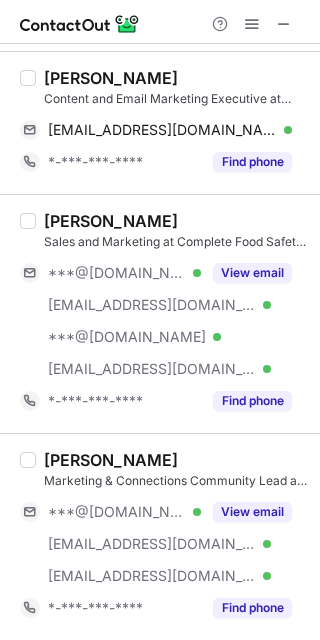 scroll, scrollTop: 3502, scrollLeft: 0, axis: vertical 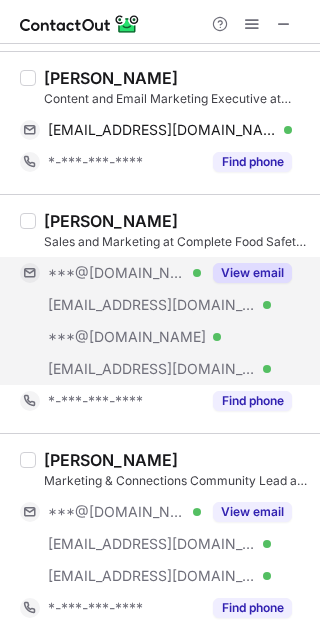 click on "View email" at bounding box center (252, 273) 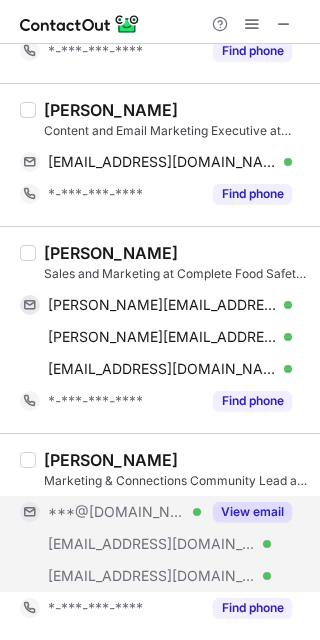 scroll, scrollTop: 3470, scrollLeft: 0, axis: vertical 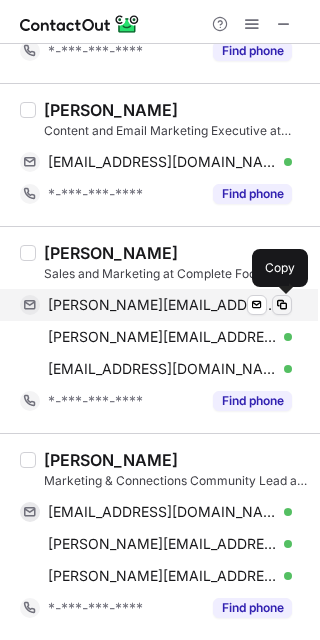 click at bounding box center [282, 305] 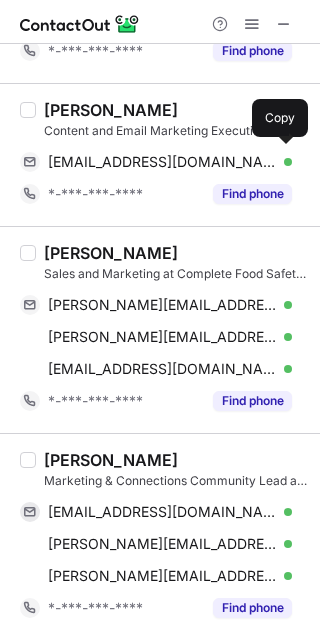 drag, startPoint x: 24, startPoint y: 257, endPoint x: 51, endPoint y: 249, distance: 28.160255 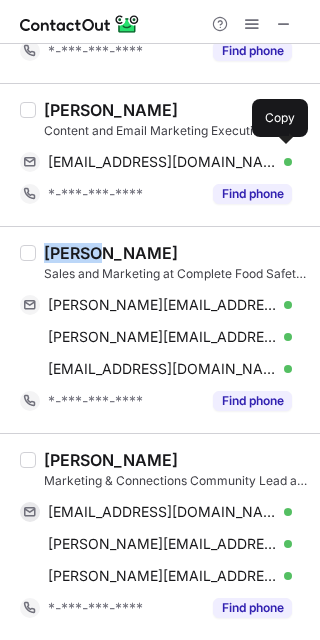 click on "[PERSON_NAME]" at bounding box center (111, 253) 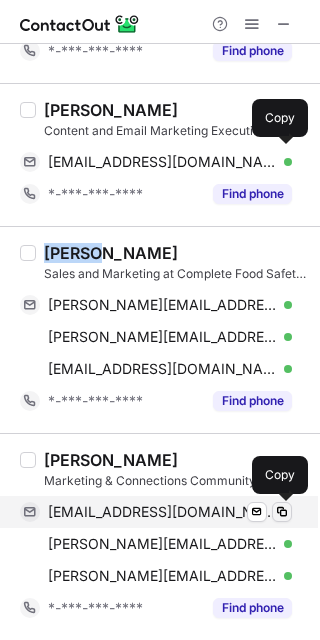 click at bounding box center (282, 512) 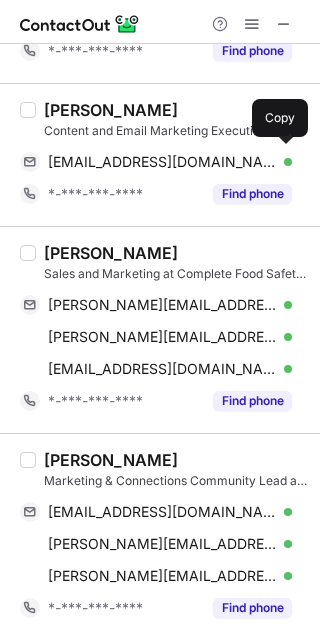 click on "[PERSON_NAME]" at bounding box center (111, 460) 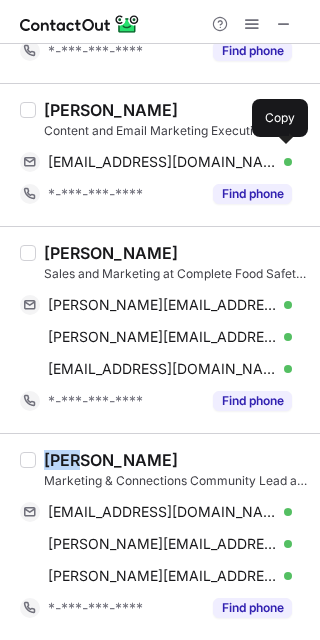 click on "[PERSON_NAME]" at bounding box center [111, 460] 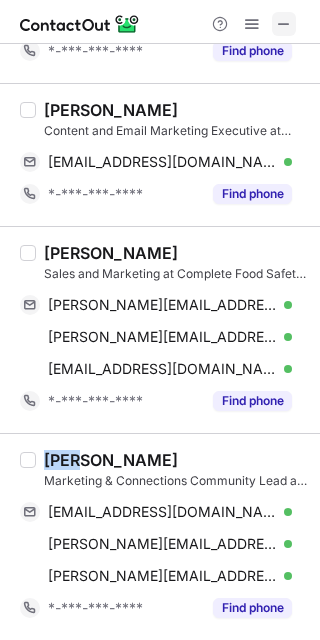 click at bounding box center (284, 24) 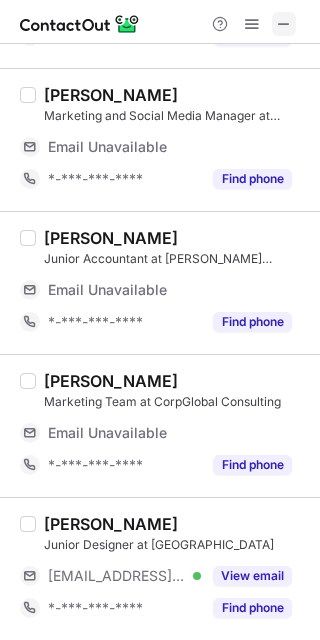 scroll, scrollTop: 3310, scrollLeft: 0, axis: vertical 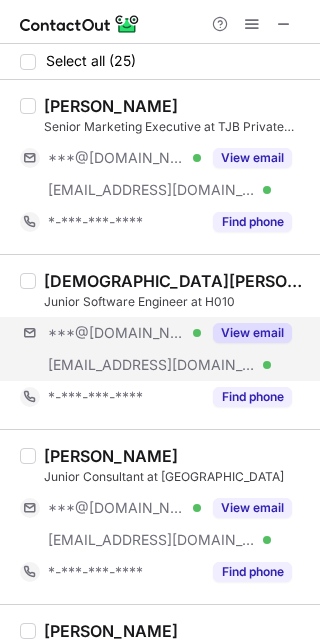 click on "***@[DOMAIN_NAME] Verified [EMAIL_ADDRESS][DOMAIN_NAME] Verified View email" at bounding box center (164, 349) 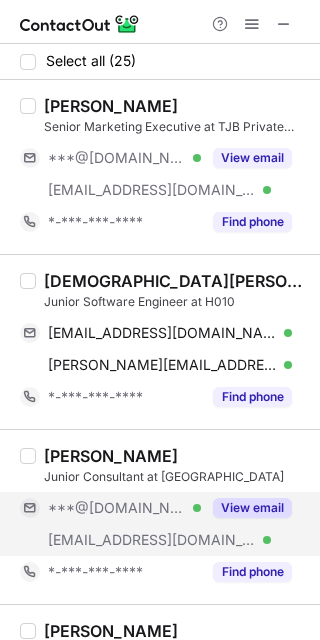 click on "View email" at bounding box center [252, 508] 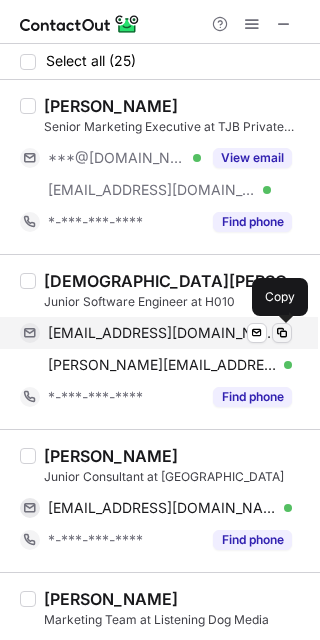 click at bounding box center (282, 333) 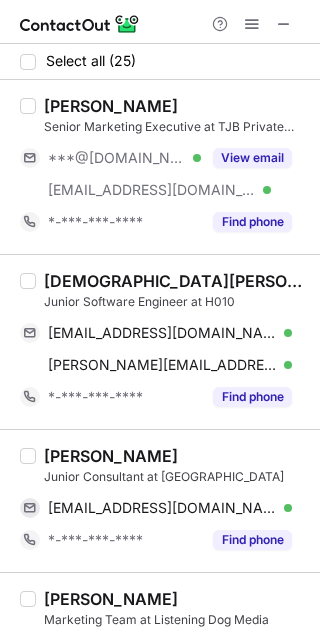 click on "[DEMOGRAPHIC_DATA][PERSON_NAME]" at bounding box center [176, 281] 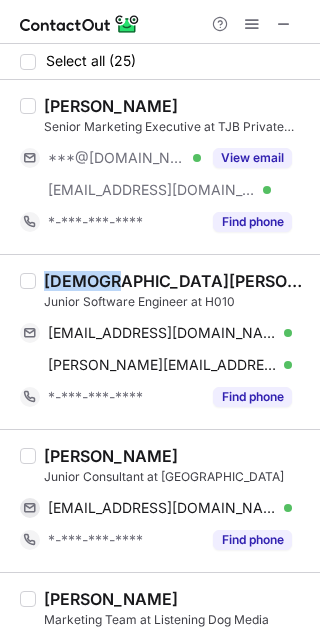 click on "[DEMOGRAPHIC_DATA][PERSON_NAME]" at bounding box center (176, 281) 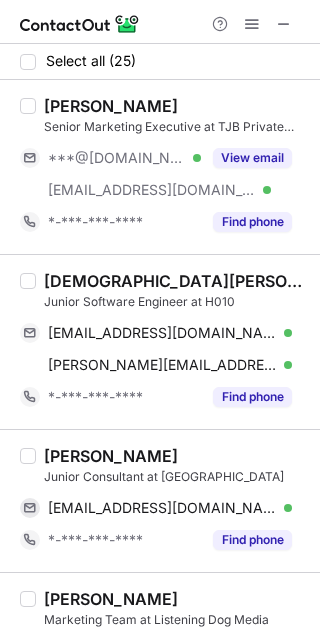 click on "[DEMOGRAPHIC_DATA][PERSON_NAME]" at bounding box center [176, 281] 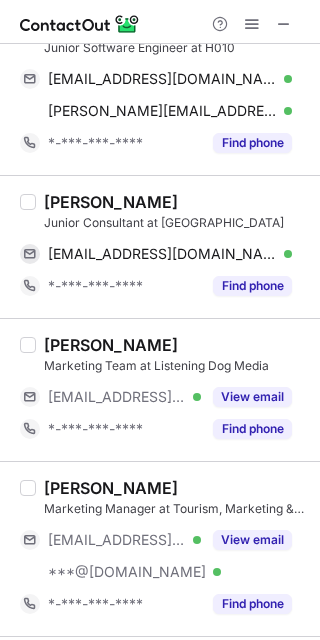 scroll, scrollTop: 266, scrollLeft: 0, axis: vertical 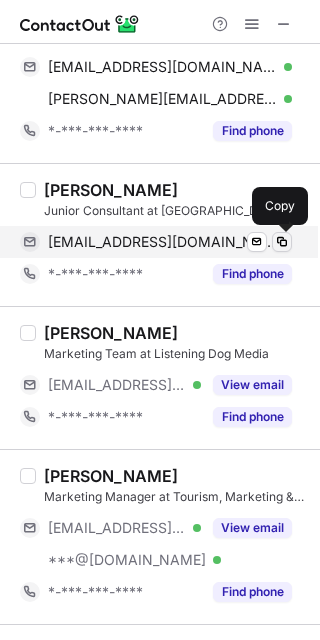 click at bounding box center [282, 242] 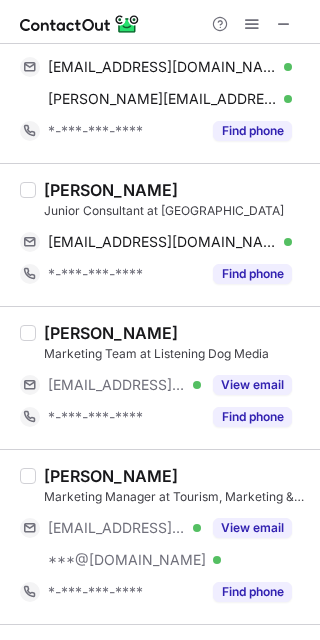 click on "[PERSON_NAME]" at bounding box center (111, 190) 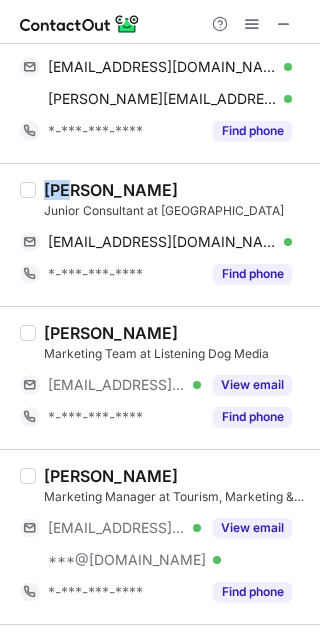 click on "[PERSON_NAME]" at bounding box center [111, 190] 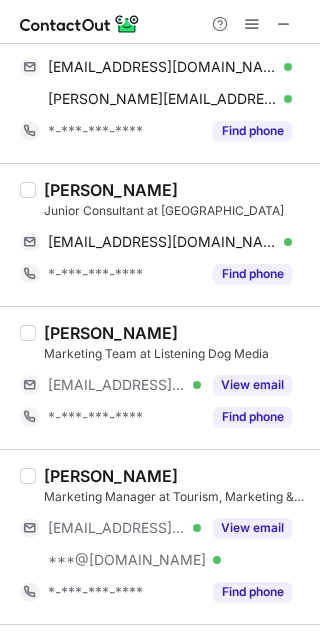 click on "[PERSON_NAME]" at bounding box center [176, 190] 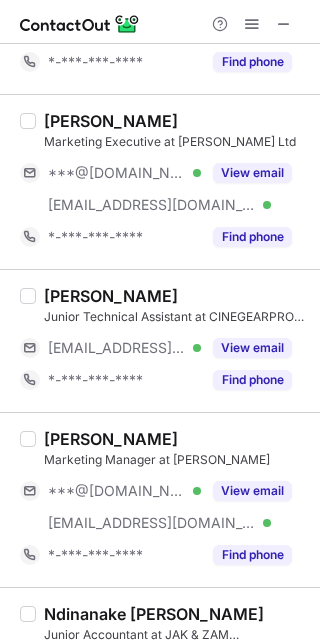 scroll, scrollTop: 1226, scrollLeft: 0, axis: vertical 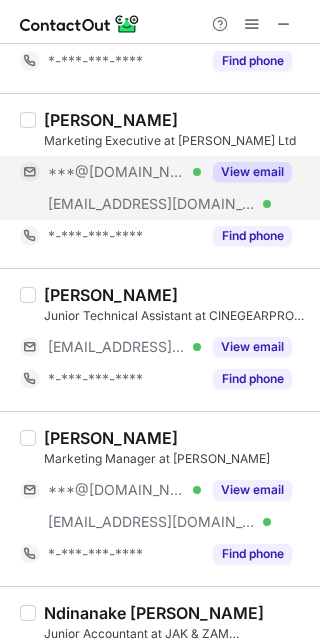 click on "View email" at bounding box center [252, 172] 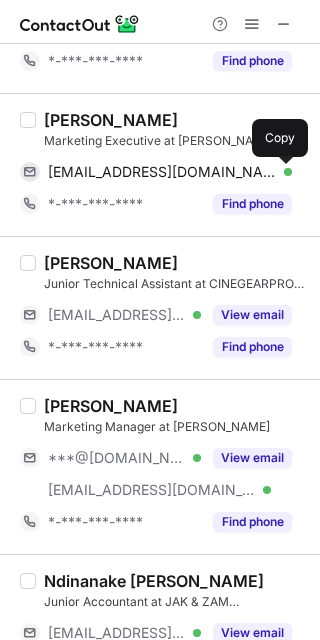 click at bounding box center (282, 172) 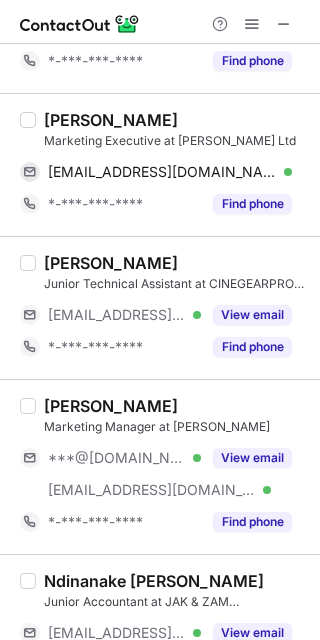 click on "[PERSON_NAME]" at bounding box center (111, 120) 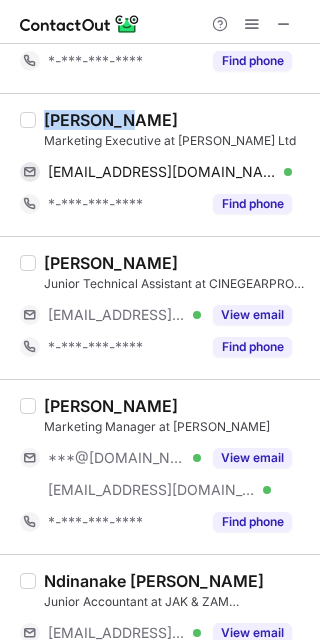 click on "[PERSON_NAME]" at bounding box center [111, 120] 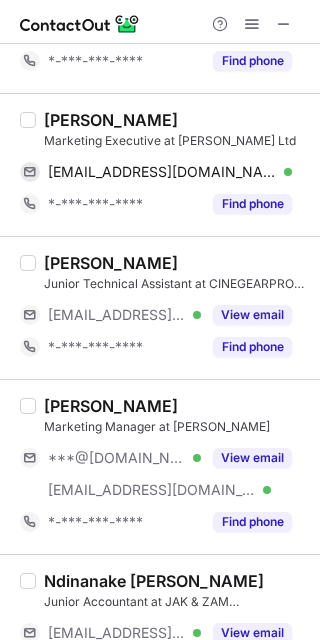 click on "[PERSON_NAME]" at bounding box center (111, 263) 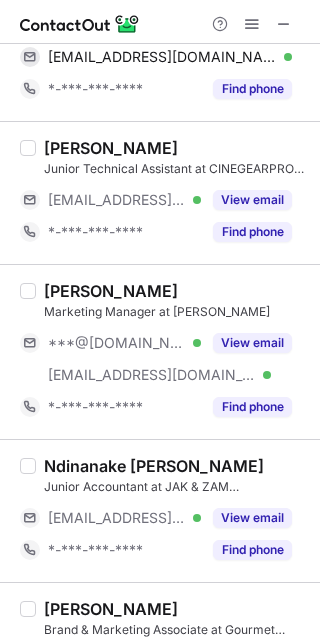 scroll, scrollTop: 1440, scrollLeft: 0, axis: vertical 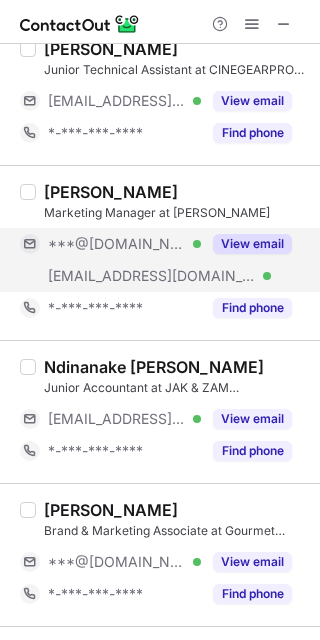 click on "View email" at bounding box center (252, 244) 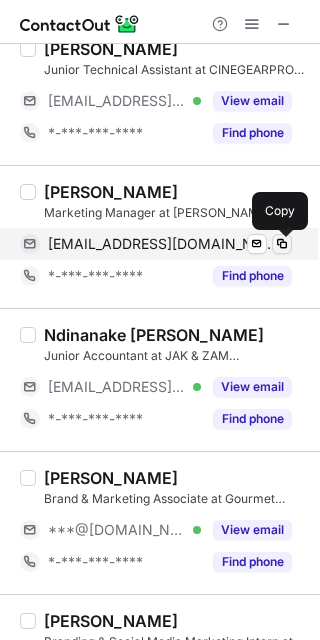 click at bounding box center (282, 244) 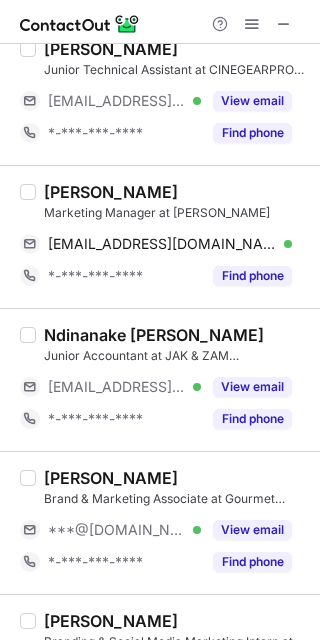 click on "[PERSON_NAME]" at bounding box center (111, 192) 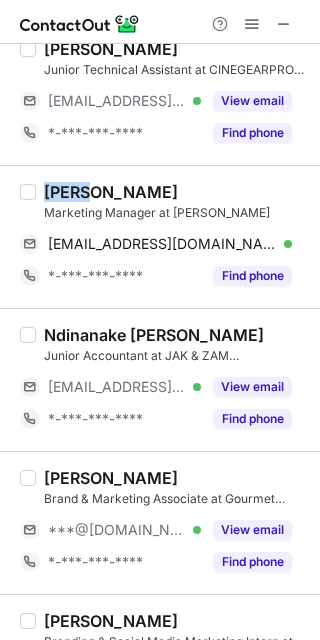 click on "[PERSON_NAME]" at bounding box center [111, 192] 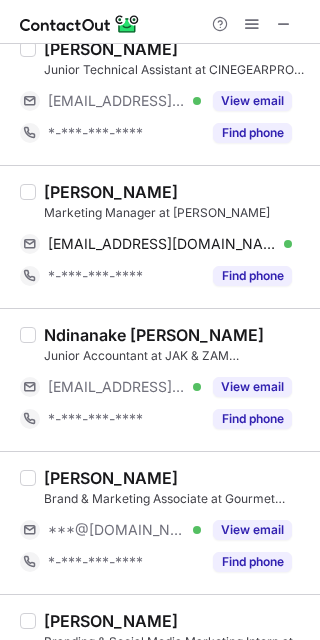 click on "[PERSON_NAME] Marketing Manager at [PERSON_NAME] [EMAIL_ADDRESS][DOMAIN_NAME] Verified Send email Copy *-***-***-**** Find phone" at bounding box center (160, 236) 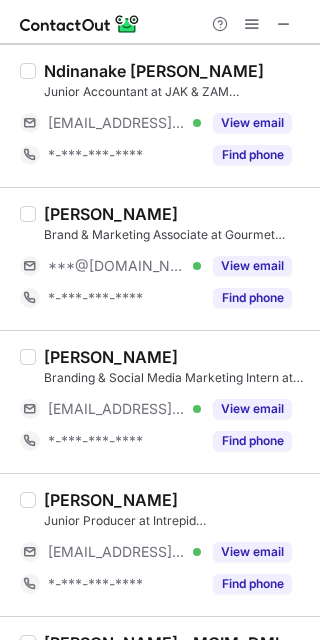 scroll, scrollTop: 1706, scrollLeft: 0, axis: vertical 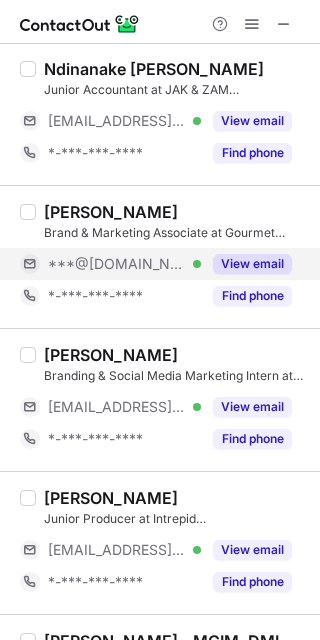 click on "View email" at bounding box center (252, 264) 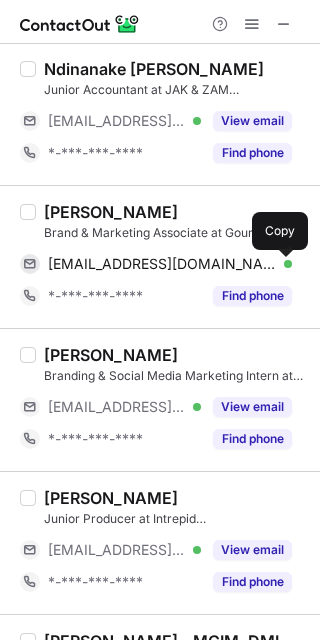 click at bounding box center [282, 264] 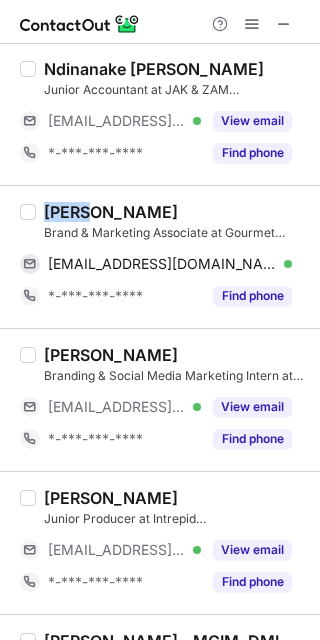 click on "[PERSON_NAME]" at bounding box center [111, 212] 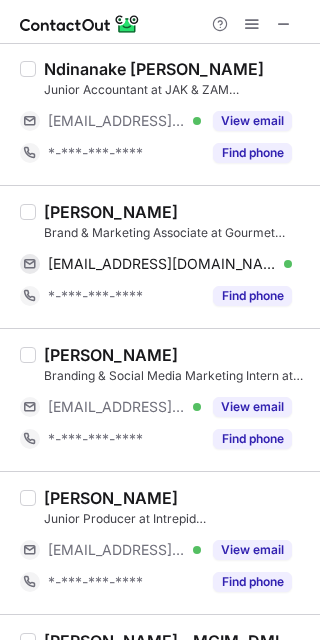 click on "Brand & Marketing Associate at Gourmet Burger Club" at bounding box center [176, 233] 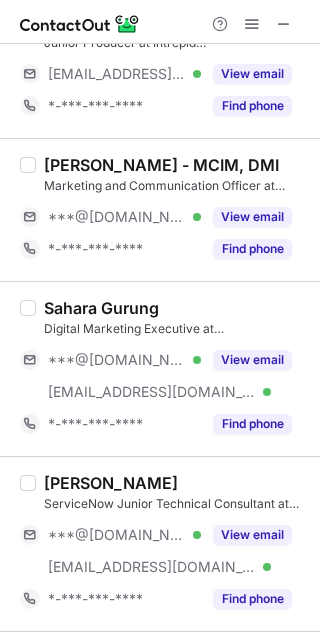 scroll, scrollTop: 2186, scrollLeft: 0, axis: vertical 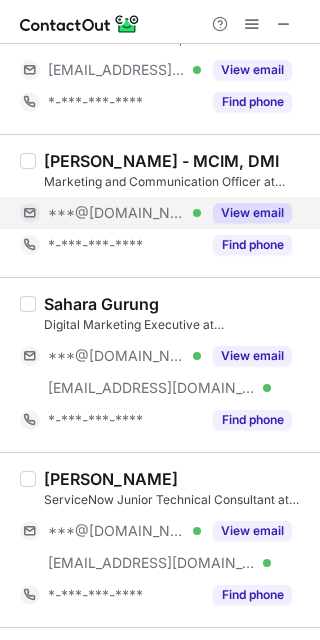 click on "View email" at bounding box center (252, 213) 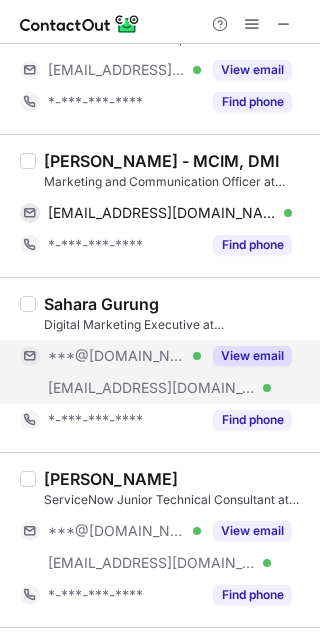 click on "View email" at bounding box center (252, 356) 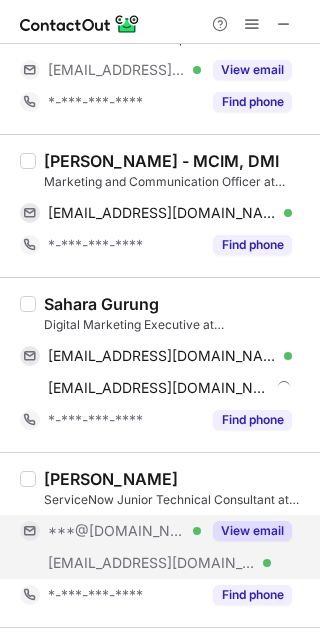 click on "View email" at bounding box center [252, 531] 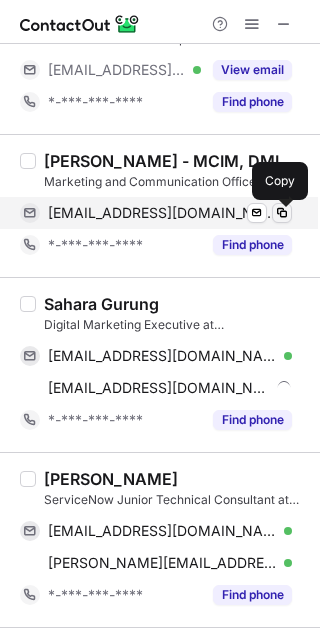 click at bounding box center [282, 213] 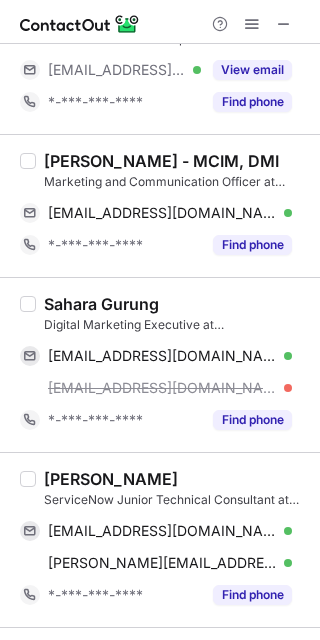 click on "[PERSON_NAME] - MCIM, DMI" at bounding box center (161, 161) 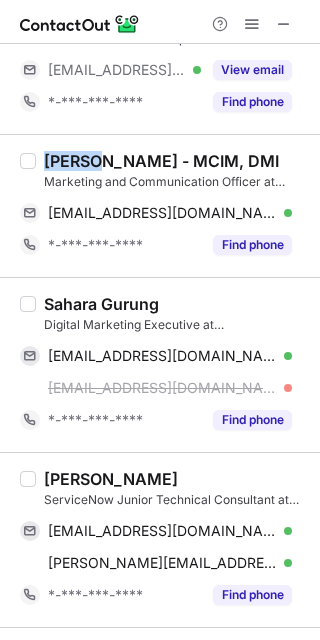 click on "[PERSON_NAME] - MCIM, DMI" at bounding box center (161, 161) 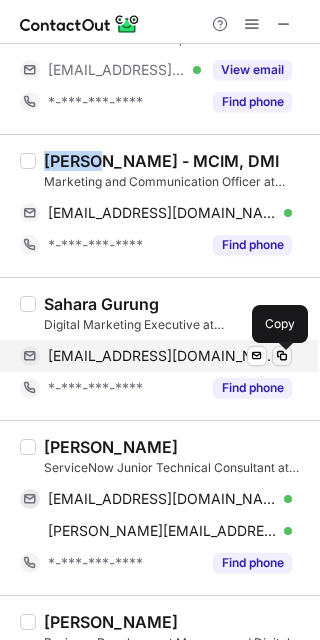 click at bounding box center [282, 356] 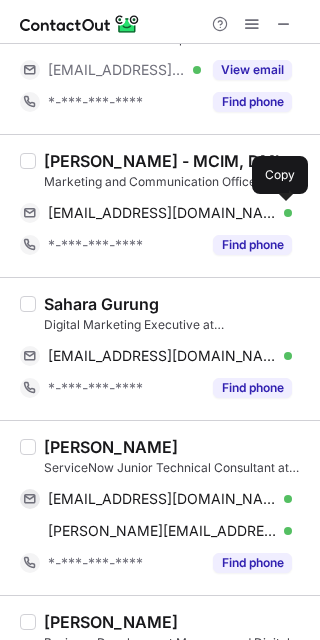 click on "Sahara Gurung" at bounding box center [101, 304] 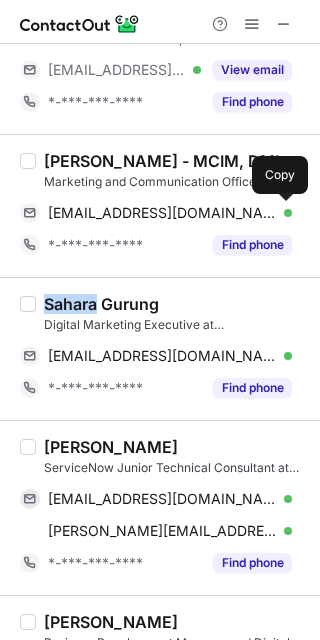 click on "Sahara Gurung" at bounding box center (101, 304) 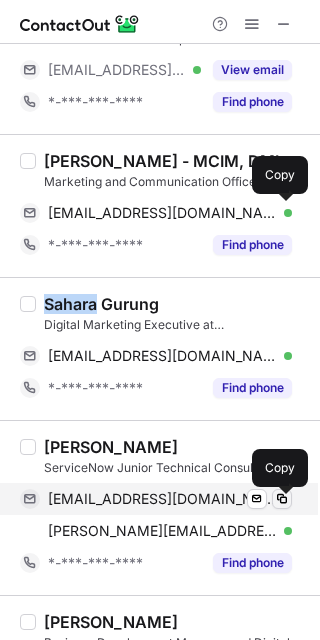 click at bounding box center (282, 499) 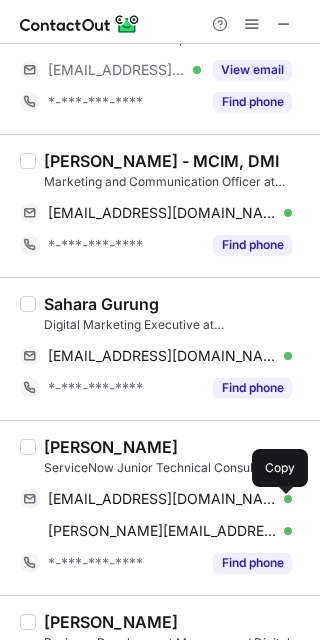 click on "[PERSON_NAME]" at bounding box center [111, 447] 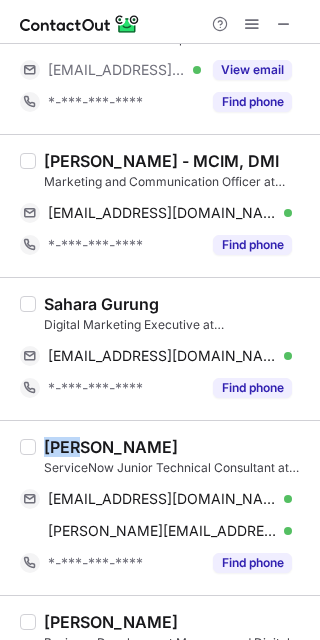click on "[PERSON_NAME]" at bounding box center [111, 447] 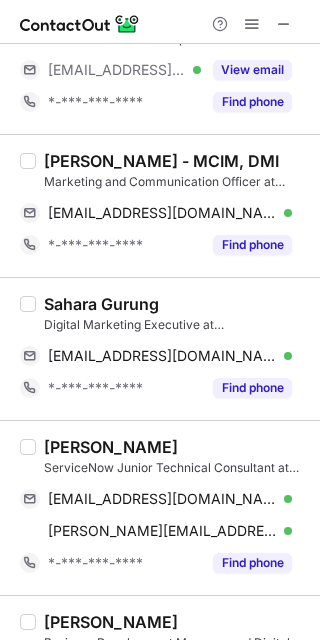 click on "[PERSON_NAME]" at bounding box center [176, 447] 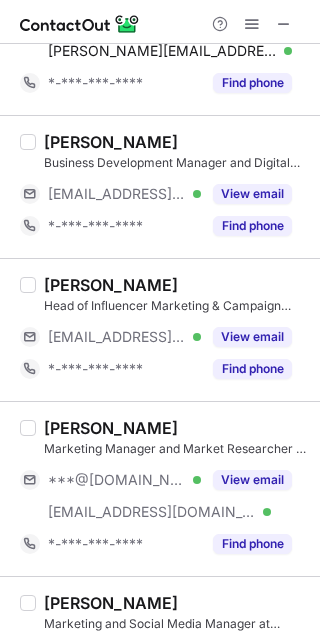 scroll, scrollTop: 2720, scrollLeft: 0, axis: vertical 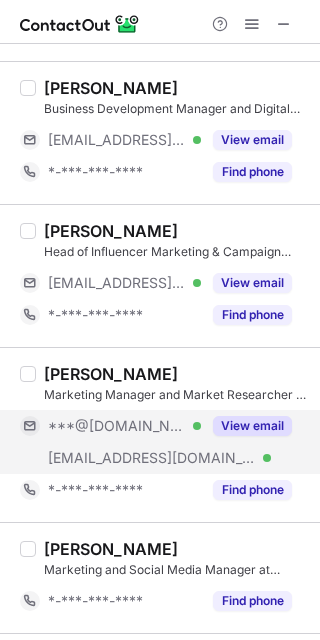 click on "View email" at bounding box center (252, 426) 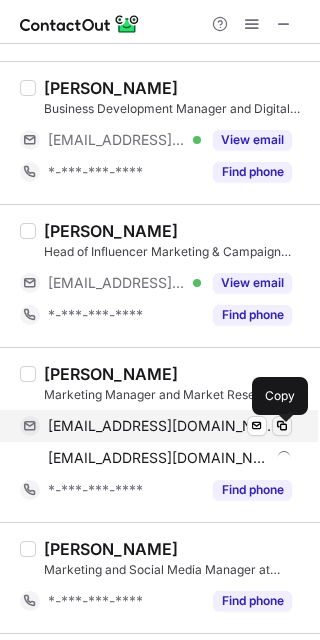 click at bounding box center (282, 426) 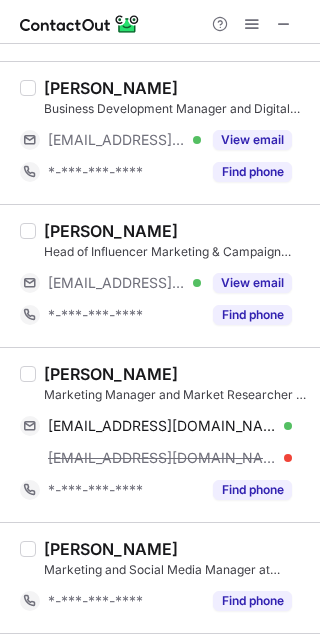 click on "[PERSON_NAME] Head of Influencer Marketing & Campaign Strategy at Social Pack Ltd [EMAIL_ADDRESS][DOMAIN_NAME] Verified View email *-***-***-**** Find phone" at bounding box center [160, 275] 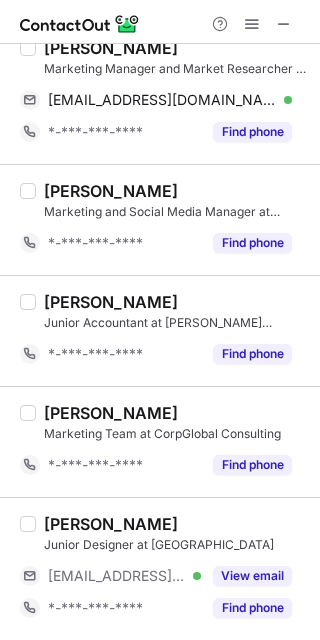 scroll, scrollTop: 3054, scrollLeft: 0, axis: vertical 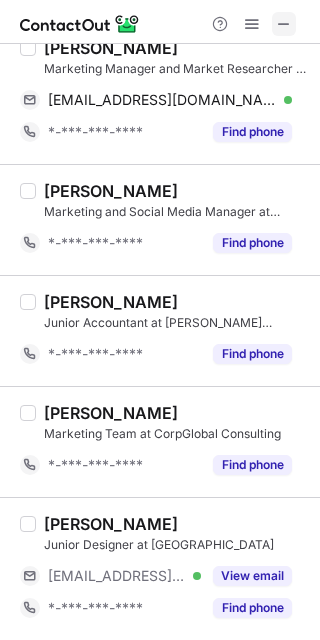 click at bounding box center [284, 24] 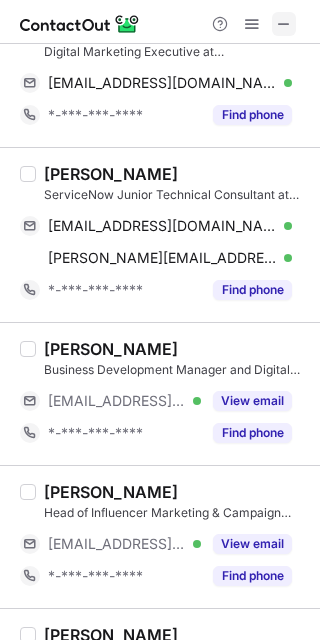 scroll, scrollTop: 3656, scrollLeft: 0, axis: vertical 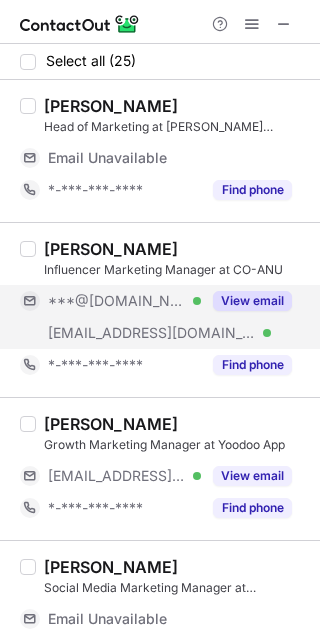 click on "View email" at bounding box center (252, 301) 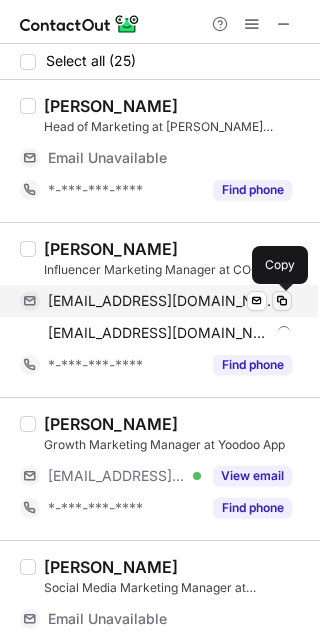 click at bounding box center [282, 301] 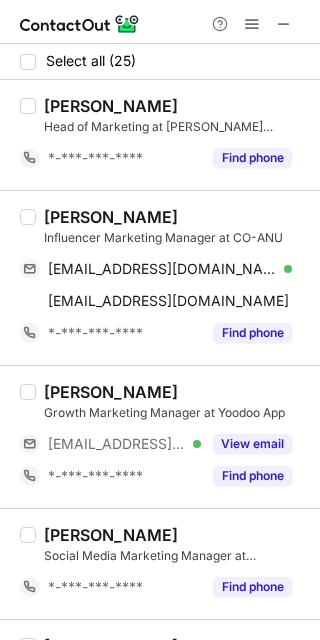 click on "[PERSON_NAME]" at bounding box center (111, 217) 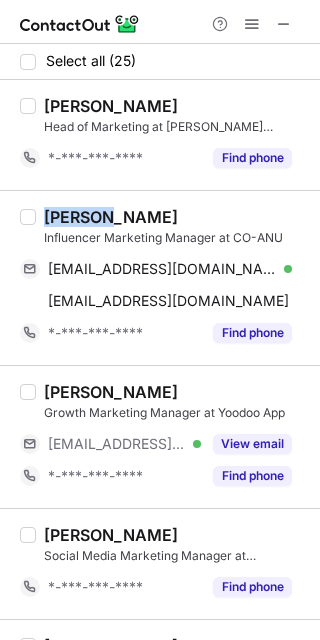click on "[PERSON_NAME]" at bounding box center [111, 217] 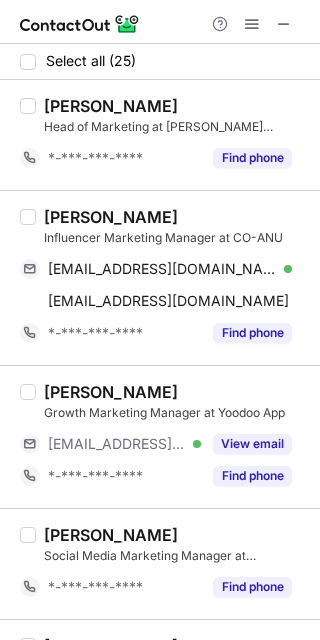 click on "[PERSON_NAME] Influencer Marketing Manager at CO-ANU [EMAIL_ADDRESS][DOMAIN_NAME] Verified Send email Copy [EMAIL_ADDRESS][DOMAIN_NAME] Send email Copy *-***-***-**** Find phone" at bounding box center [160, 277] 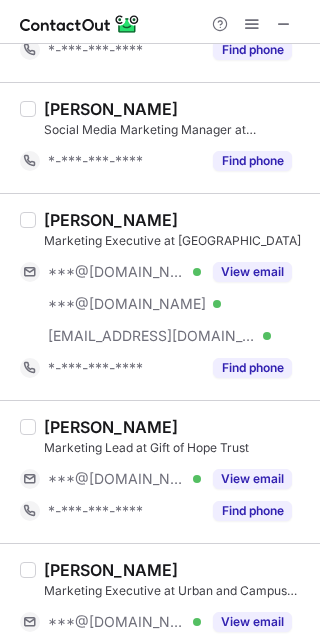 scroll, scrollTop: 480, scrollLeft: 0, axis: vertical 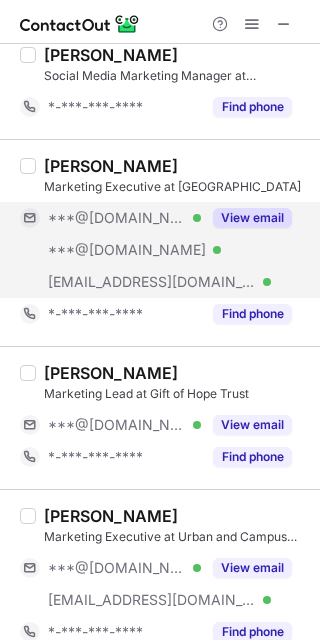 click on "View email" at bounding box center (252, 218) 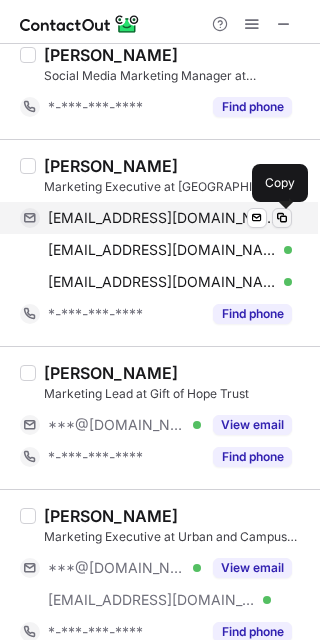 click at bounding box center (282, 218) 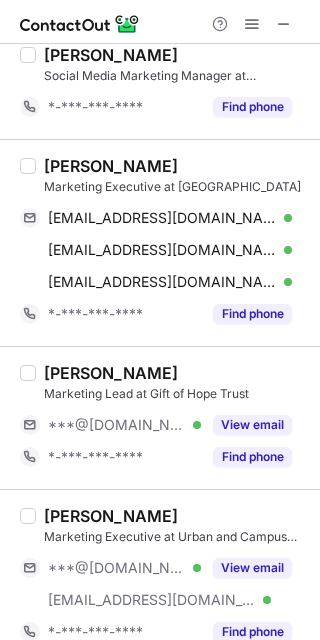 click on "[PERSON_NAME]" at bounding box center (111, 166) 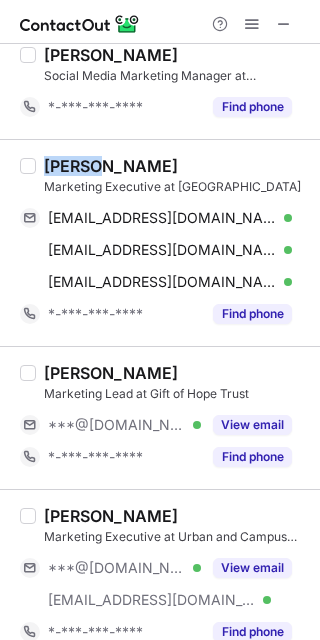 click on "[PERSON_NAME]" at bounding box center (111, 166) 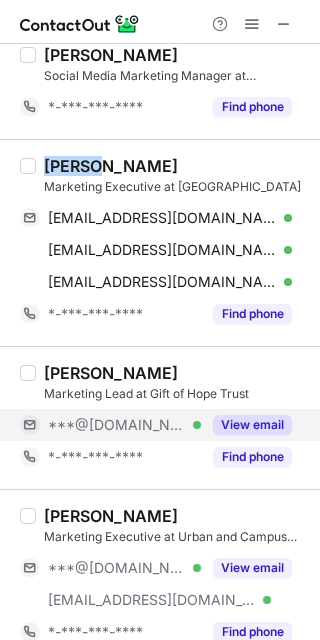 click on "View email" at bounding box center [252, 425] 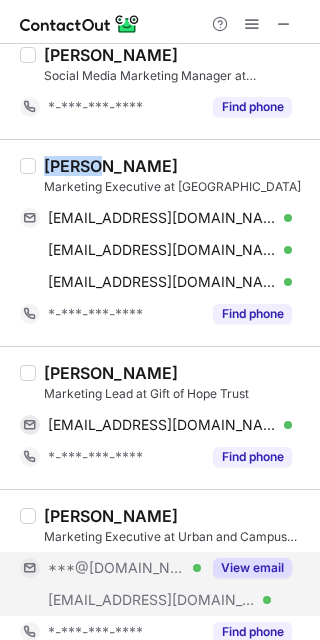 click on "View email" at bounding box center [252, 568] 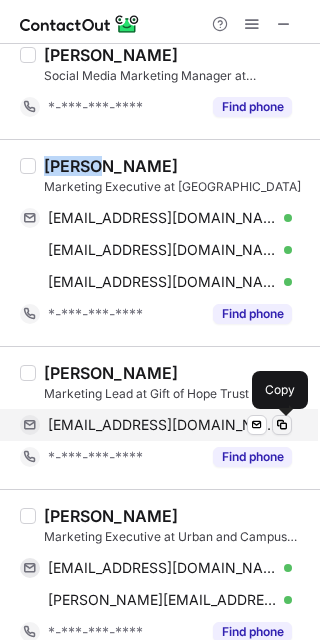 click at bounding box center [282, 425] 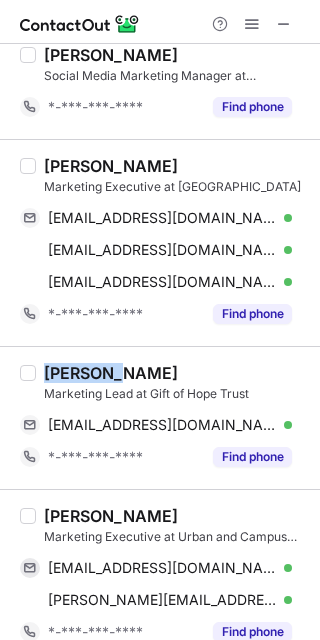 drag, startPoint x: 123, startPoint y: 367, endPoint x: 43, endPoint y: 374, distance: 80.305664 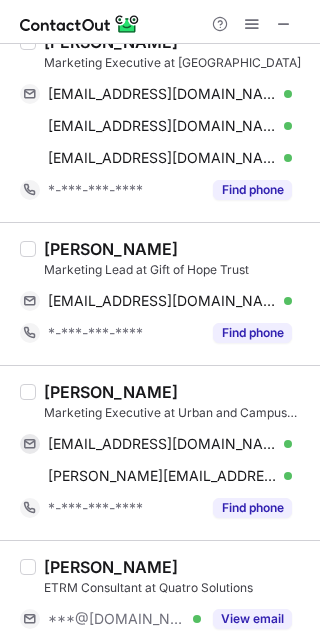 scroll, scrollTop: 640, scrollLeft: 0, axis: vertical 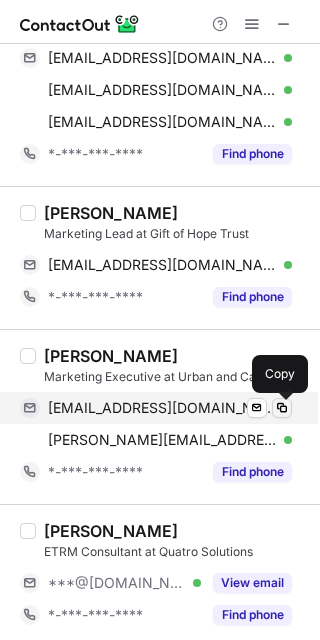 click at bounding box center (282, 408) 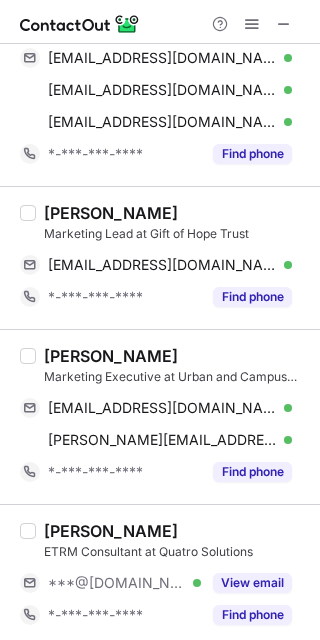 click on "[PERSON_NAME]" at bounding box center (111, 356) 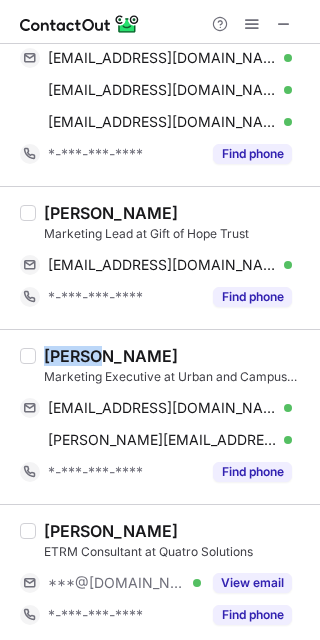 click on "[PERSON_NAME]" at bounding box center (111, 356) 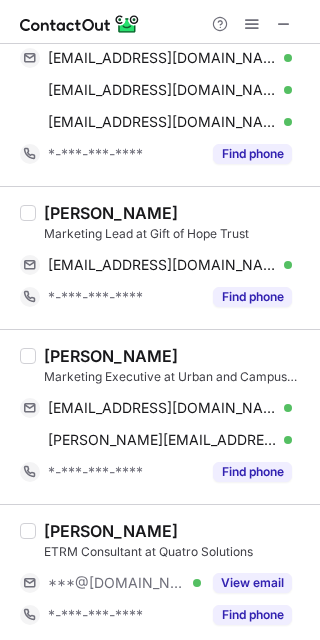 click on "[PERSON_NAME] Marketing Executive at Urban and Campus Nest Ltd. [EMAIL_ADDRESS][DOMAIN_NAME] Verified Send email Copy [PERSON_NAME][EMAIL_ADDRESS][DOMAIN_NAME] Verified Send email Copy *-***-***-**** Find phone" at bounding box center [160, 416] 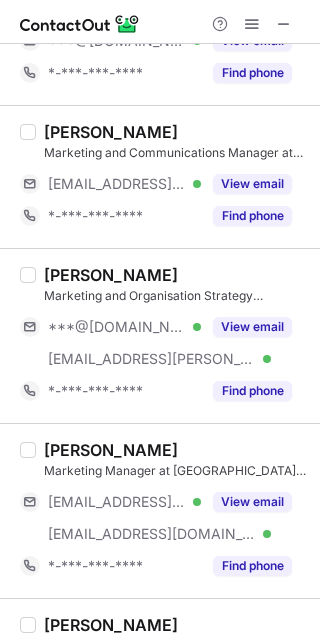 scroll, scrollTop: 1226, scrollLeft: 0, axis: vertical 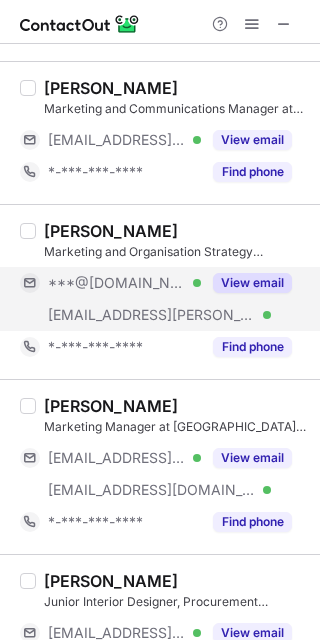 click on "View email" at bounding box center (252, 283) 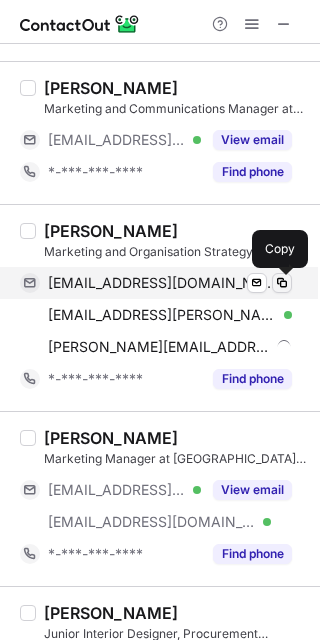 click at bounding box center (282, 283) 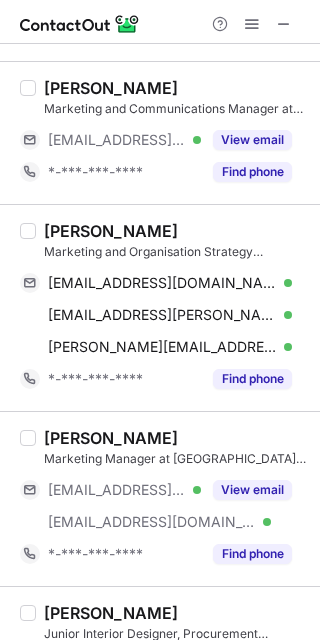 click on "[PERSON_NAME]" at bounding box center [111, 231] 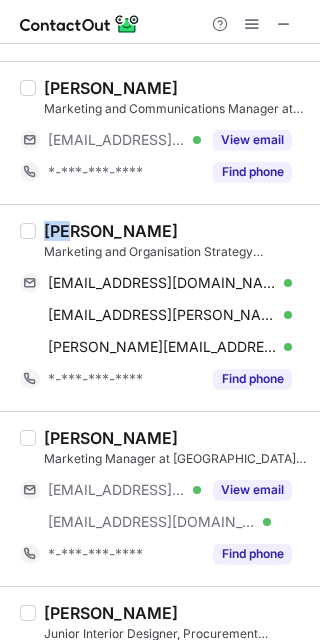 click on "[PERSON_NAME]" at bounding box center [111, 231] 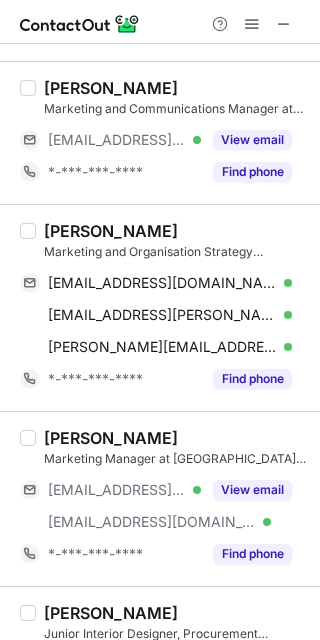 click on "Marketing and Organisation Strategy Consultant at Dentists' Health Support Trust" at bounding box center (176, 252) 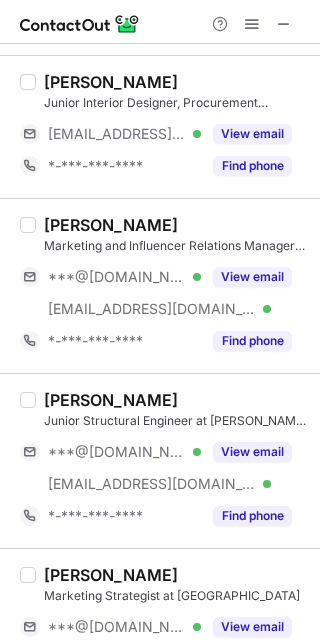 scroll, scrollTop: 1760, scrollLeft: 0, axis: vertical 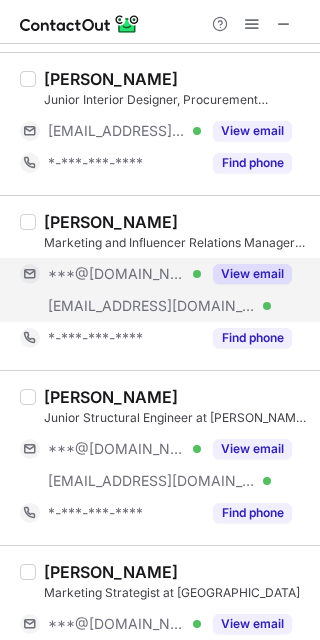 click on "View email" at bounding box center [252, 274] 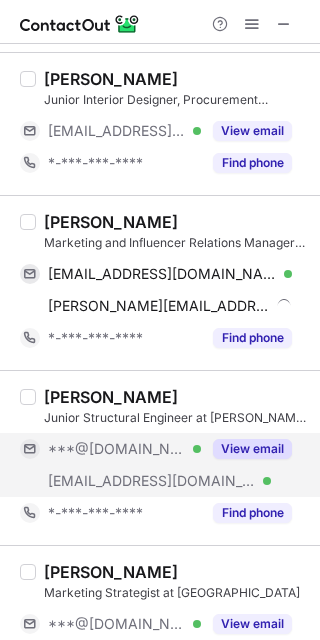 click on "View email" at bounding box center [252, 449] 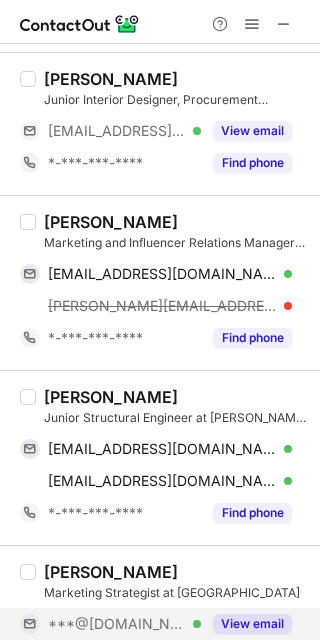 click on "View email" at bounding box center [252, 624] 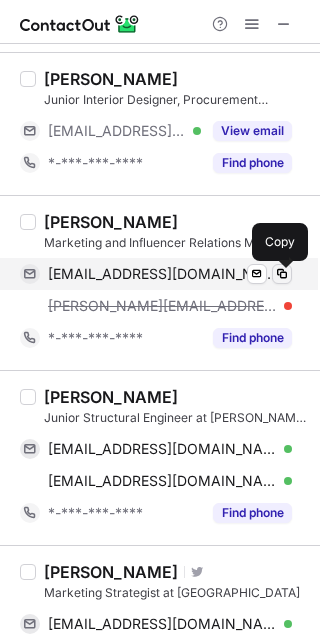 click at bounding box center [282, 274] 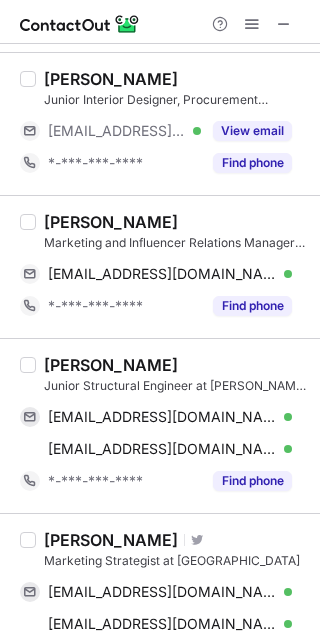 click on "[PERSON_NAME]" at bounding box center (111, 222) 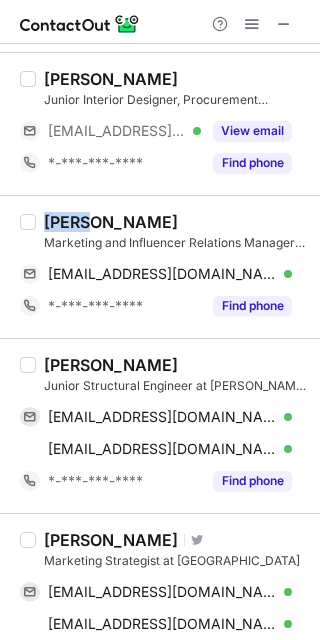 click on "[PERSON_NAME]" at bounding box center (111, 222) 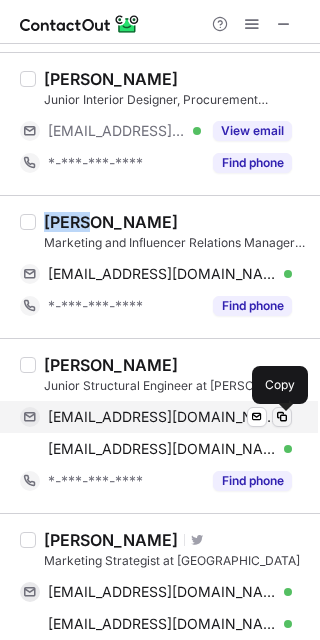click at bounding box center (282, 417) 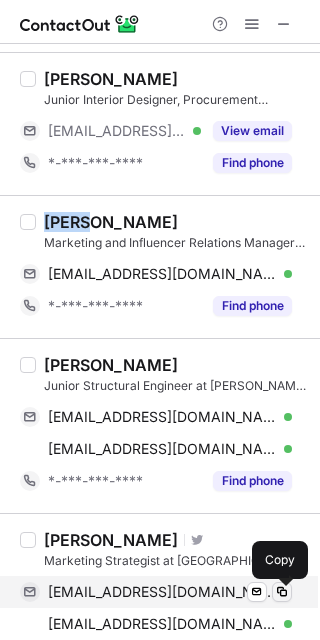 click at bounding box center (282, 592) 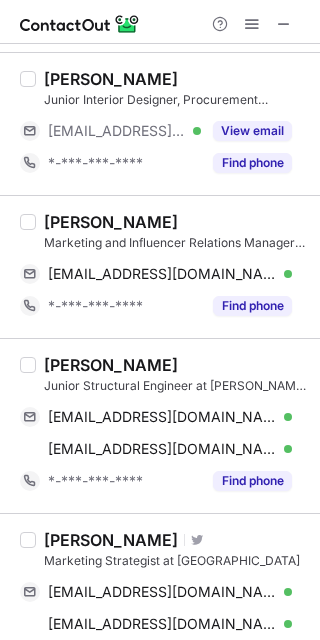 click on "[PERSON_NAME]" at bounding box center (111, 540) 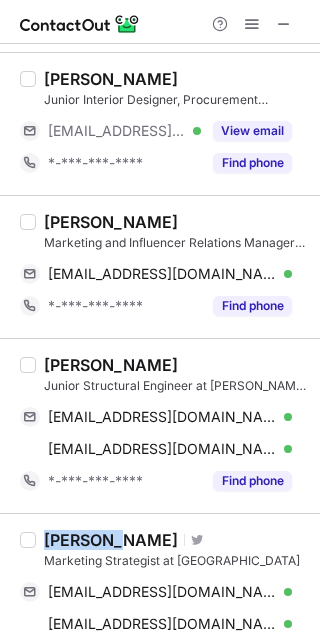 click on "[PERSON_NAME]" at bounding box center (111, 540) 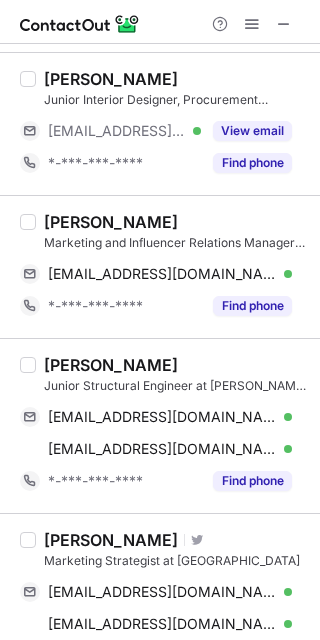 click on "[PERSON_NAME] Junior Structural Engineer at [PERSON_NAME] Structural Engineers [EMAIL_ADDRESS][DOMAIN_NAME] Verified Send email Copy [EMAIL_ADDRESS][DOMAIN_NAME] Verified Send email Copy *-***-***-**** Find phone" at bounding box center (160, 425) 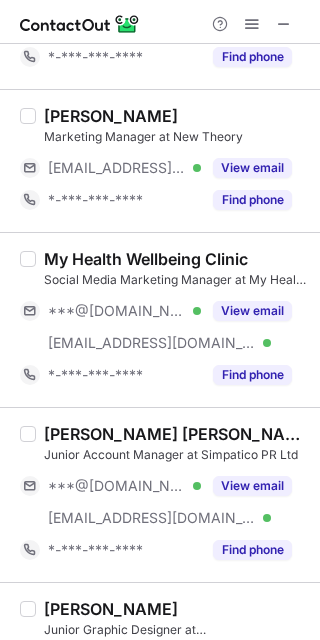 scroll, scrollTop: 2506, scrollLeft: 0, axis: vertical 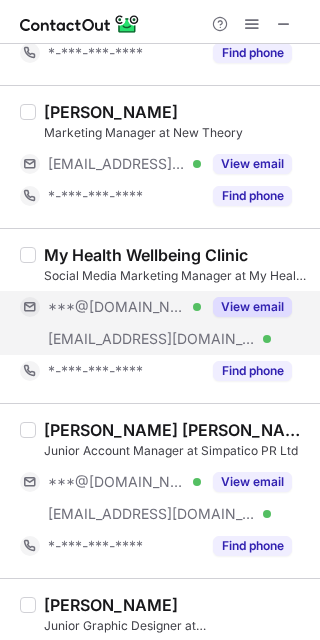 click on "View email" at bounding box center (252, 307) 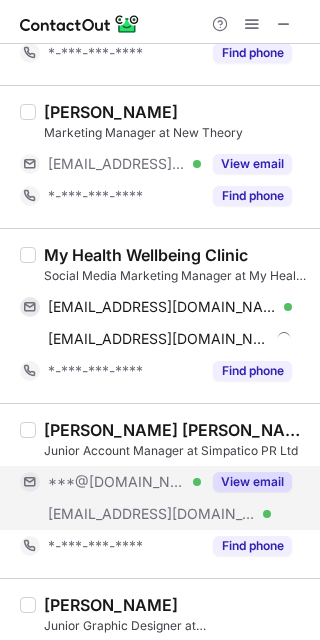 click on "View email" at bounding box center [252, 482] 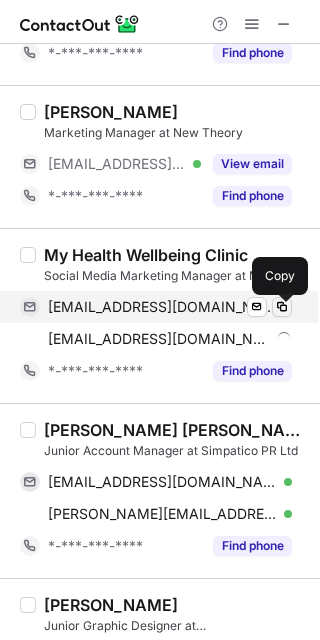 click at bounding box center [282, 307] 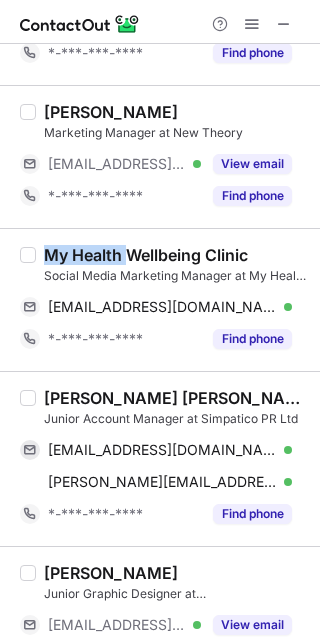 drag, startPoint x: 125, startPoint y: 258, endPoint x: 41, endPoint y: 260, distance: 84.0238 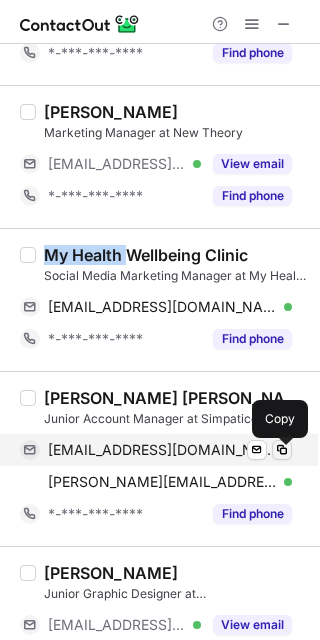 click at bounding box center (282, 450) 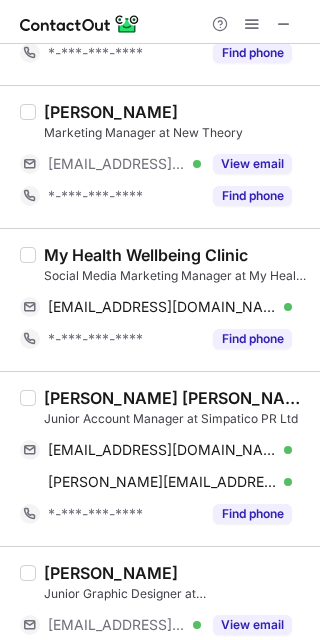 click on "[PERSON_NAME] [PERSON_NAME] Bridge" at bounding box center [176, 398] 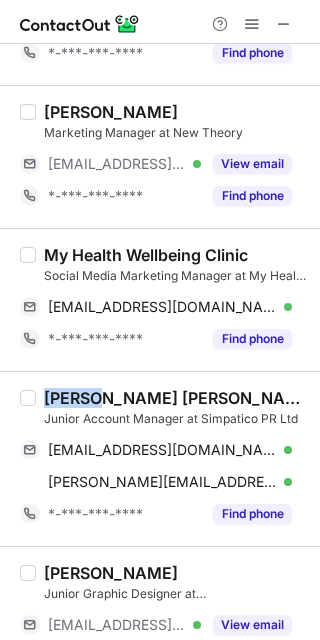 click on "[PERSON_NAME] [PERSON_NAME] Bridge" at bounding box center (176, 398) 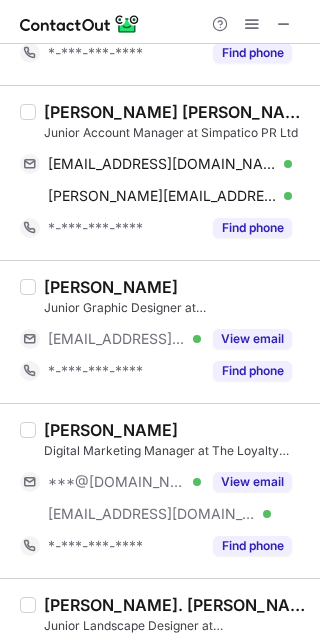 scroll, scrollTop: 2986, scrollLeft: 0, axis: vertical 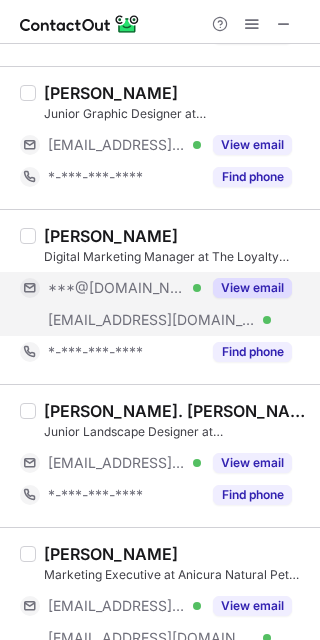 click on "View email" at bounding box center [252, 288] 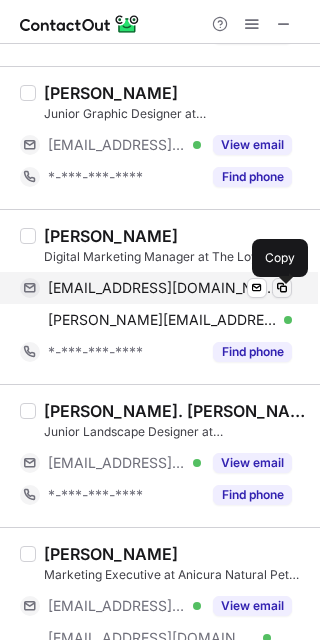 click at bounding box center [282, 288] 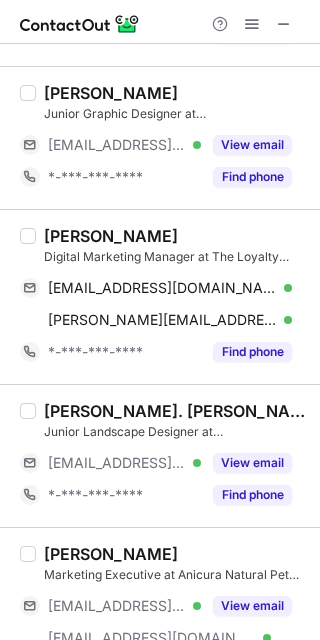 click on "[PERSON_NAME]" at bounding box center [111, 236] 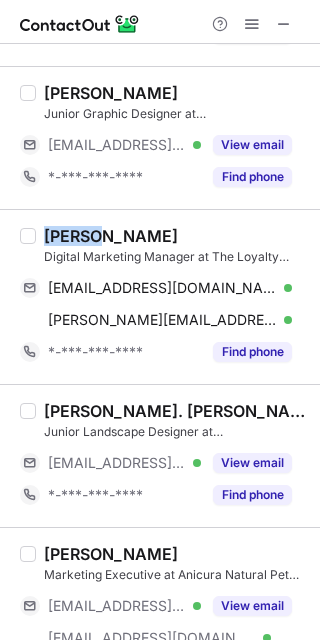 click on "[PERSON_NAME]" at bounding box center [111, 236] 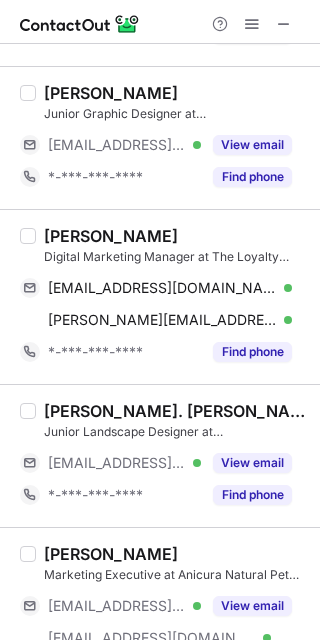 click on "[PERSON_NAME]" at bounding box center [176, 236] 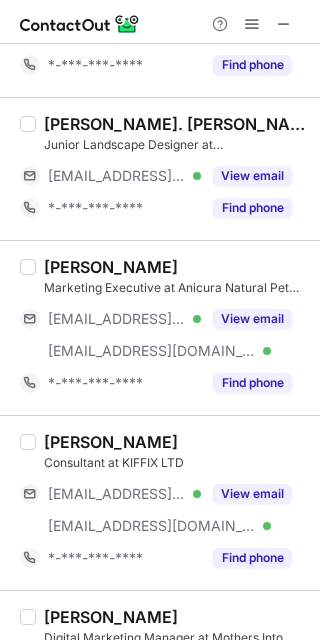 scroll, scrollTop: 3374, scrollLeft: 0, axis: vertical 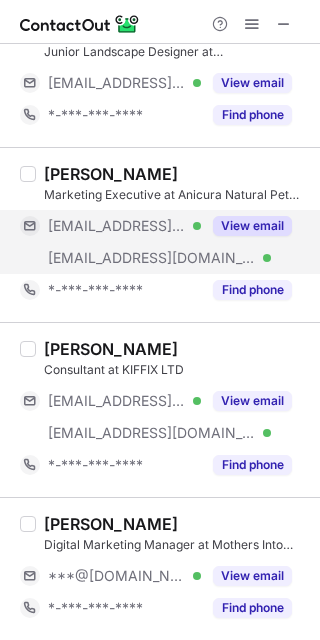 click on "View email" at bounding box center [252, 226] 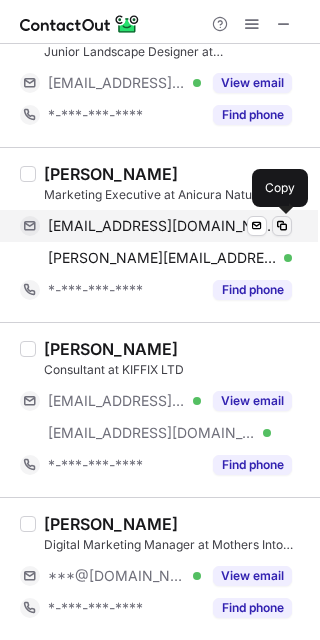click at bounding box center [282, 226] 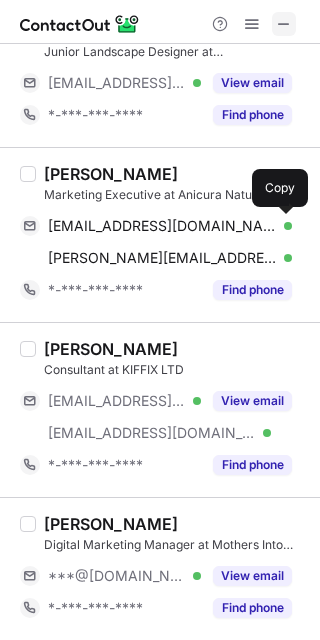 click at bounding box center (284, 24) 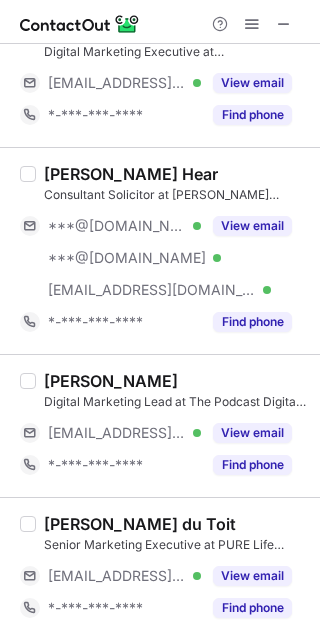 scroll, scrollTop: 3278, scrollLeft: 0, axis: vertical 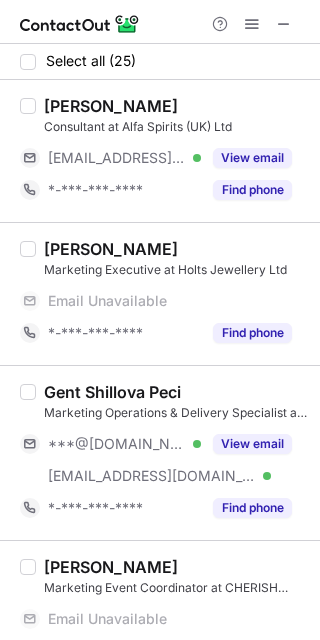 click on "[PERSON_NAME]" at bounding box center [111, 249] 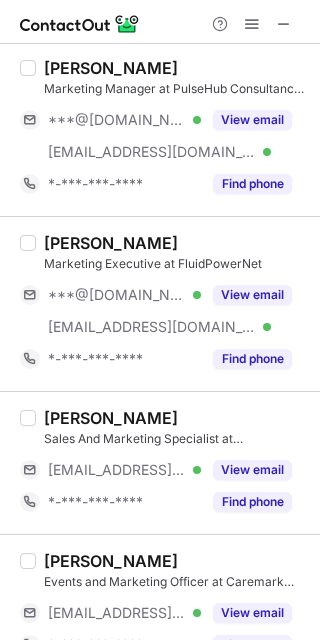 scroll, scrollTop: 586, scrollLeft: 0, axis: vertical 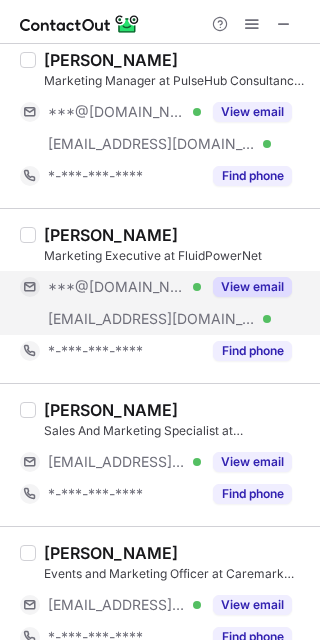 click on "View email" at bounding box center [252, 287] 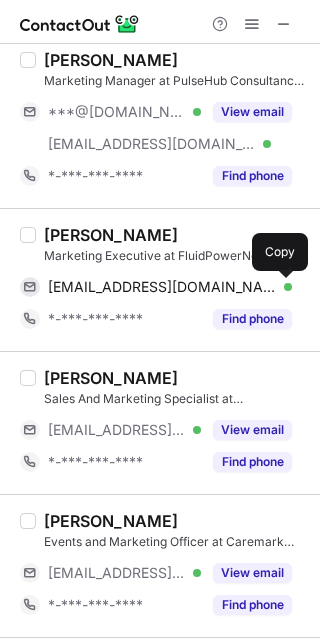 click at bounding box center [282, 287] 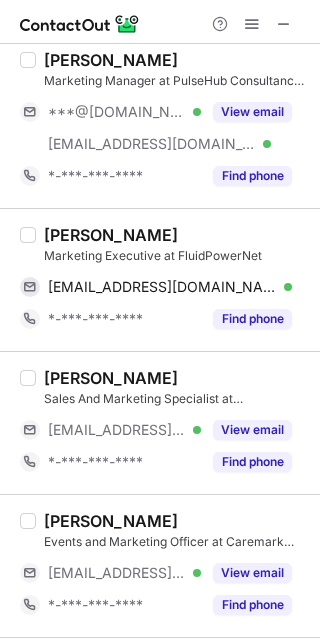 click on "[PERSON_NAME]" at bounding box center (111, 235) 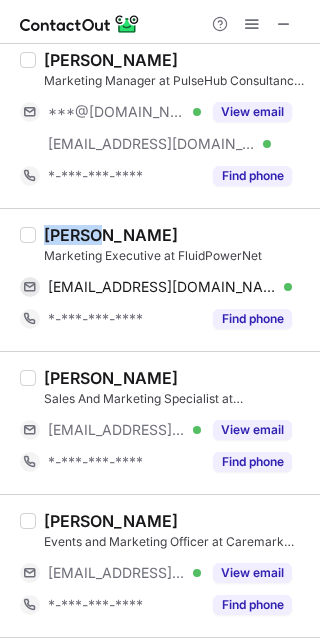 click on "[PERSON_NAME]" at bounding box center [111, 235] 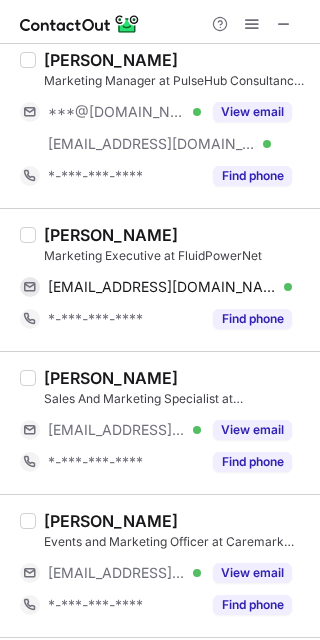 click on "[PERSON_NAME] Sales And Marketing Specialist at [PERSON_NAME] Capital [EMAIL_ADDRESS][DOMAIN_NAME] Verified View email *-***-***-**** Find phone" at bounding box center [160, 422] 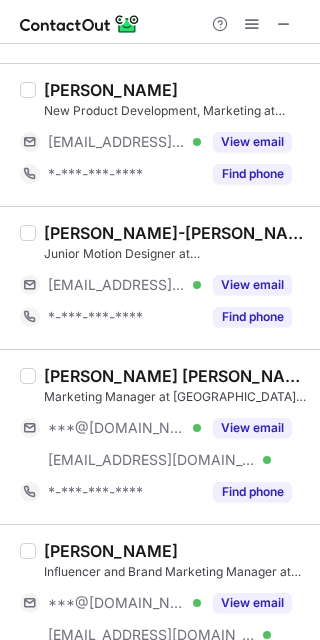scroll, scrollTop: 1546, scrollLeft: 0, axis: vertical 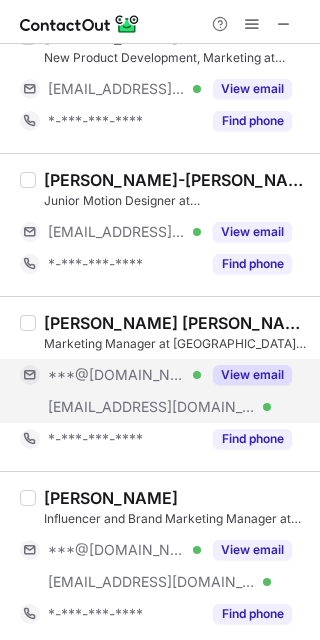 click on "View email" at bounding box center (252, 375) 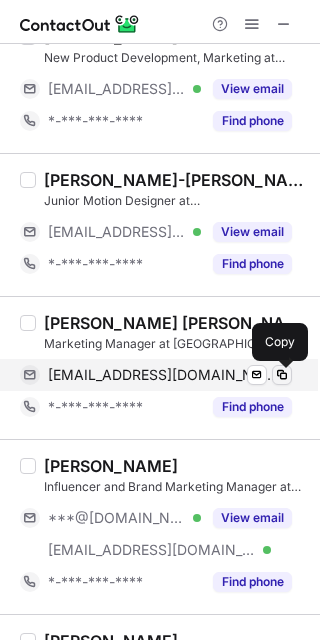 click at bounding box center [282, 375] 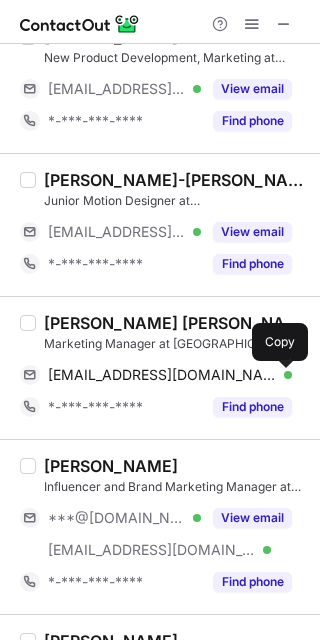 click on "[PERSON_NAME] [PERSON_NAME]" at bounding box center [176, 323] 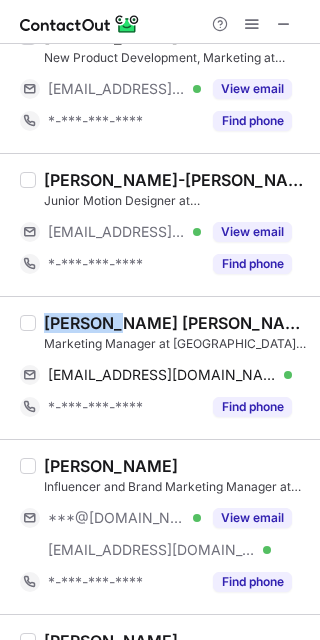 click on "[PERSON_NAME] [PERSON_NAME]" at bounding box center [176, 323] 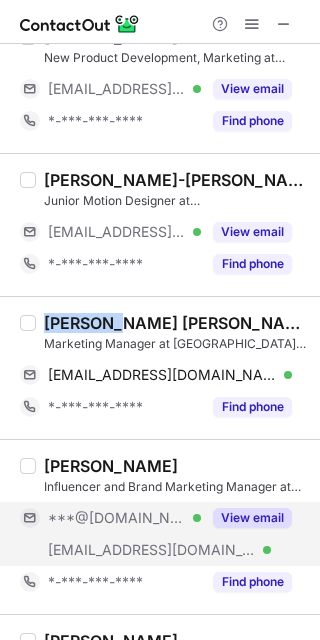 click on "View email" at bounding box center [252, 518] 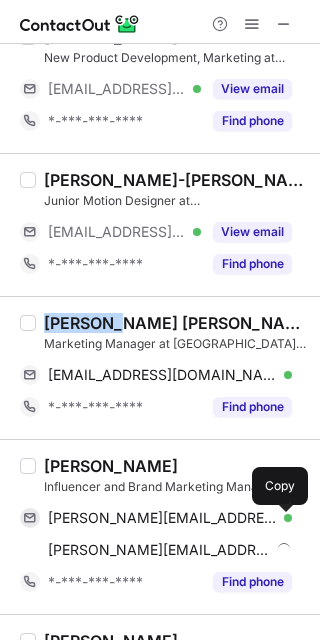 click at bounding box center (282, 518) 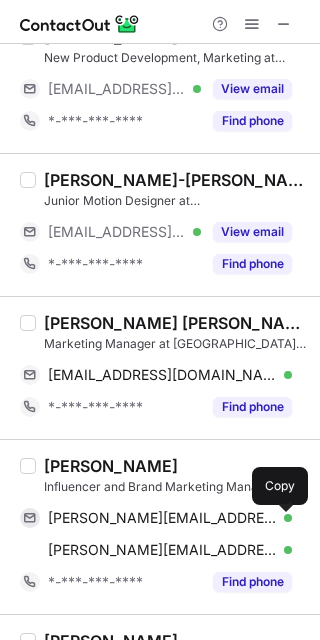 click on "[PERSON_NAME]" at bounding box center (111, 466) 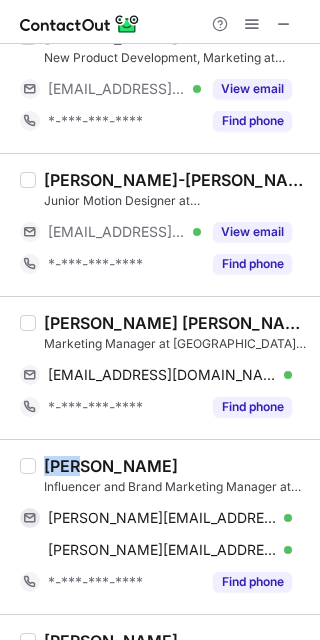 click on "[PERSON_NAME]" at bounding box center (111, 466) 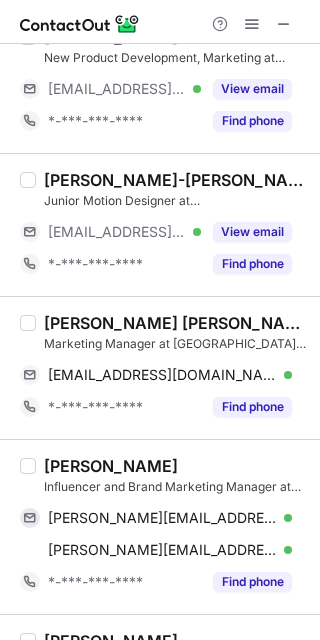 click on "[PERSON_NAME] [PERSON_NAME] Marketing Manager at [GEOGRAPHIC_DATA] and [GEOGRAPHIC_DATA] [EMAIL_ADDRESS][DOMAIN_NAME] Verified Send email Copy *-***-***-**** Find phone" at bounding box center [160, 367] 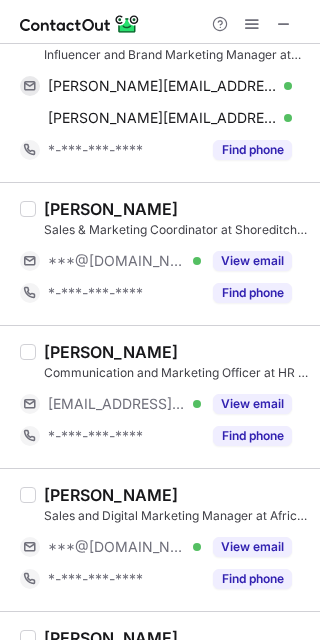 scroll, scrollTop: 2026, scrollLeft: 0, axis: vertical 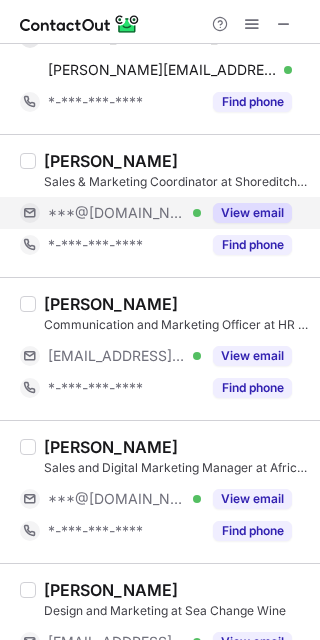 click on "View email" at bounding box center (252, 213) 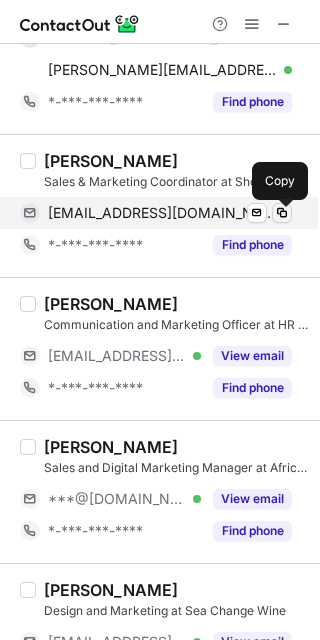 click at bounding box center (282, 213) 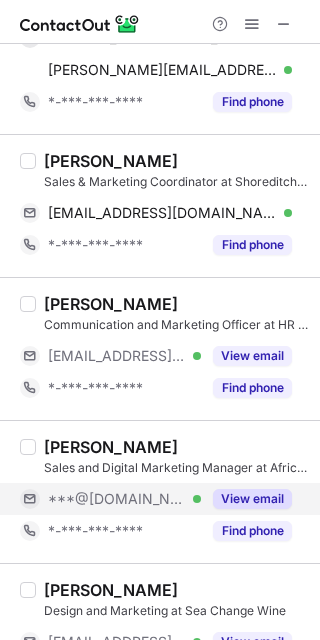 click on "View email" at bounding box center (252, 499) 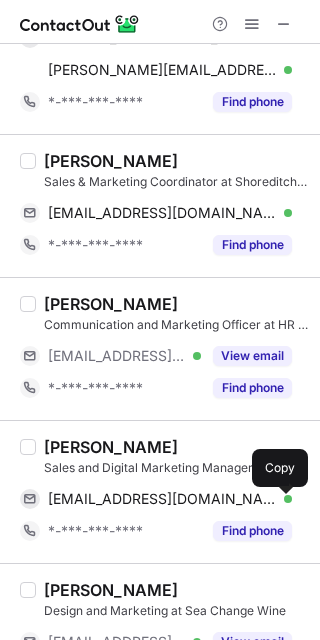 click at bounding box center (282, 499) 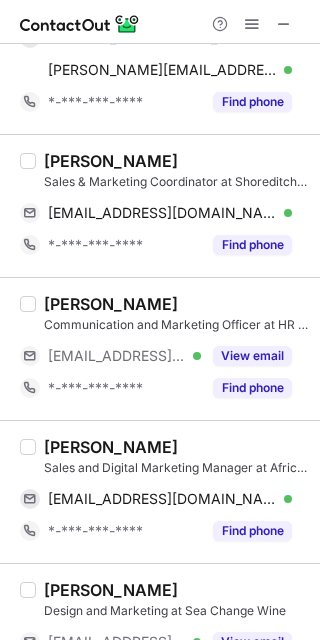 click on "[PERSON_NAME]" at bounding box center (176, 304) 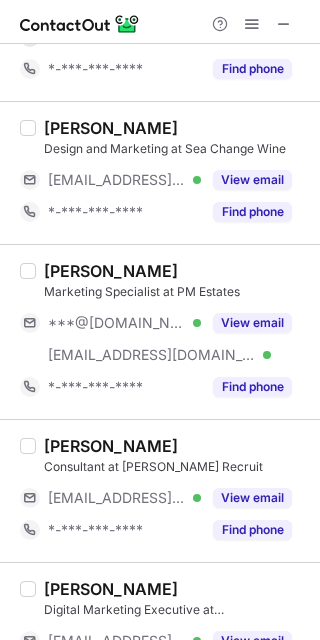 scroll, scrollTop: 2506, scrollLeft: 0, axis: vertical 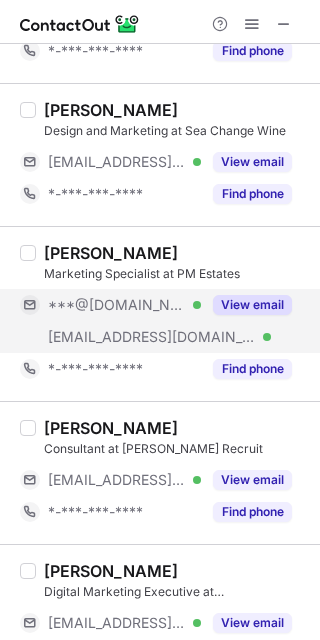 click on "View email" at bounding box center [252, 305] 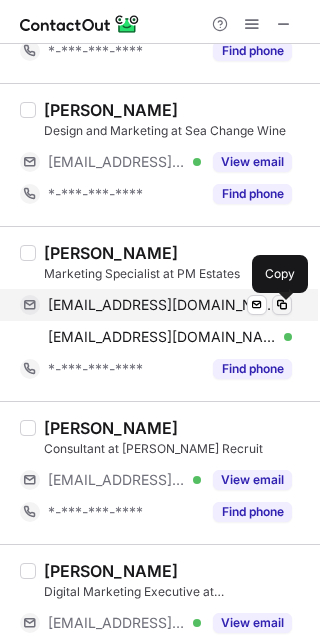click at bounding box center [282, 305] 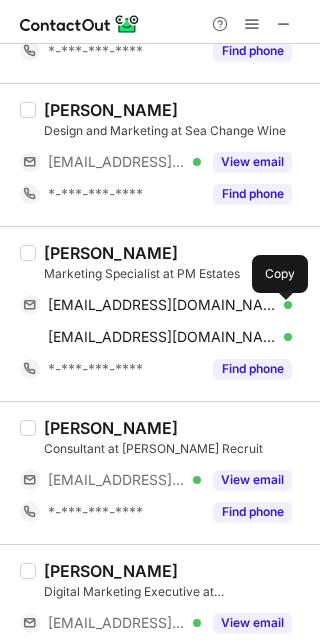 click on "[PERSON_NAME] Marketing Specialist at PM Estates [EMAIL_ADDRESS][DOMAIN_NAME] Verified Send email Copy [EMAIL_ADDRESS][DOMAIN_NAME] Verified Send email Copy *-***-***-**** Find phone" at bounding box center (160, 313) 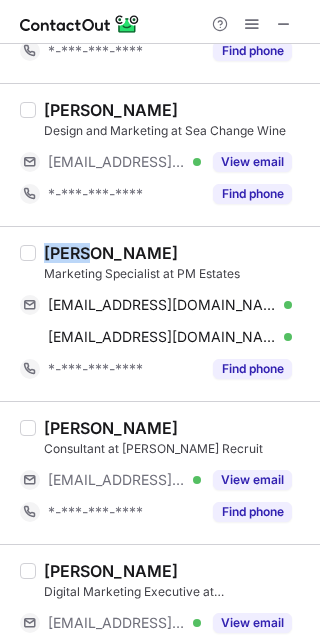 click on "[PERSON_NAME] Marketing Specialist at PM Estates [EMAIL_ADDRESS][DOMAIN_NAME] Verified Send email Copy [EMAIL_ADDRESS][DOMAIN_NAME] Verified Send email Copy *-***-***-**** Find phone" at bounding box center [160, 313] 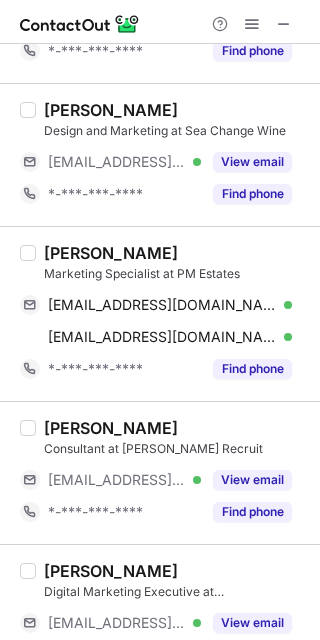 click on "Marketing Specialist at PM Estates" at bounding box center [176, 274] 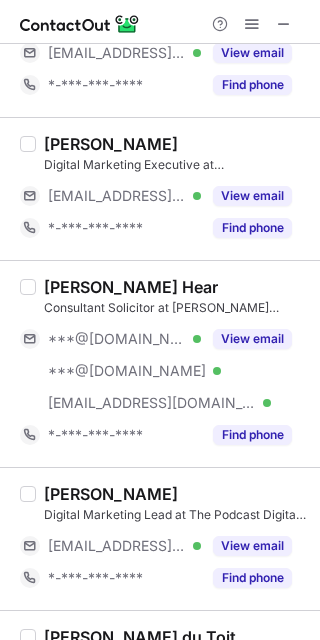 scroll, scrollTop: 2986, scrollLeft: 0, axis: vertical 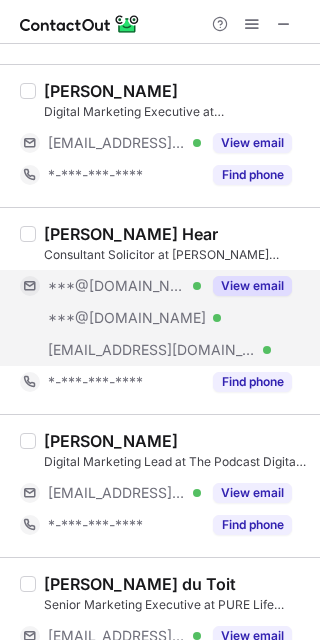 click on "View email" at bounding box center (246, 286) 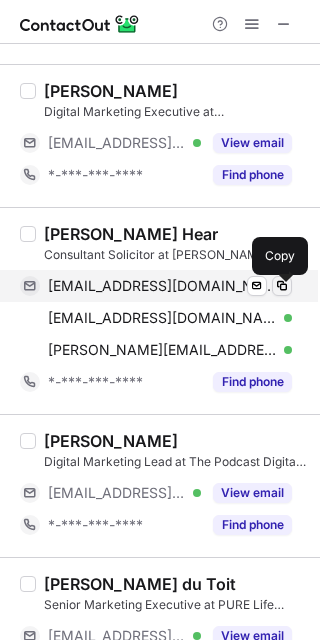 click at bounding box center [282, 286] 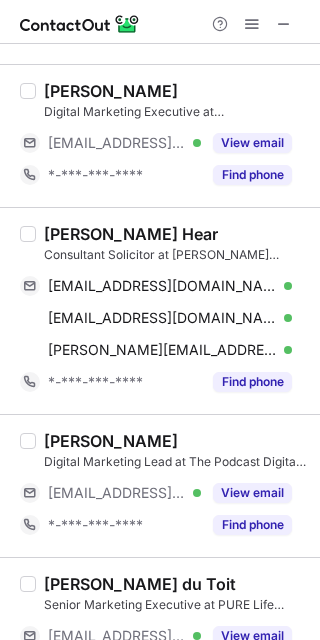 click on "[PERSON_NAME] Hear" at bounding box center [131, 234] 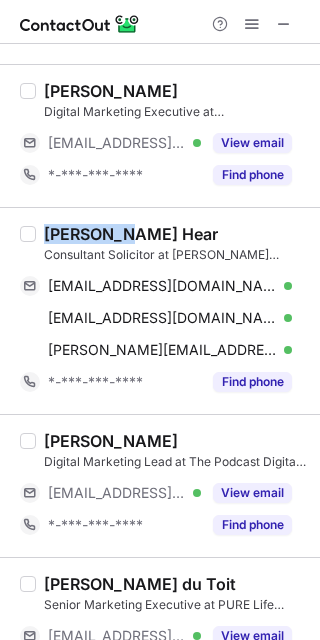 click on "[PERSON_NAME] Hear" at bounding box center (131, 234) 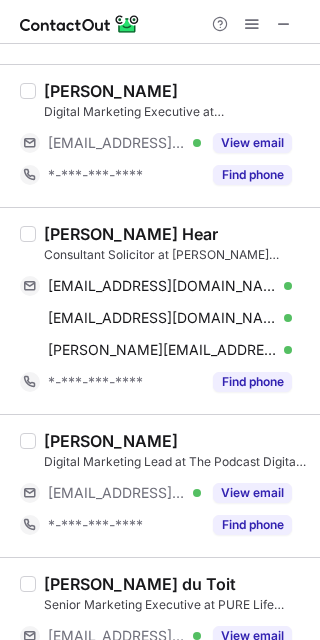 click on "[PERSON_NAME] Digital Marketing Lead at The Podcast Digital Agency [EMAIL_ADDRESS][DOMAIN_NAME] Verified View email *-***-***-**** Find phone" at bounding box center (160, 485) 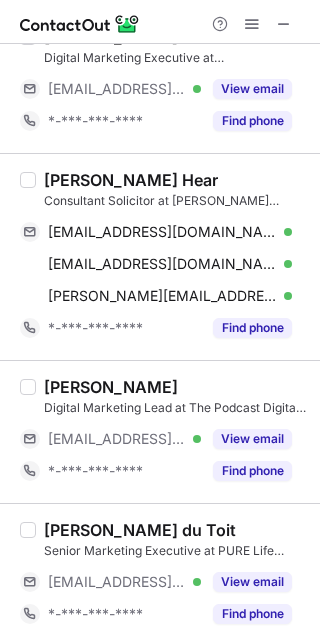 scroll, scrollTop: 3054, scrollLeft: 0, axis: vertical 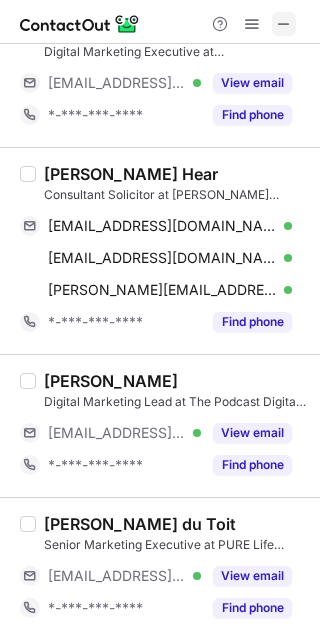 click at bounding box center (284, 24) 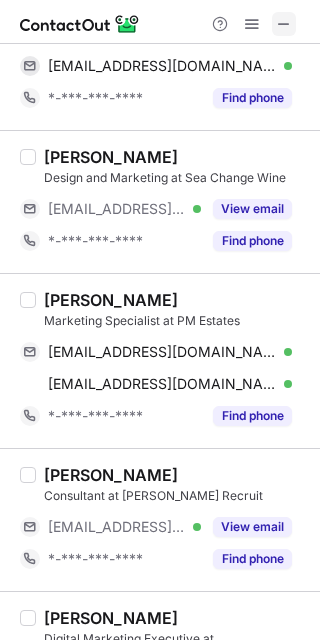 scroll, scrollTop: 3656, scrollLeft: 0, axis: vertical 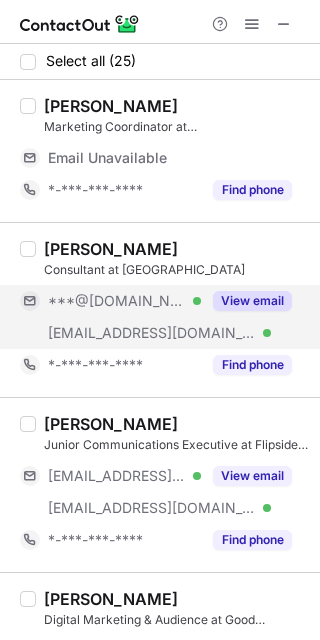 click on "View email" at bounding box center [252, 301] 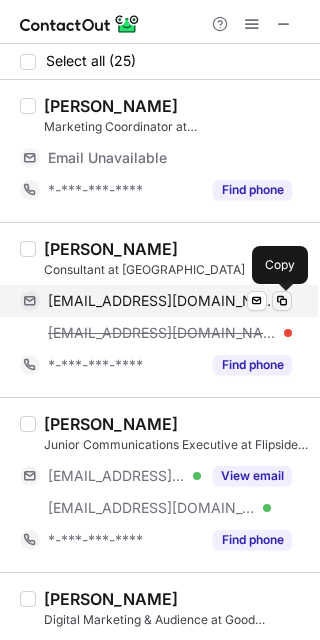 click at bounding box center [282, 301] 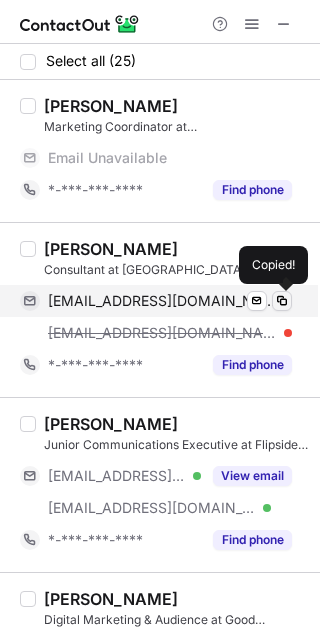 click at bounding box center [282, 301] 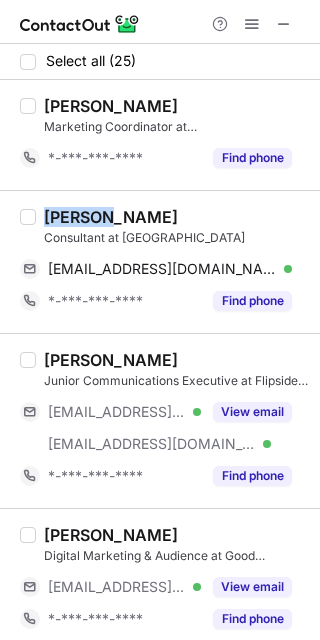 drag, startPoint x: 119, startPoint y: 214, endPoint x: 41, endPoint y: 214, distance: 78 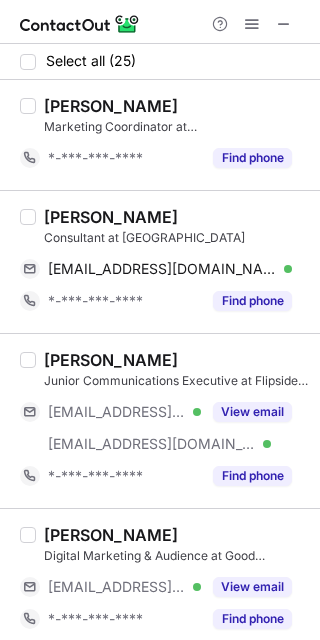 drag, startPoint x: 203, startPoint y: 365, endPoint x: 188, endPoint y: 359, distance: 16.155495 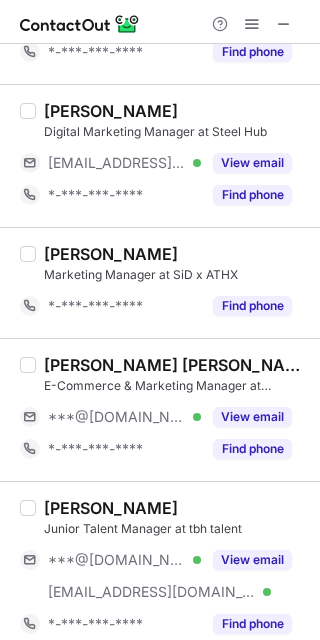 scroll, scrollTop: 800, scrollLeft: 0, axis: vertical 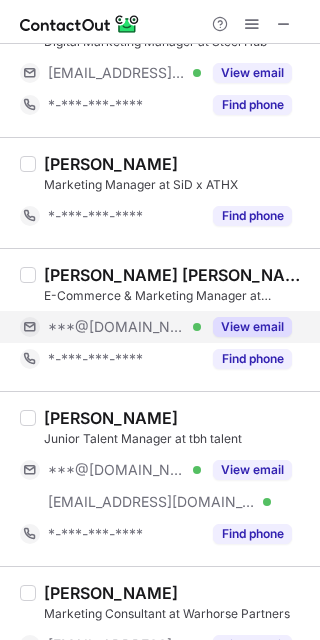 click on "View email" at bounding box center [252, 327] 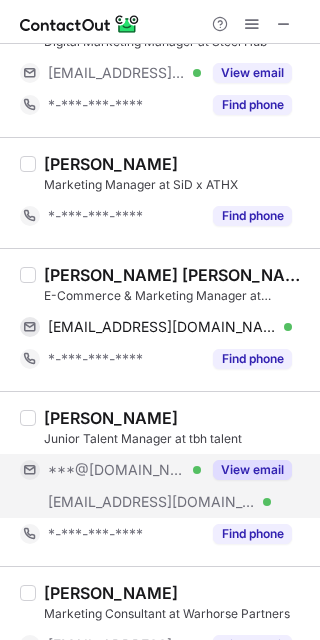 click on "View email" at bounding box center (246, 470) 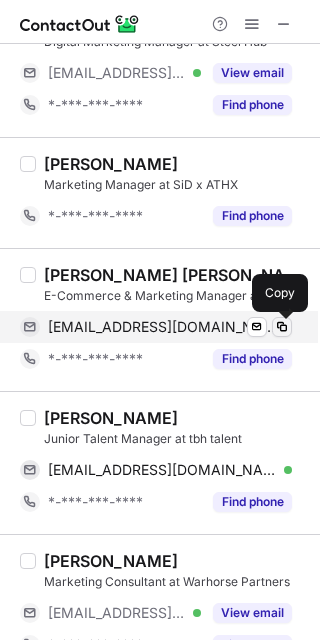 click at bounding box center [282, 327] 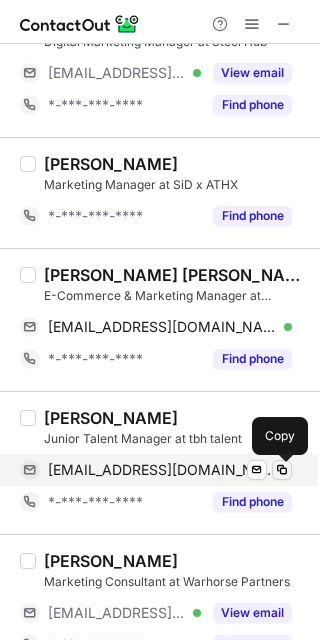 click at bounding box center (282, 470) 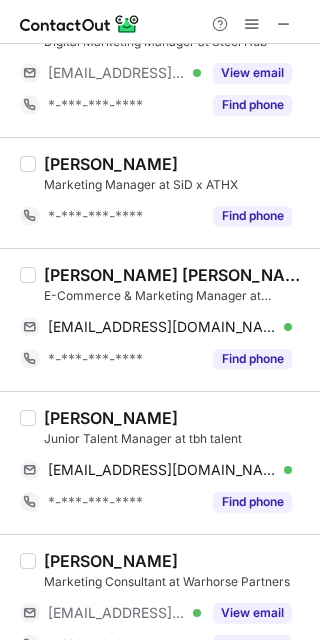 click on "[PERSON_NAME] Junior Talent Manager at tbh talent [EMAIL_ADDRESS][DOMAIN_NAME] Verified Send email Copy *-***-***-**** Find phone" at bounding box center [160, 462] 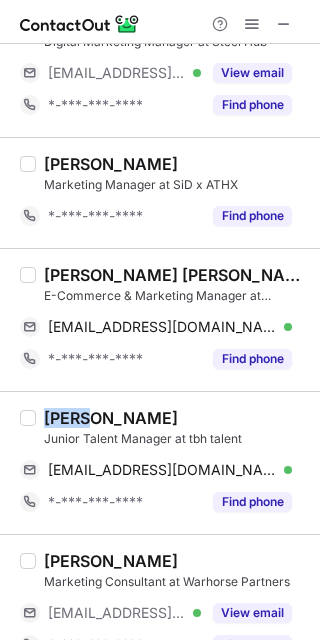 click on "[PERSON_NAME] Junior Talent Manager at tbh talent [EMAIL_ADDRESS][DOMAIN_NAME] Verified Send email Copy *-***-***-**** Find phone" at bounding box center (160, 462) 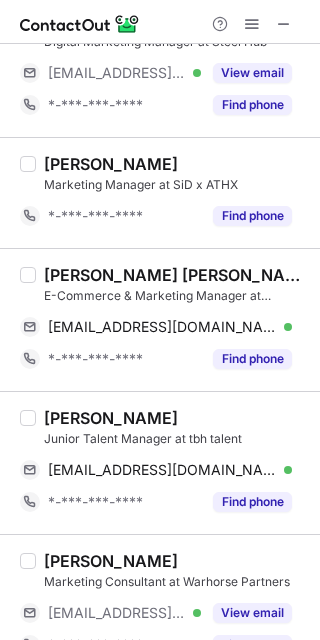 click on "[PERSON_NAME] Junior Talent Manager at tbh talent [EMAIL_ADDRESS][DOMAIN_NAME] Verified Send email Copy *-***-***-**** Find phone" at bounding box center [160, 462] 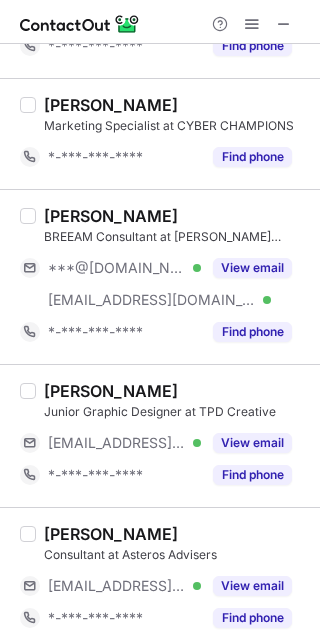 scroll, scrollTop: 2773, scrollLeft: 0, axis: vertical 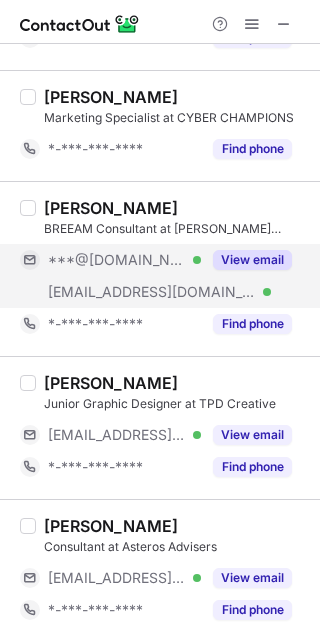 click on "View email" at bounding box center (252, 260) 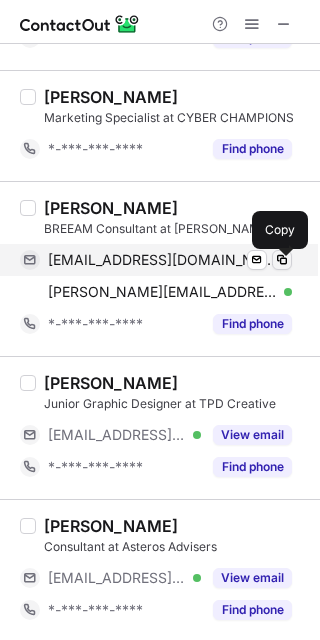 click at bounding box center (282, 260) 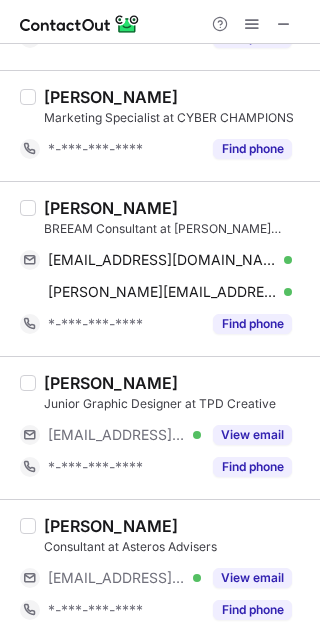 click on "[PERSON_NAME] Junior Graphic Designer at TPD Creative [EMAIL_ADDRESS][DOMAIN_NAME] Verified View email *-***-***-**** Find phone" at bounding box center [160, 427] 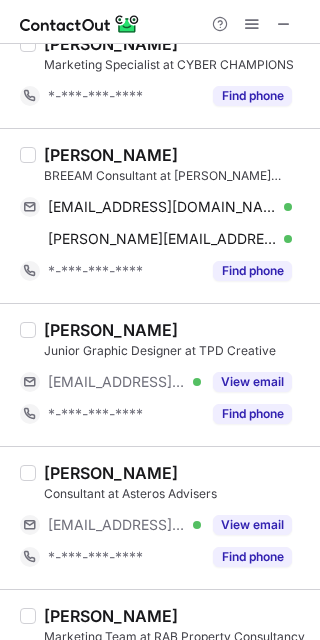 scroll, scrollTop: 2926, scrollLeft: 0, axis: vertical 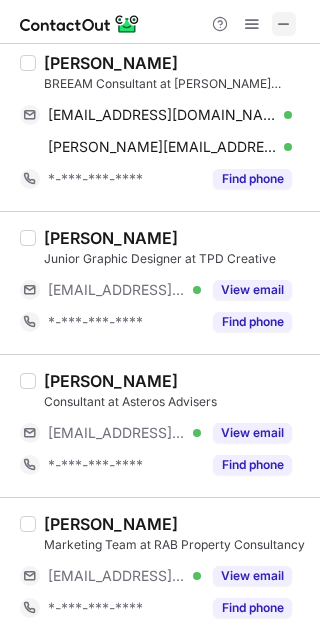 click at bounding box center [284, 24] 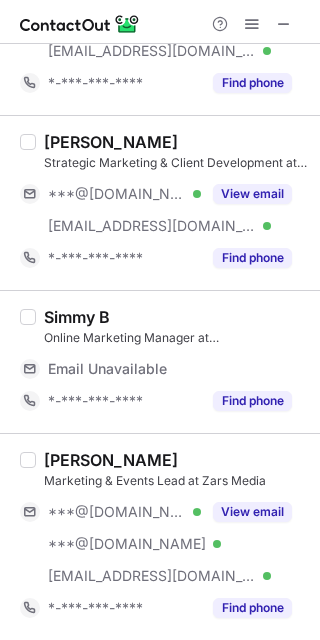 scroll, scrollTop: 3406, scrollLeft: 0, axis: vertical 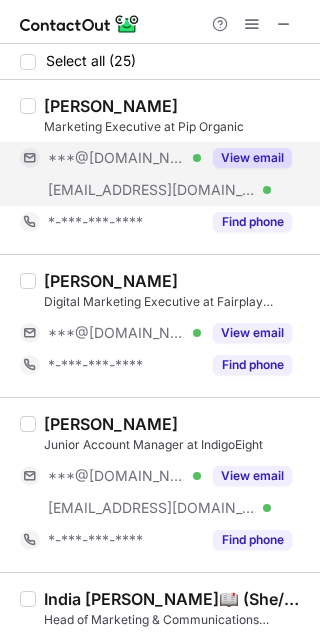 click on "View email" at bounding box center (246, 158) 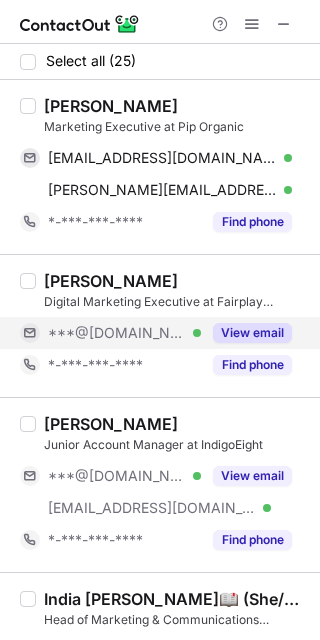 click on "View email" at bounding box center (252, 333) 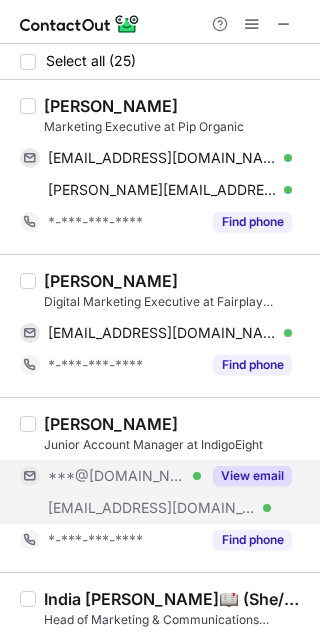 click on "View email" at bounding box center (252, 476) 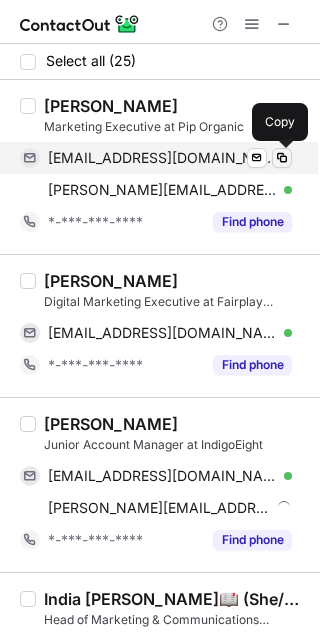 click at bounding box center (282, 158) 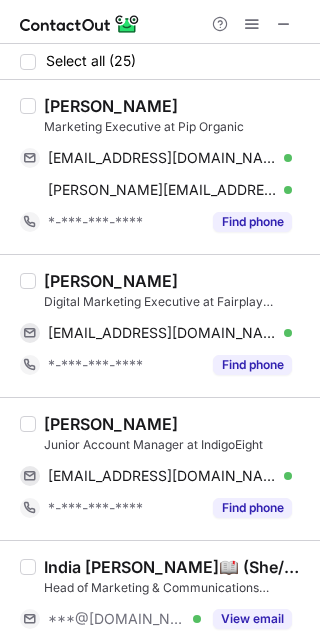 click on "[PERSON_NAME]" at bounding box center (111, 106) 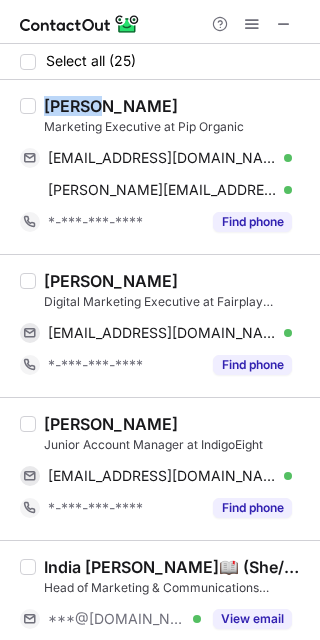 click on "[PERSON_NAME]" at bounding box center (111, 106) 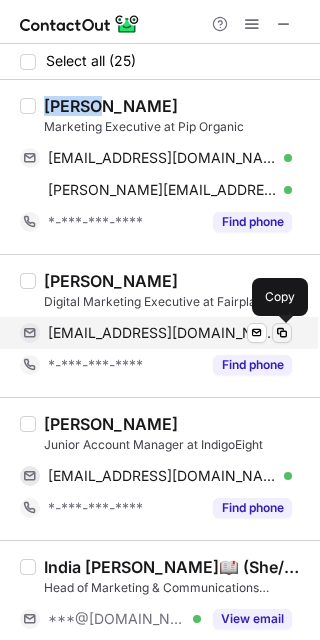 click at bounding box center [282, 333] 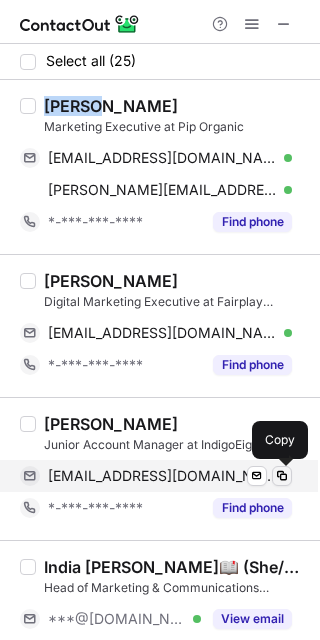 click at bounding box center (282, 476) 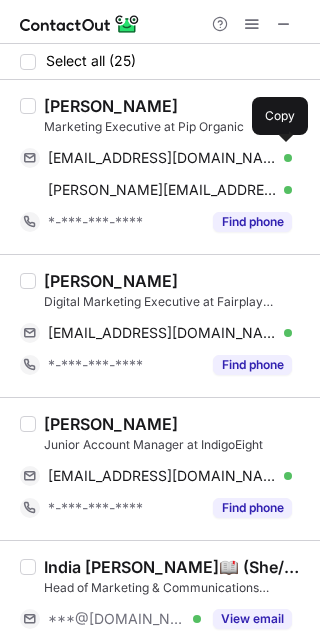 click on "[PERSON_NAME]" at bounding box center [111, 424] 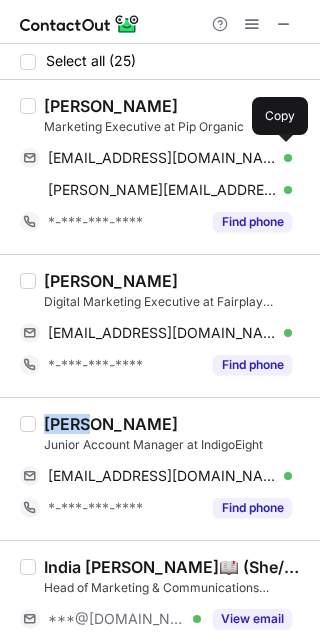 click on "[PERSON_NAME]" at bounding box center [111, 424] 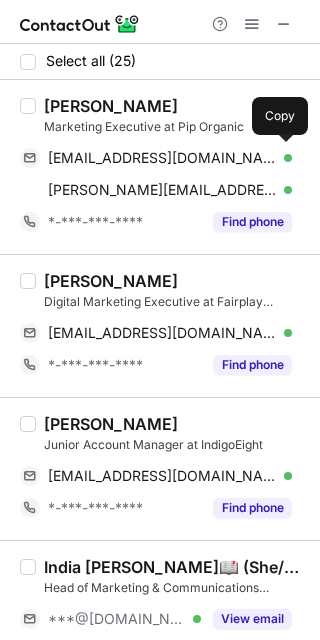 click on "[PERSON_NAME] Digital Marketing Executive at Fairplay Exchange [EMAIL_ADDRESS][DOMAIN_NAME] Verified Send email Copy *-***-***-**** Find phone" at bounding box center [160, 325] 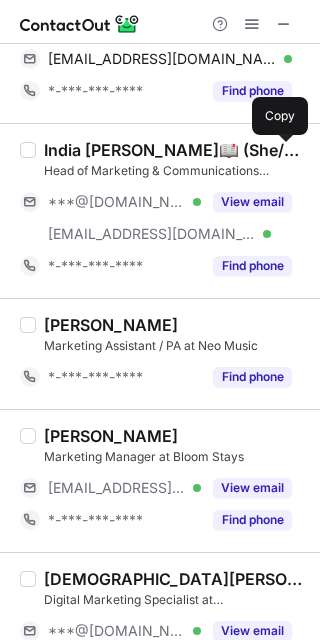 scroll, scrollTop: 373, scrollLeft: 0, axis: vertical 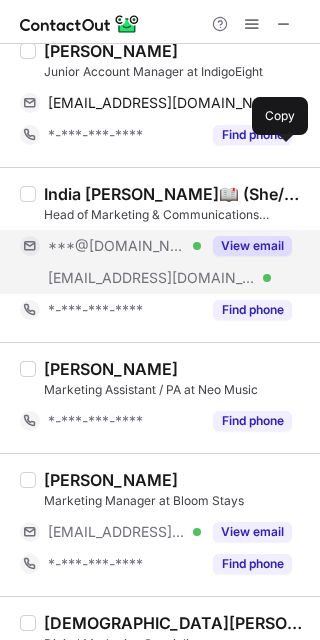 click on "View email" at bounding box center (252, 246) 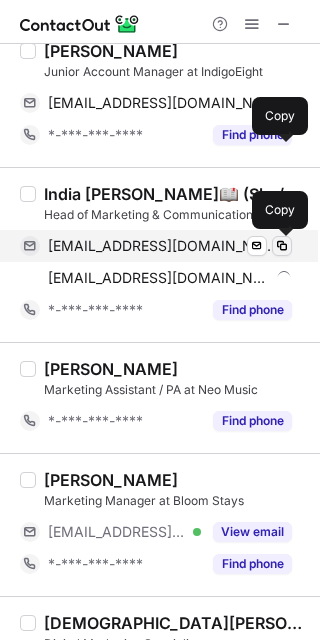 click at bounding box center (282, 246) 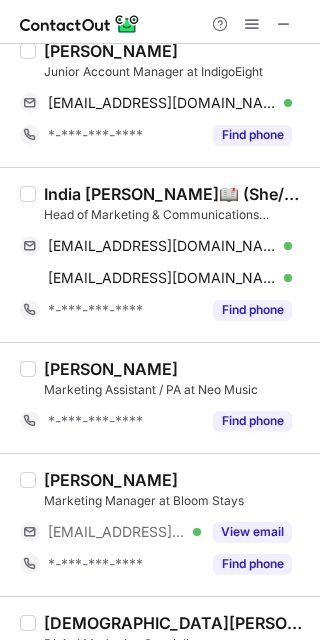 click on "India [PERSON_NAME]📖 (She/her)" at bounding box center [176, 194] 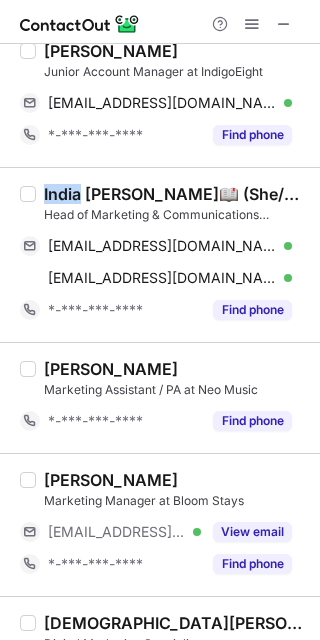 click on "India [PERSON_NAME]📖 (She/her)" at bounding box center (176, 194) 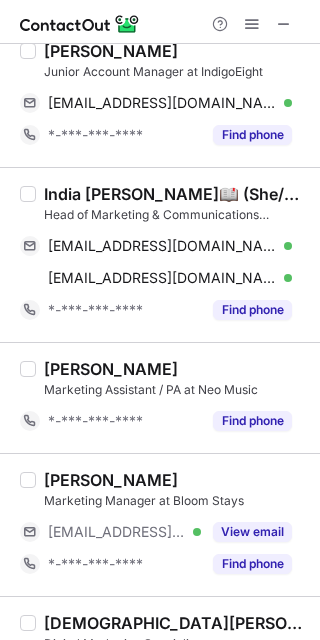 click on "[PERSON_NAME] Marketing Assistant / PA at Neo Music *-***-***-**** Find phone" at bounding box center [160, 397] 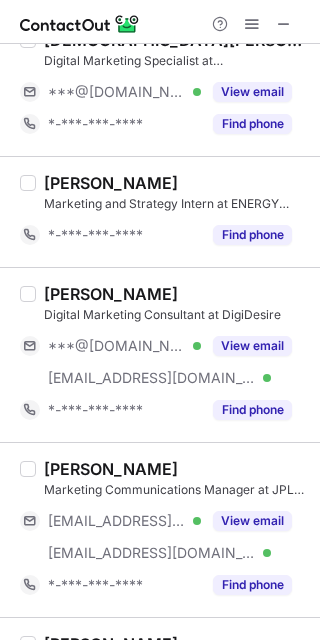scroll, scrollTop: 960, scrollLeft: 0, axis: vertical 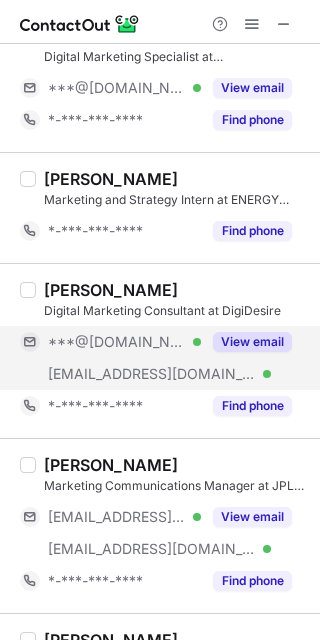 click on "View email" at bounding box center [252, 342] 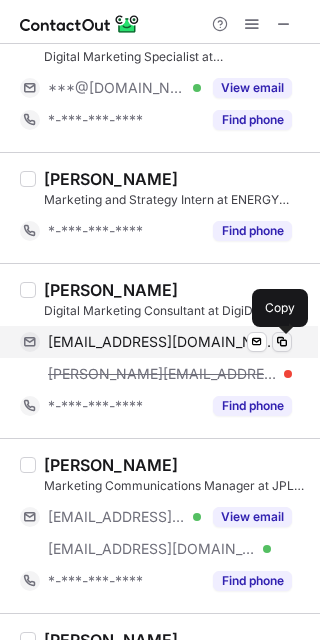 click at bounding box center (282, 342) 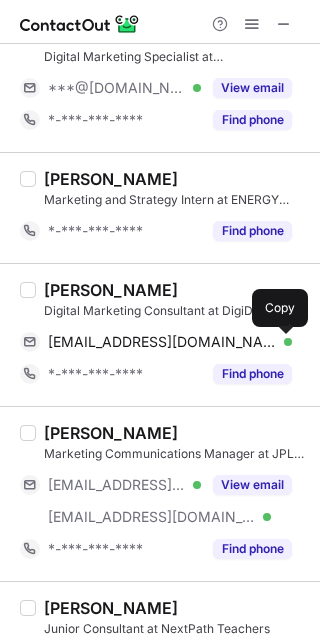 click on "[PERSON_NAME]" at bounding box center (111, 290) 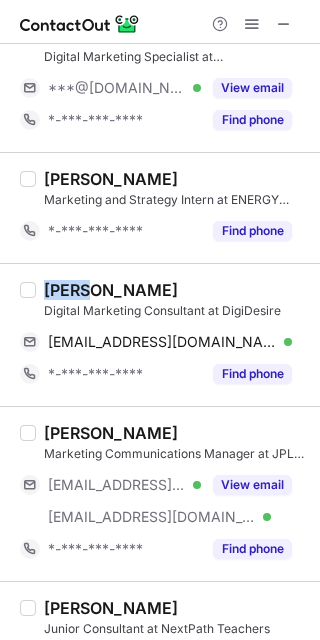 click on "[PERSON_NAME]" at bounding box center (111, 290) 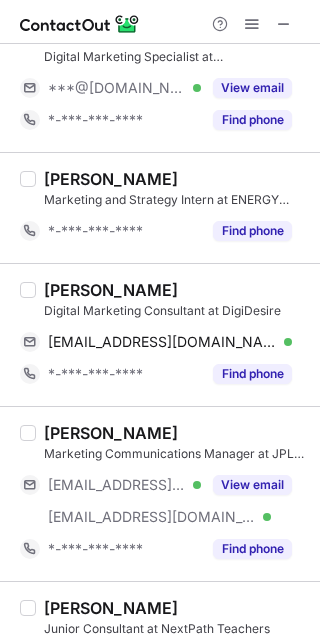 click on "[PERSON_NAME] Marketing and Strategy Intern at ENERGY BYTES™ *-***-***-**** Find phone" at bounding box center (160, 207) 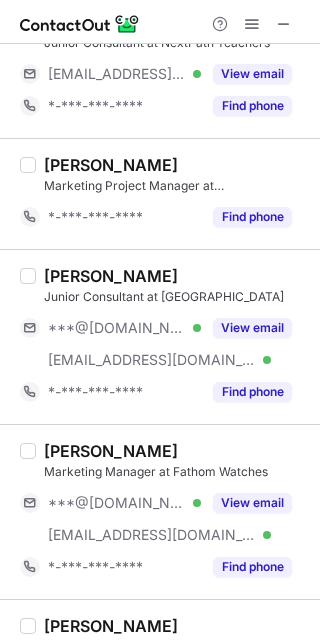 scroll, scrollTop: 1600, scrollLeft: 0, axis: vertical 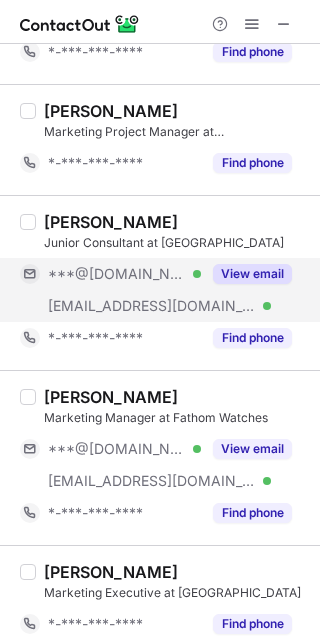 click on "View email" at bounding box center (252, 274) 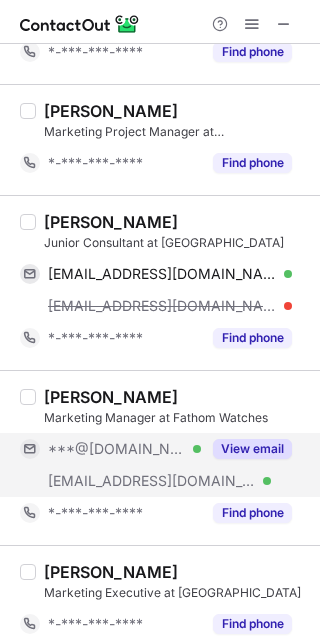 click on "View email" at bounding box center [252, 449] 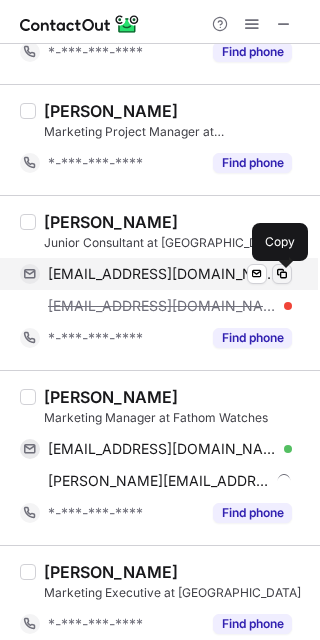 click at bounding box center (282, 274) 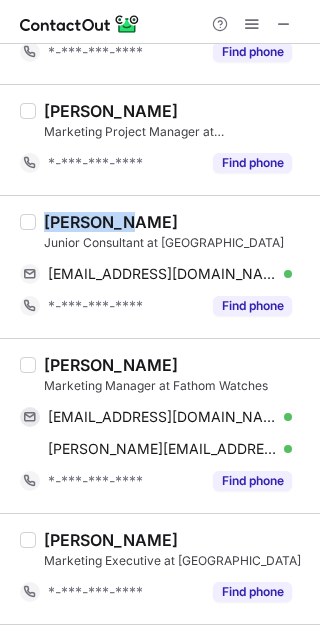drag, startPoint x: 141, startPoint y: 218, endPoint x: 41, endPoint y: 226, distance: 100.31949 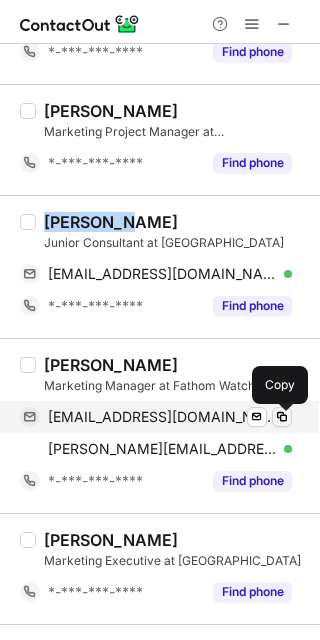 click at bounding box center (282, 417) 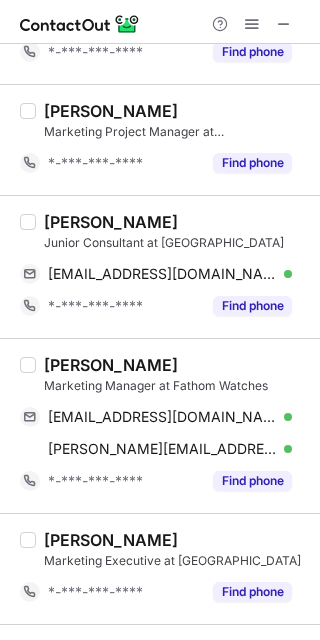 click on "[PERSON_NAME]" at bounding box center (111, 365) 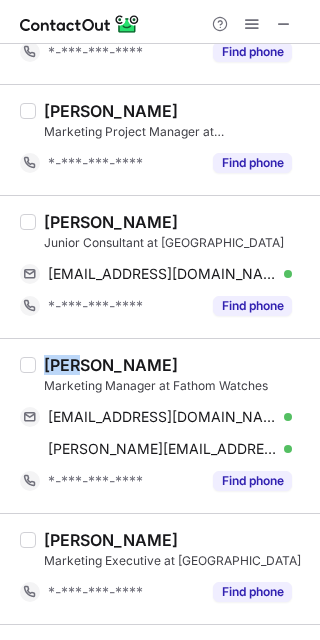 click on "[PERSON_NAME]" at bounding box center [111, 365] 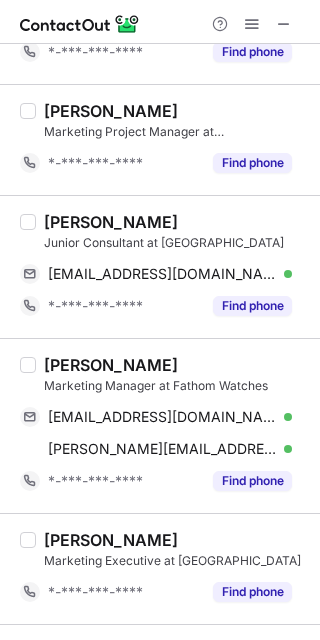 click on "[PERSON_NAME]" at bounding box center (111, 365) 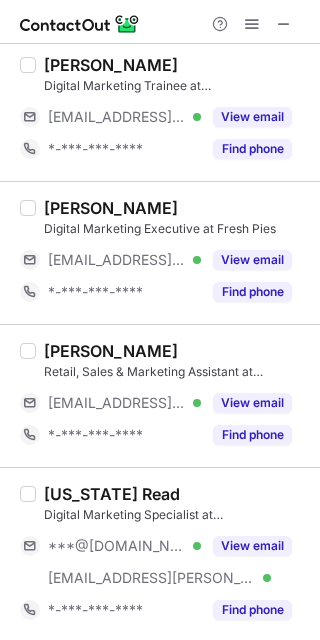 scroll, scrollTop: 2453, scrollLeft: 0, axis: vertical 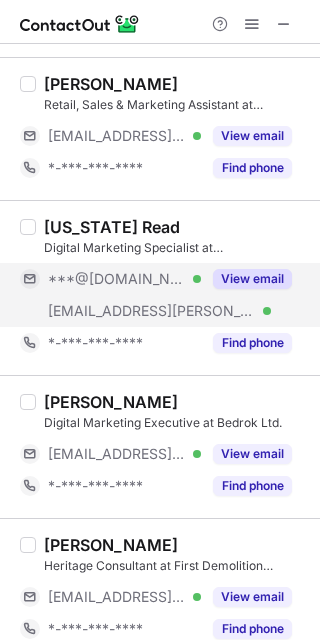 click on "View email" at bounding box center [252, 279] 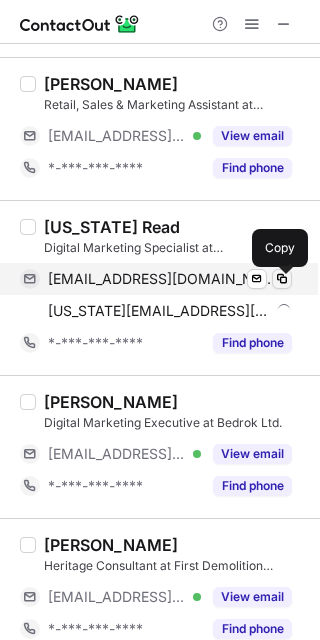 click at bounding box center [282, 279] 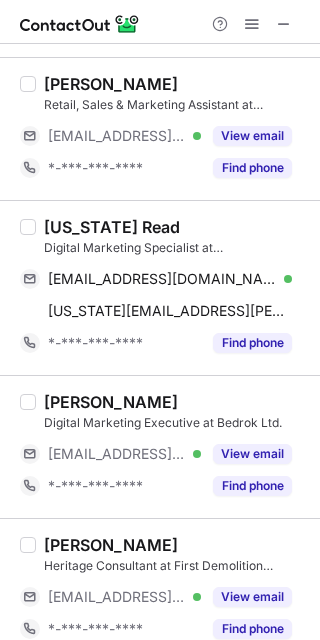 click on "[US_STATE] Read" at bounding box center [112, 227] 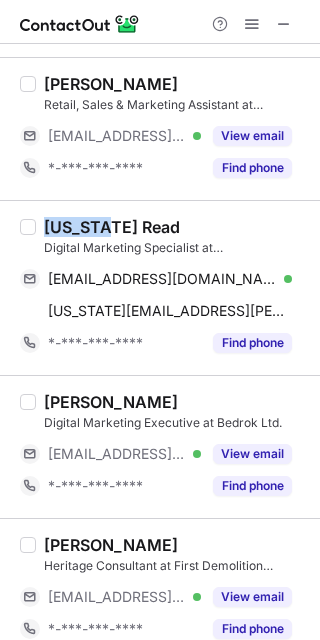 click on "[US_STATE] Read" at bounding box center [112, 227] 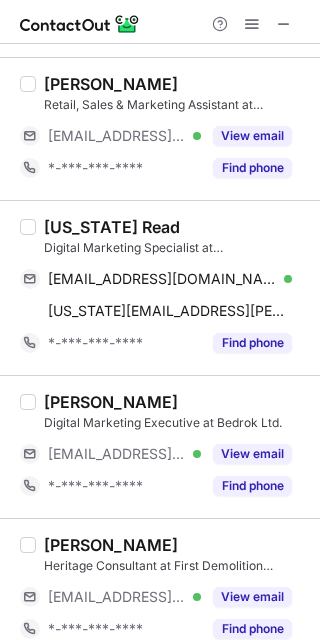 click on "[US_STATE] Read Digital Marketing Specialist at [PERSON_NAME] Ltd [EMAIL_ADDRESS][DOMAIN_NAME] Verified Send email Copy [US_STATE][EMAIL_ADDRESS][PERSON_NAME][DOMAIN_NAME] Send email Copy *-***-***-**** Find phone" at bounding box center [160, 287] 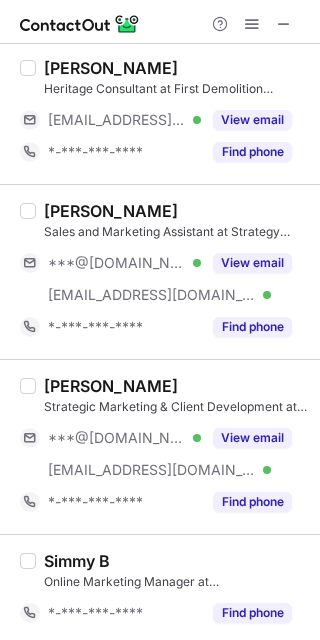 scroll, scrollTop: 2933, scrollLeft: 0, axis: vertical 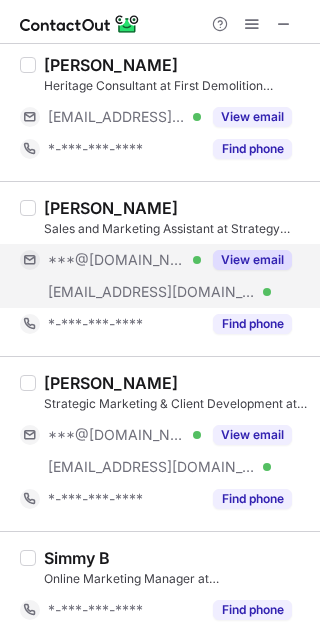 click on "View email" at bounding box center [252, 260] 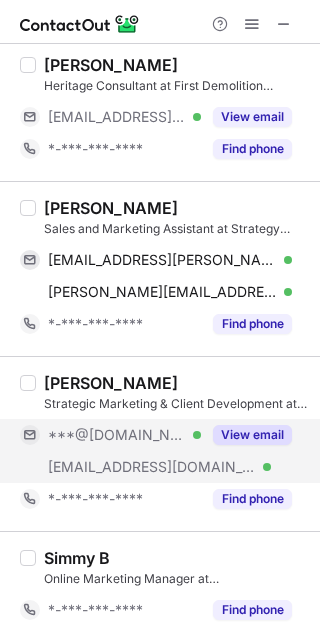 click on "View email" at bounding box center [252, 435] 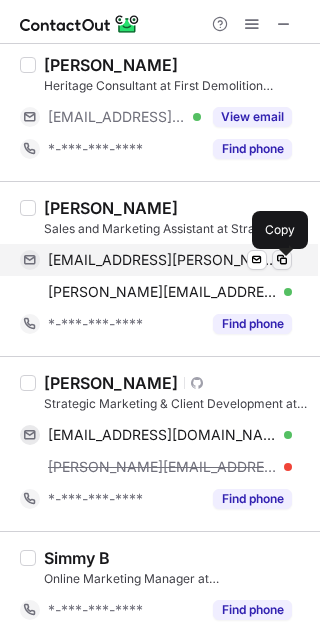 click at bounding box center (282, 260) 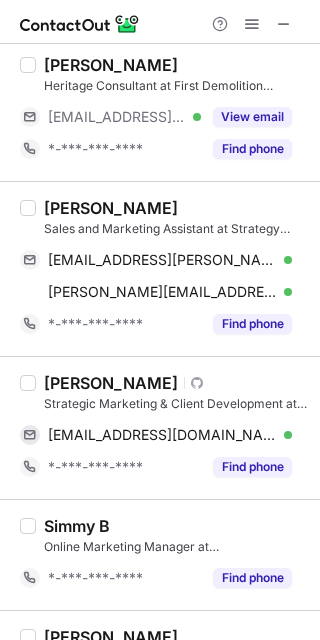 click on "[PERSON_NAME]" at bounding box center (111, 208) 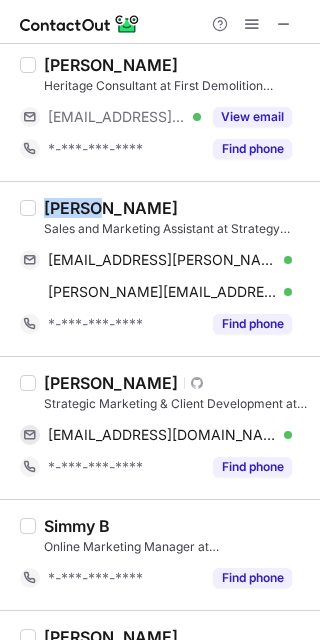click on "[PERSON_NAME]" at bounding box center [111, 208] 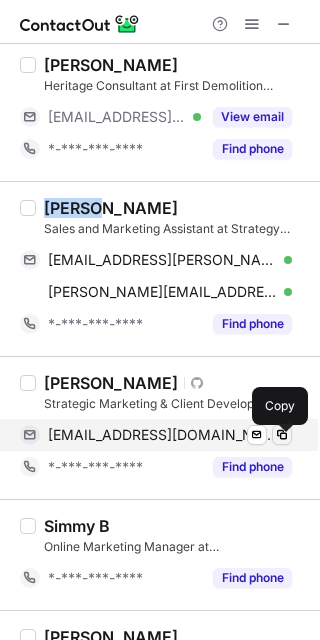 click at bounding box center (282, 435) 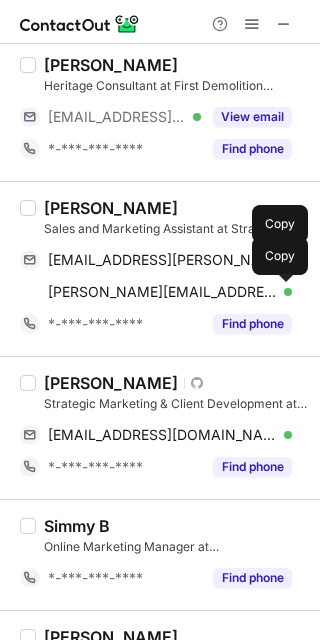 click on "[PERSON_NAME]" at bounding box center (111, 383) 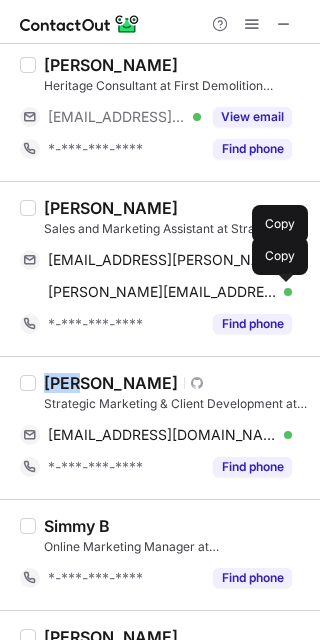 click on "[PERSON_NAME]" at bounding box center (111, 383) 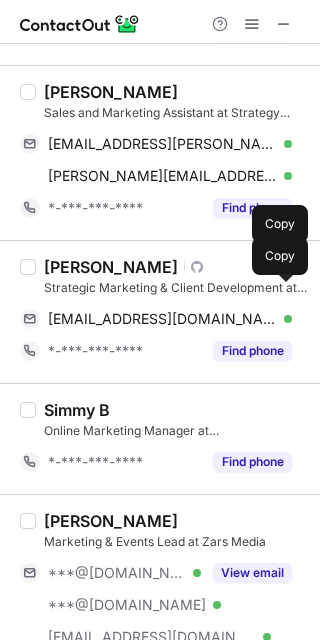 scroll, scrollTop: 3118, scrollLeft: 0, axis: vertical 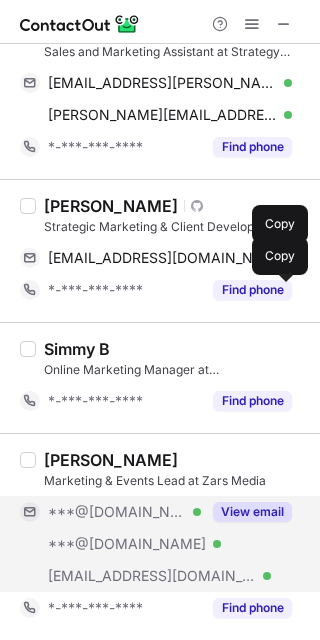 click on "View email" at bounding box center (252, 512) 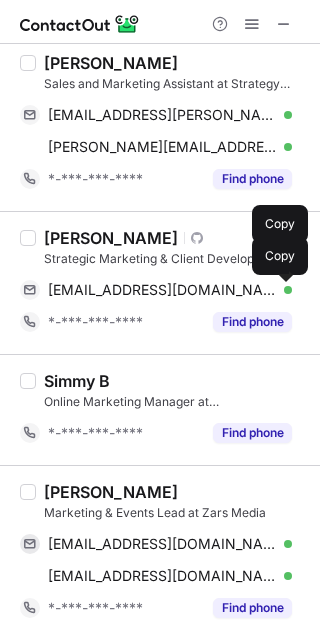 scroll, scrollTop: 3086, scrollLeft: 0, axis: vertical 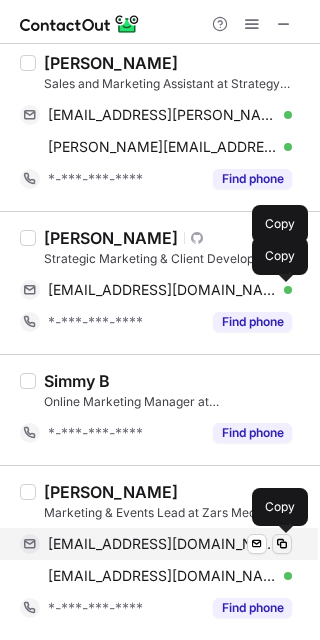 click at bounding box center [282, 544] 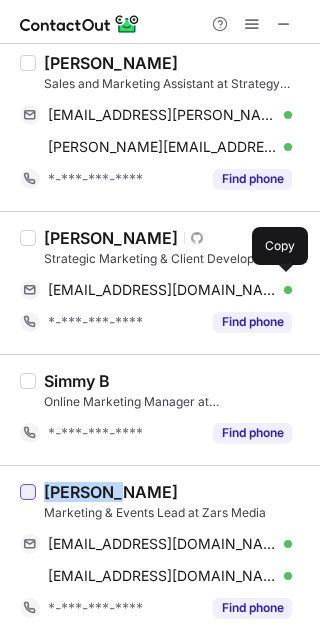 drag, startPoint x: 127, startPoint y: 483, endPoint x: 35, endPoint y: 487, distance: 92.086914 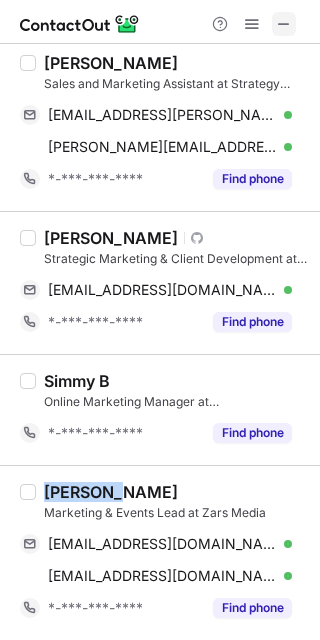 click at bounding box center (284, 24) 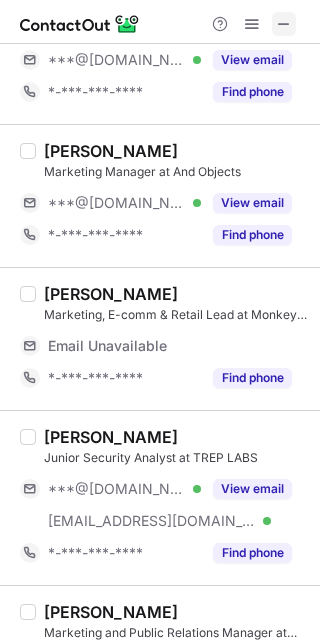 scroll, scrollTop: 3688, scrollLeft: 0, axis: vertical 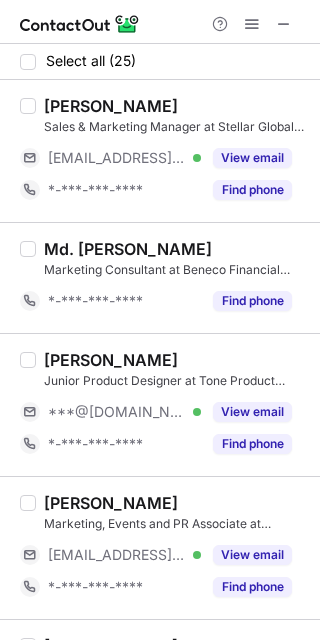 click on "[PERSON_NAME] Sales & Marketing Manager at Stellar Global Technologies Ltd [EMAIL_ADDRESS][DOMAIN_NAME] Verified View email *-***-***-**** Find phone" at bounding box center (160, 151) 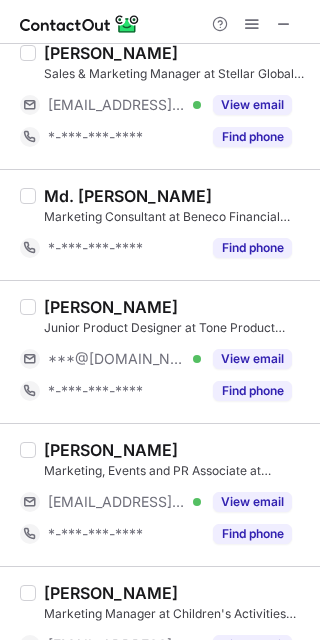 scroll, scrollTop: 160, scrollLeft: 0, axis: vertical 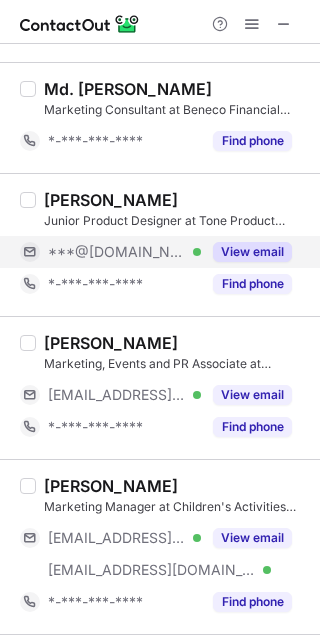 click on "View email" at bounding box center (252, 252) 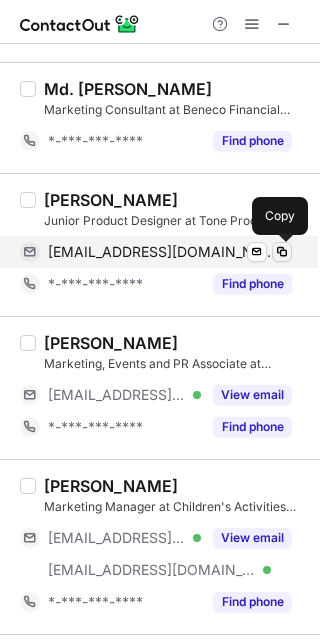 click at bounding box center (282, 252) 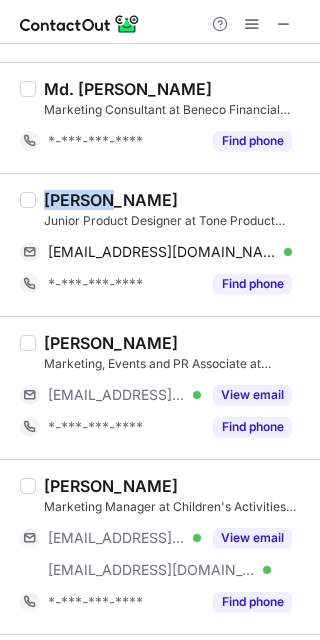 drag, startPoint x: 109, startPoint y: 186, endPoint x: 39, endPoint y: 191, distance: 70.178345 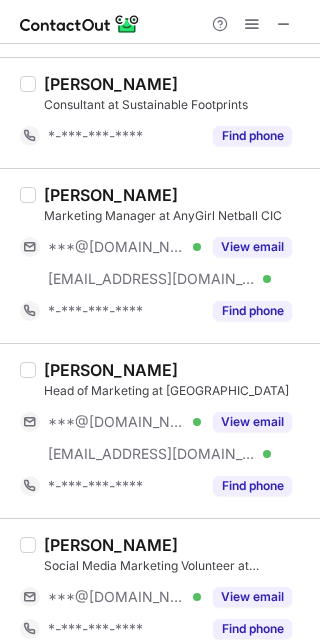 scroll, scrollTop: 1173, scrollLeft: 0, axis: vertical 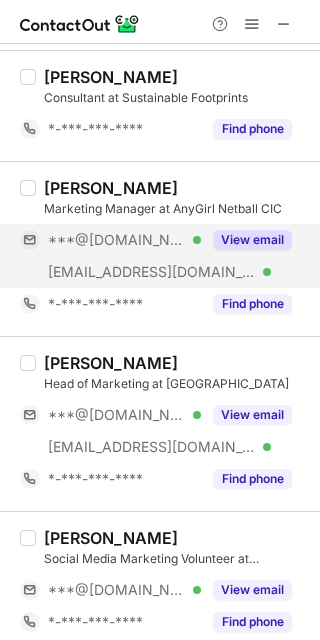 click on "View email" at bounding box center [252, 240] 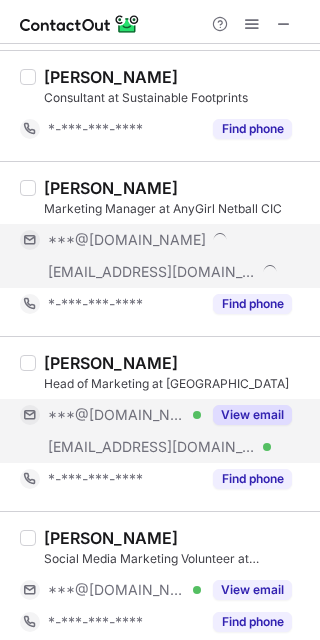 click on "View email" at bounding box center [246, 415] 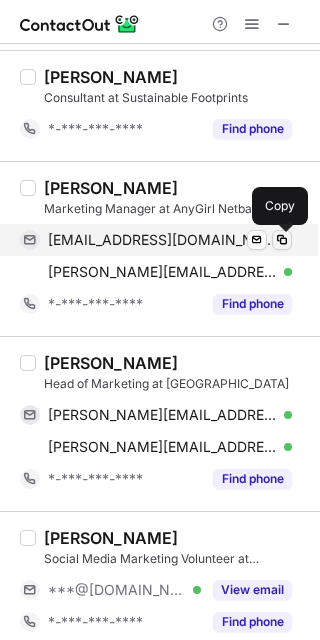 click at bounding box center (282, 240) 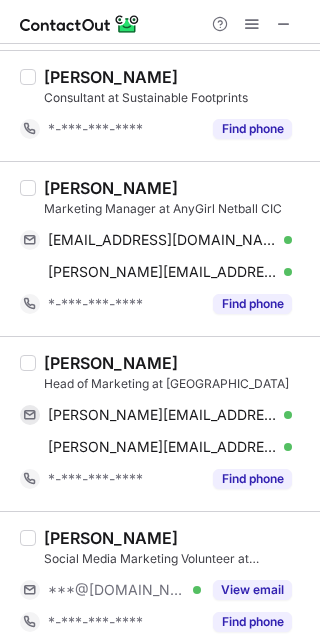 click on "[PERSON_NAME]" at bounding box center [111, 188] 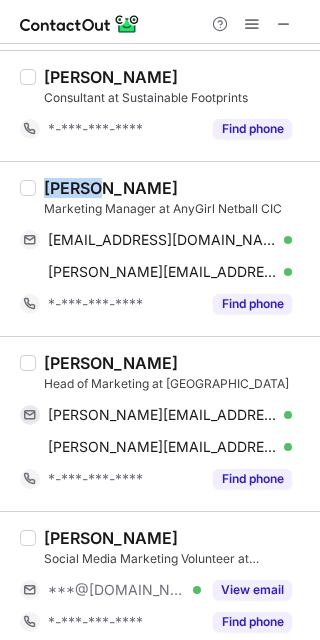 click on "[PERSON_NAME]" at bounding box center [111, 188] 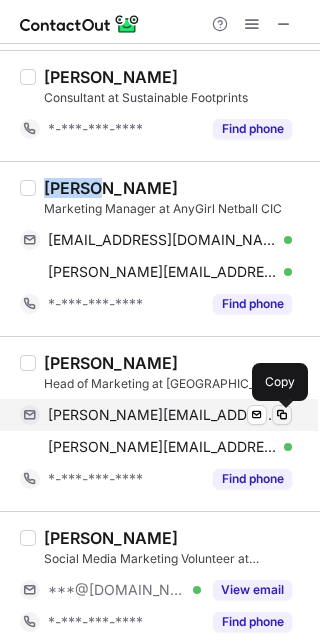 click at bounding box center (282, 415) 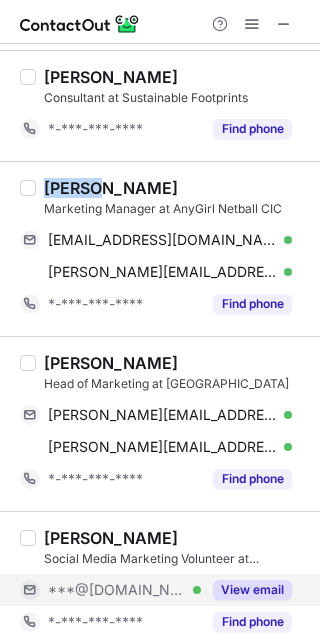 click on "View email" at bounding box center [252, 590] 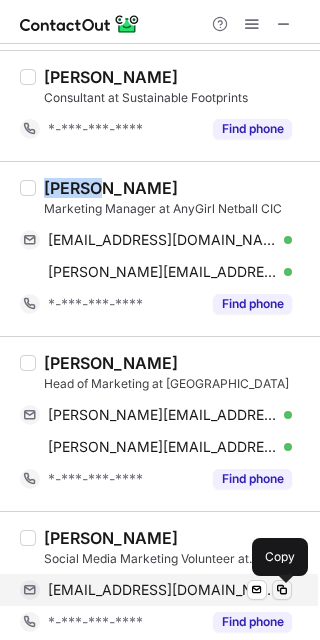 click at bounding box center [282, 590] 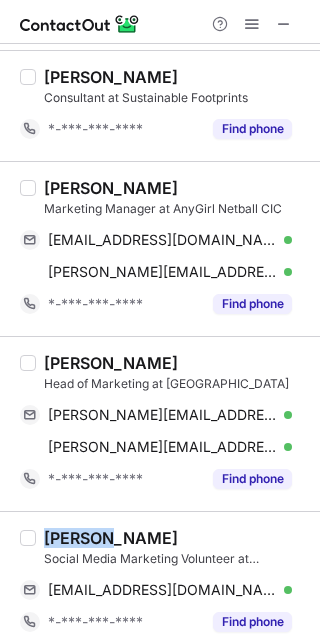 drag, startPoint x: 117, startPoint y: 537, endPoint x: 38, endPoint y: 541, distance: 79.101204 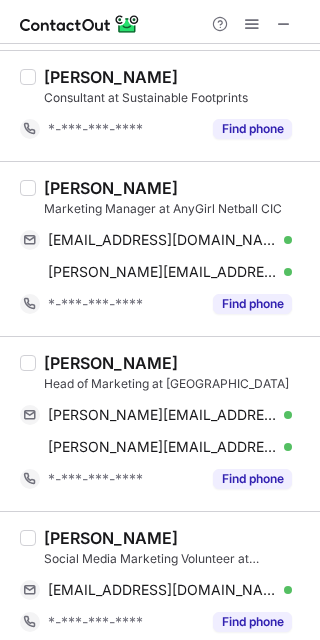 click on "[PERSON_NAME] Head of Marketing at [GEOGRAPHIC_DATA] [PERSON_NAME][EMAIL_ADDRESS][DOMAIN_NAME] Verified Send email Copy [PERSON_NAME][EMAIL_ADDRESS][PERSON_NAME][DOMAIN_NAME] Verified Send email Copy *-***-***-**** Find phone" at bounding box center [160, 423] 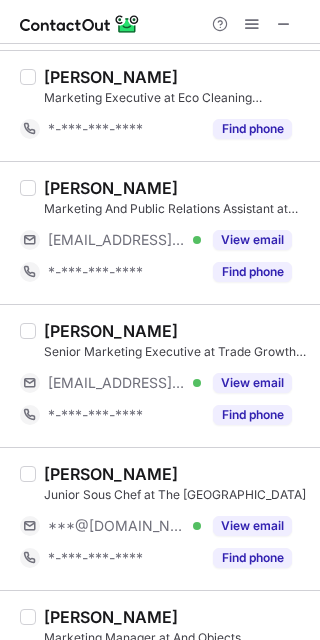 scroll, scrollTop: 2613, scrollLeft: 0, axis: vertical 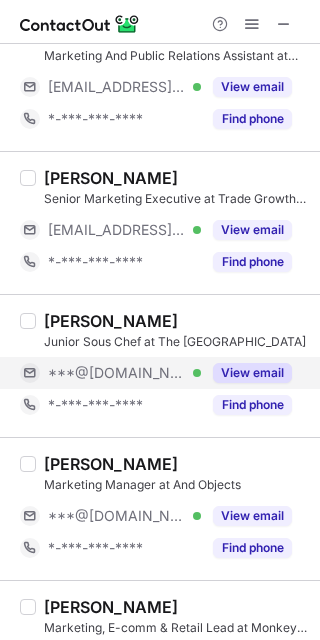 click on "View email" at bounding box center [252, 373] 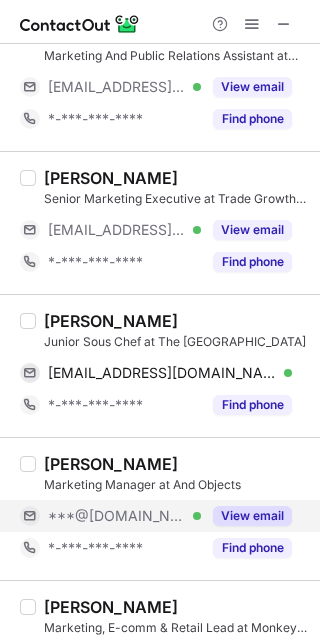 click on "View email" at bounding box center [246, 516] 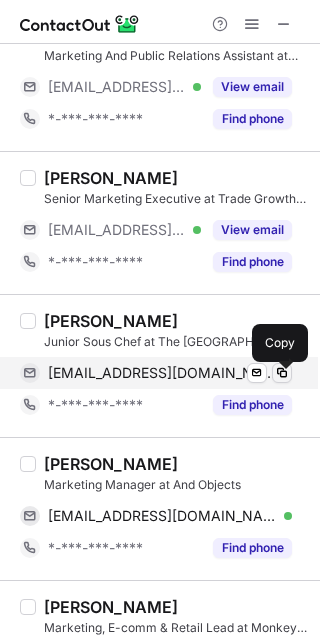 click at bounding box center [282, 373] 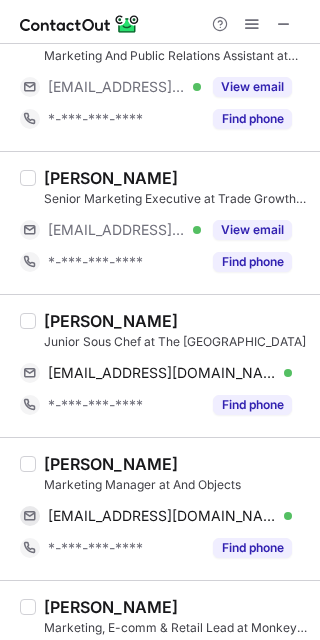 click on "[PERSON_NAME]" at bounding box center (111, 321) 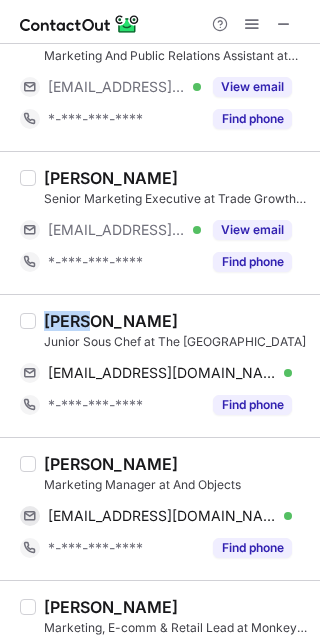 click on "[PERSON_NAME]" at bounding box center [111, 321] 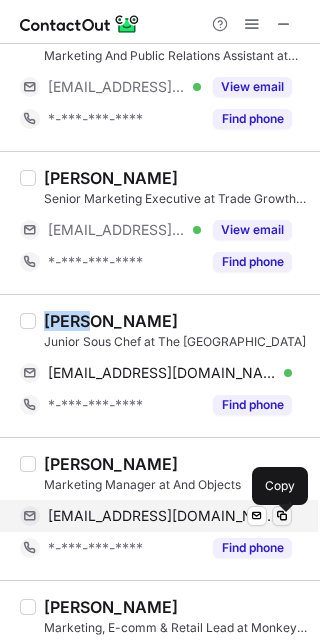 click at bounding box center (282, 516) 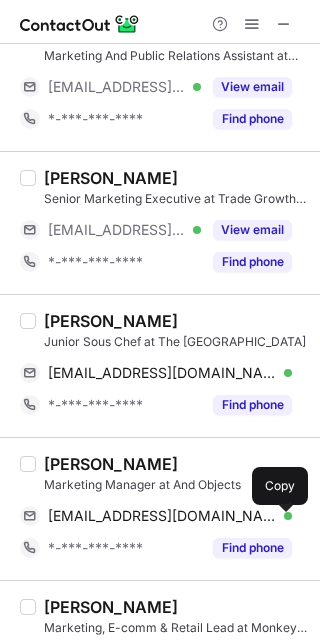 click on "[PERSON_NAME]" at bounding box center (111, 464) 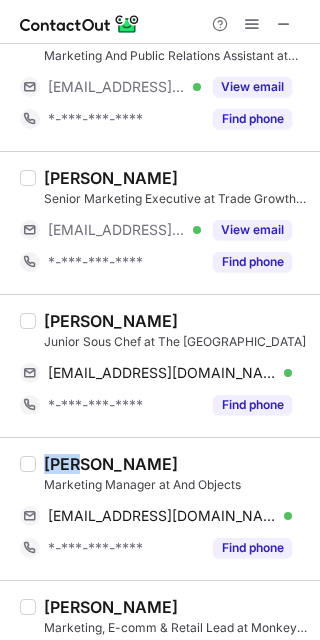 click on "[PERSON_NAME]" at bounding box center (111, 464) 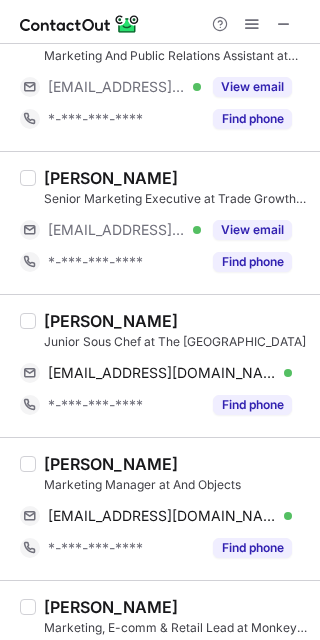 click on "[PERSON_NAME] Junior Sous Chef at The [GEOGRAPHIC_DATA] [EMAIL_ADDRESS][DOMAIN_NAME] Verified Send email Copy *-***-***-**** Find phone" at bounding box center [160, 365] 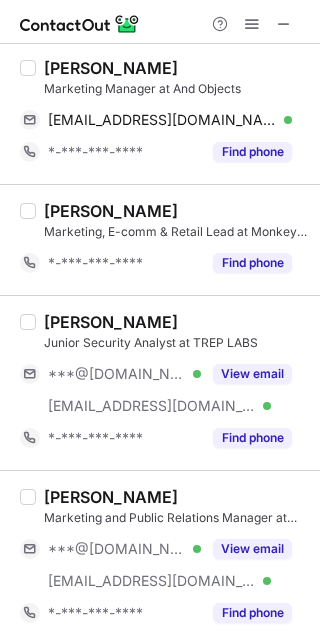 scroll, scrollTop: 3022, scrollLeft: 0, axis: vertical 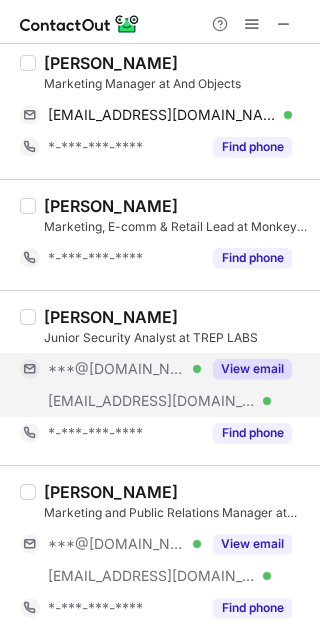 click on "View email" at bounding box center (252, 369) 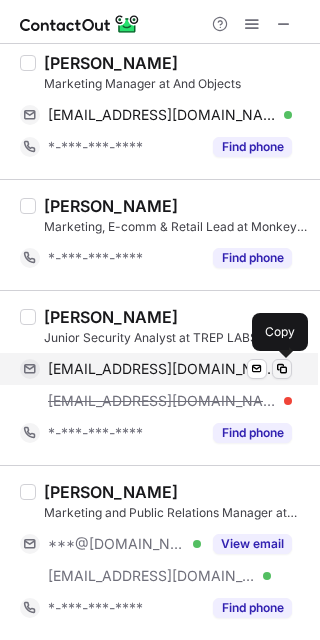 click at bounding box center [282, 369] 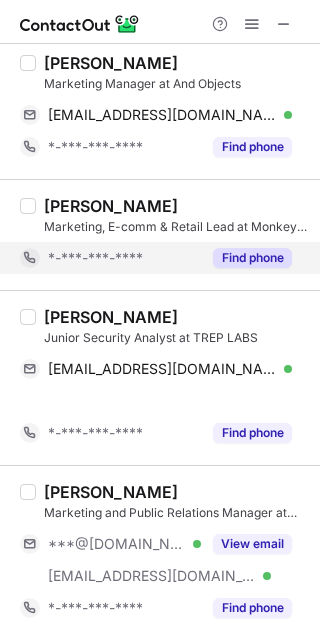 scroll, scrollTop: 2990, scrollLeft: 0, axis: vertical 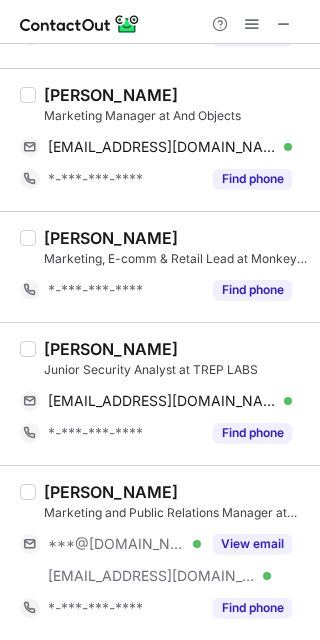 click on "[PERSON_NAME]" at bounding box center [111, 349] 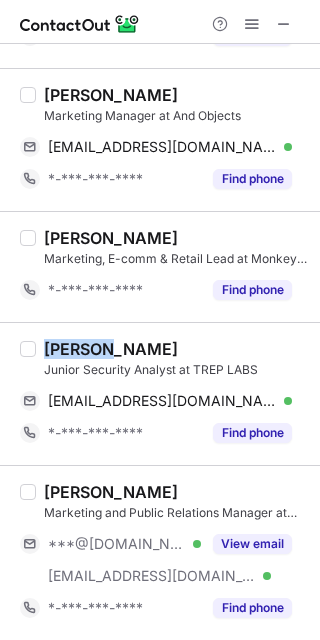 click on "[PERSON_NAME]" at bounding box center (111, 349) 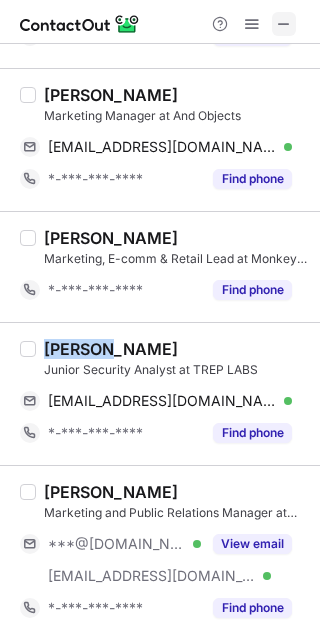 click at bounding box center [284, 24] 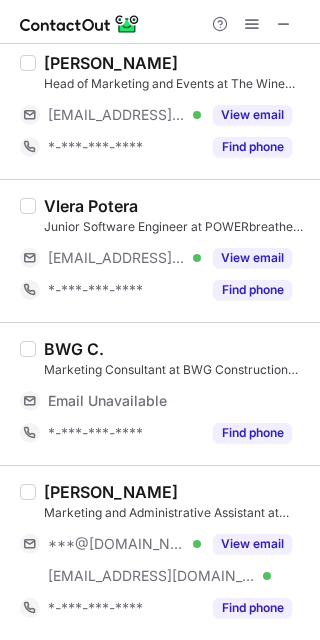 scroll, scrollTop: 3214, scrollLeft: 0, axis: vertical 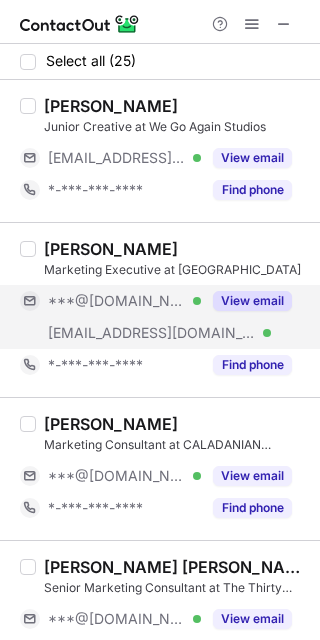 click on "View email" at bounding box center [252, 301] 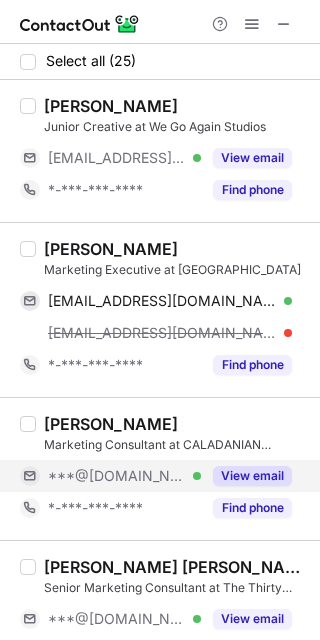 click on "View email" at bounding box center [252, 476] 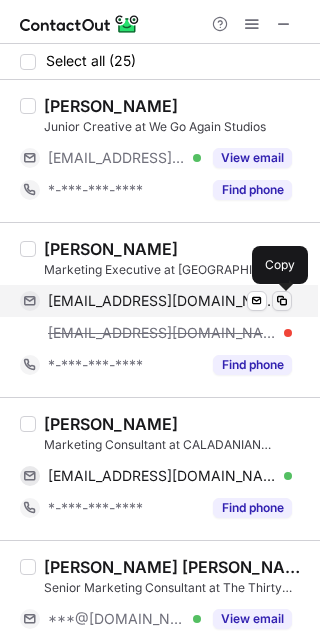 click at bounding box center [282, 301] 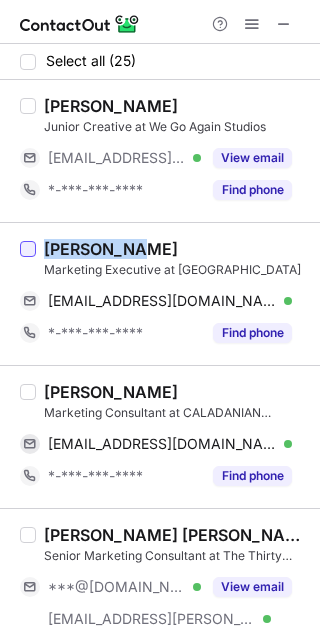 drag, startPoint x: 131, startPoint y: 249, endPoint x: 31, endPoint y: 246, distance: 100.04499 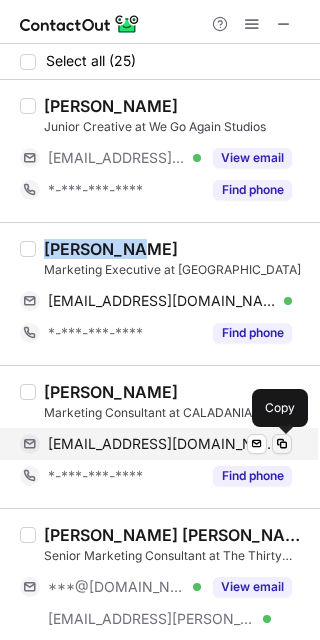 click at bounding box center (282, 444) 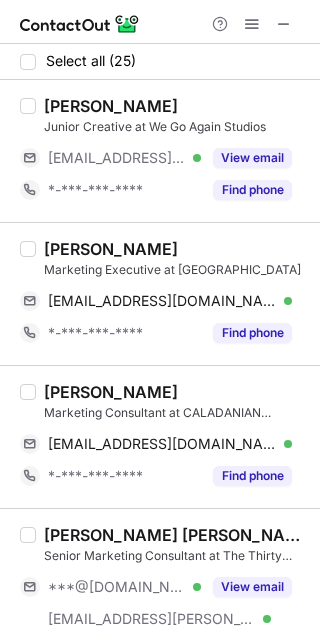click on "[PERSON_NAME]" at bounding box center [111, 392] 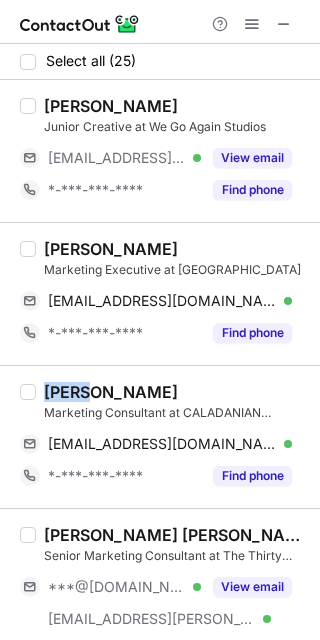 click on "[PERSON_NAME]" at bounding box center (111, 392) 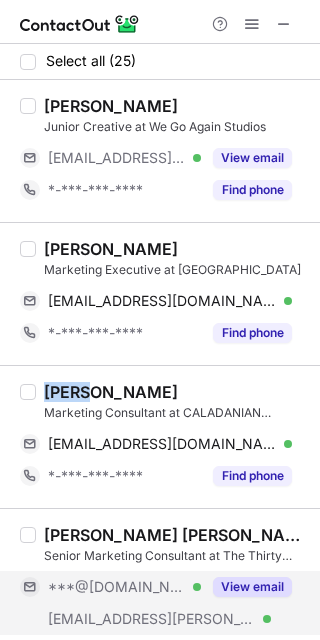 click on "View email" at bounding box center [252, 587] 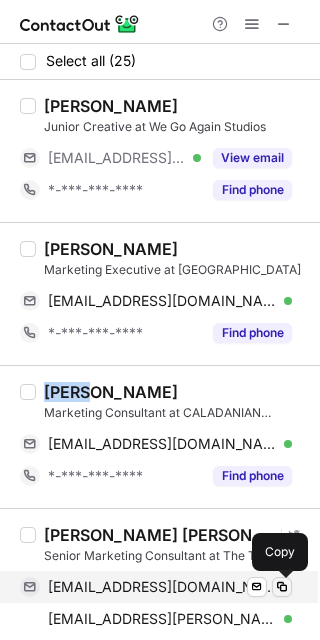 click at bounding box center (282, 587) 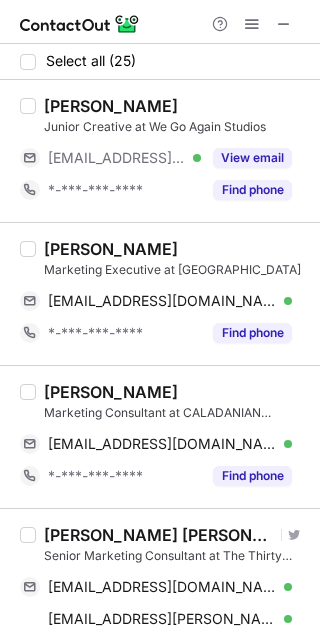 click on "[PERSON_NAME] [PERSON_NAME] Visit Twitter profile Senior Marketing Consultant at The Thirty Eight Co. [PERSON_NAME][EMAIL_ADDRESS][DOMAIN_NAME] Verified Send email Copy [EMAIL_ADDRESS][PERSON_NAME][DOMAIN_NAME] Verified Send email Copy *-***-***-**** Find phone" at bounding box center (160, 595) 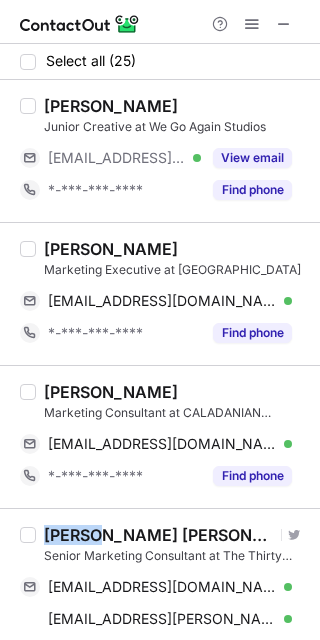 click on "[PERSON_NAME] [PERSON_NAME] Visit Twitter profile Senior Marketing Consultant at The Thirty Eight Co. [PERSON_NAME][EMAIL_ADDRESS][DOMAIN_NAME] Verified Send email Copy [EMAIL_ADDRESS][PERSON_NAME][DOMAIN_NAME] Verified Send email Copy *-***-***-**** Find phone" at bounding box center (160, 595) 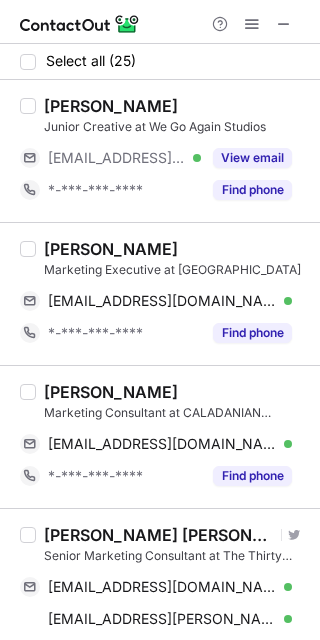 click on "[PERSON_NAME] Marketing Executive at Derma Medical Clinics [EMAIL_ADDRESS][DOMAIN_NAME] Verified Send email Copy *-***-***-**** Find phone" at bounding box center [160, 293] 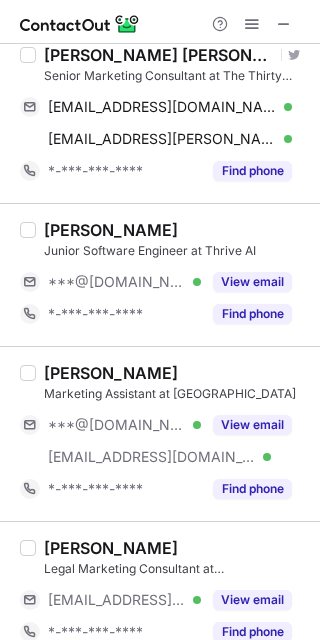 scroll, scrollTop: 533, scrollLeft: 0, axis: vertical 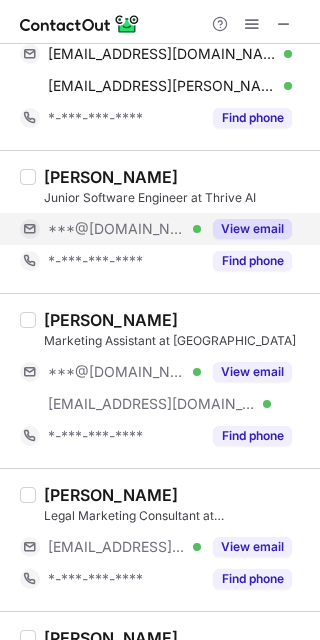 click on "View email" at bounding box center (252, 229) 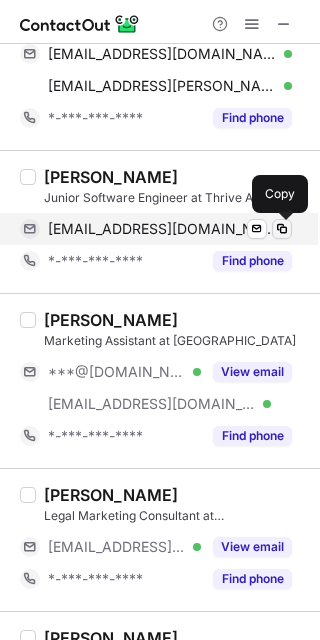 click at bounding box center [282, 229] 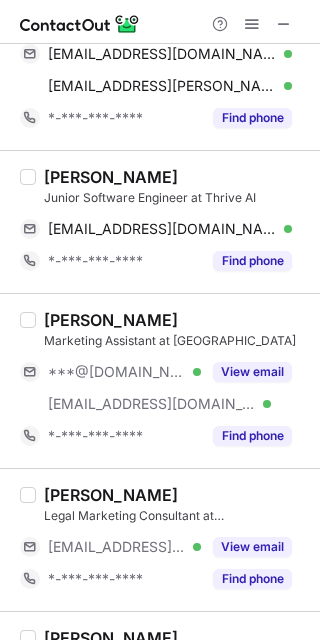 click on "[PERSON_NAME]" at bounding box center (111, 177) 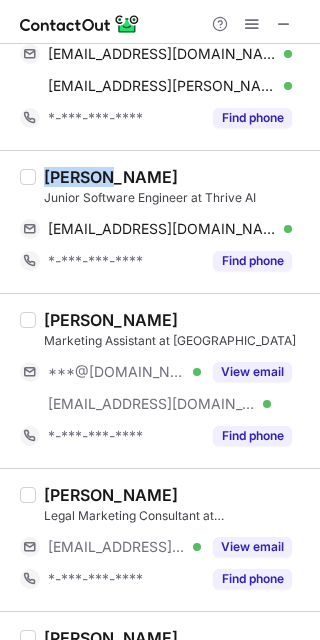 click on "[PERSON_NAME]" at bounding box center [111, 177] 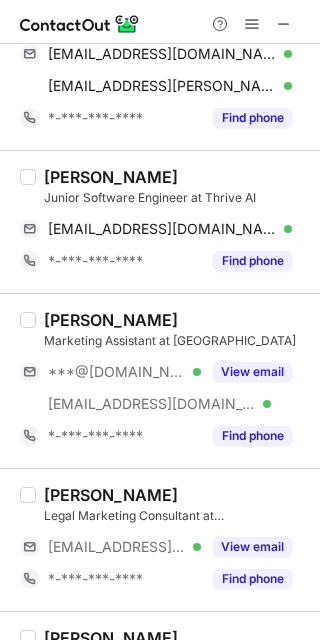 click on "[PERSON_NAME] Marketing Assistant at Park Lord ***@[DOMAIN_NAME] Verified [EMAIL_ADDRESS][DOMAIN_NAME] Verified View email *-***-***-**** Find phone" at bounding box center (160, 380) 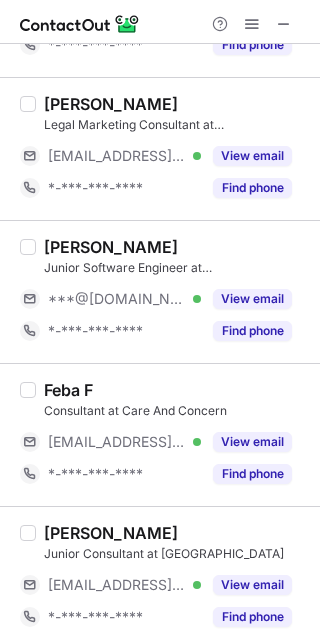 scroll, scrollTop: 960, scrollLeft: 0, axis: vertical 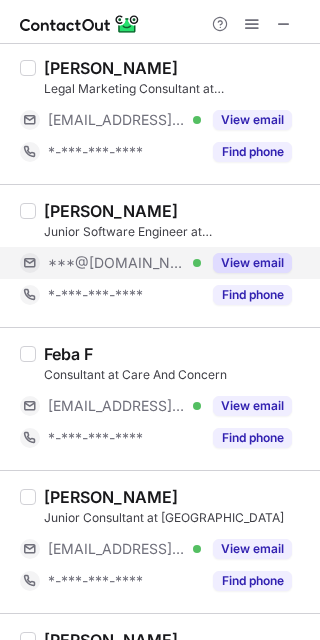 click on "View email" at bounding box center [252, 263] 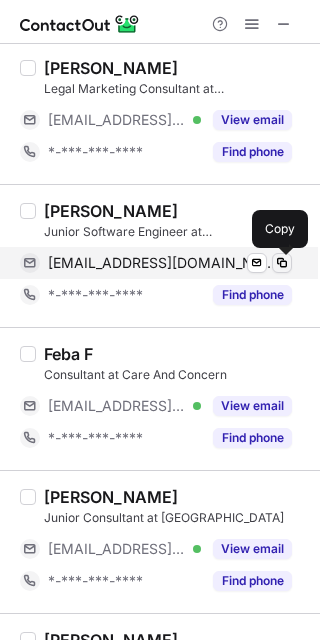 click at bounding box center (282, 263) 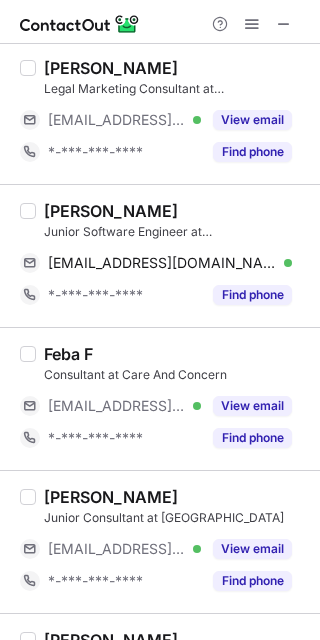 click on "[PERSON_NAME]" at bounding box center (111, 211) 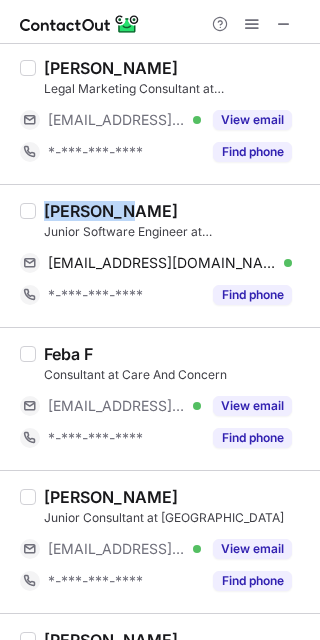 click on "[PERSON_NAME]" at bounding box center (111, 211) 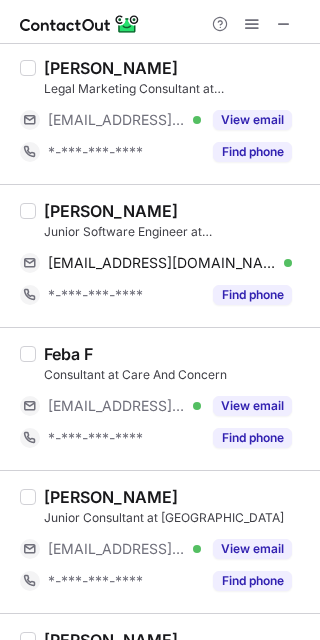 click on "[PERSON_NAME] Junior Software Engineer at Centre VR [EMAIL_ADDRESS][DOMAIN_NAME] Verified Send email Copy *-***-***-**** Find phone" at bounding box center [160, 255] 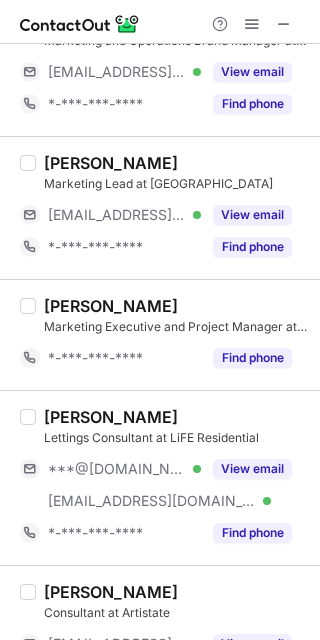 scroll, scrollTop: 2026, scrollLeft: 0, axis: vertical 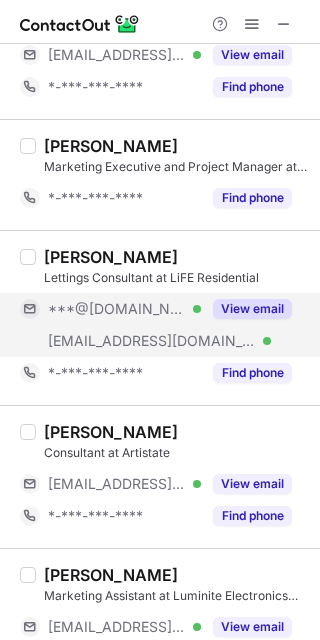 click on "View email" at bounding box center (246, 309) 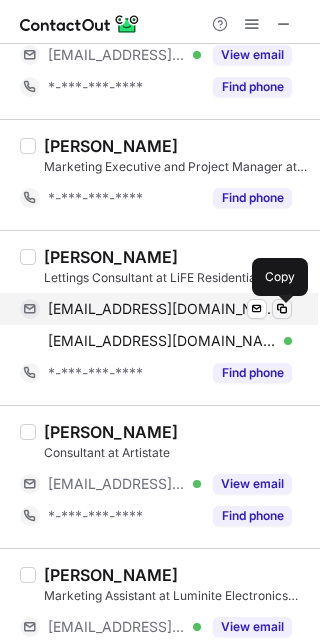 click at bounding box center [282, 309] 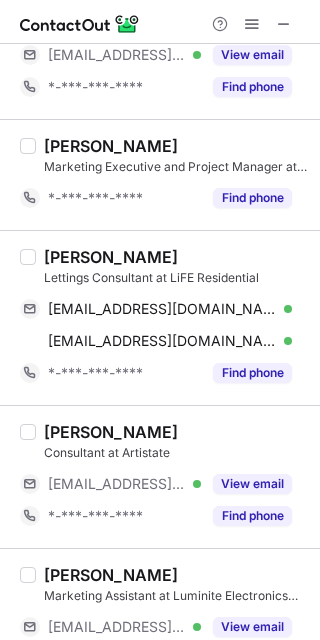click on "[PERSON_NAME]" at bounding box center [111, 257] 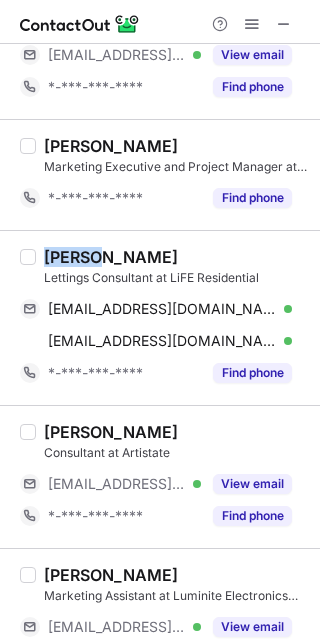 click on "[PERSON_NAME]" at bounding box center (111, 257) 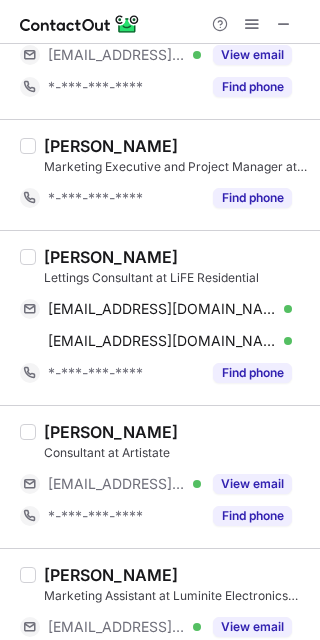 click on "[PERSON_NAME] Consultant at Artistate [EMAIL_ADDRESS][DOMAIN_NAME] Verified View email *-***-***-**** Find phone" at bounding box center [160, 476] 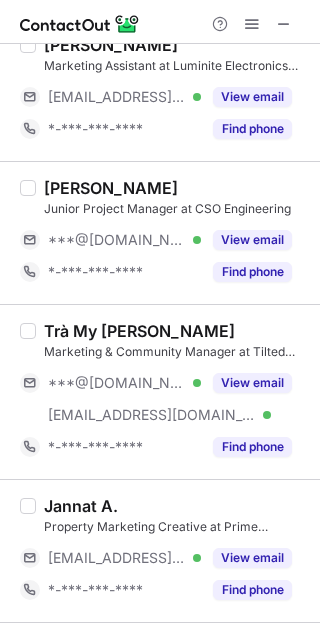 scroll, scrollTop: 2560, scrollLeft: 0, axis: vertical 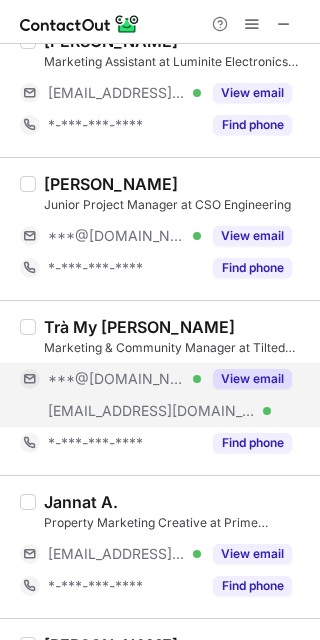 click on "View email" at bounding box center (252, 379) 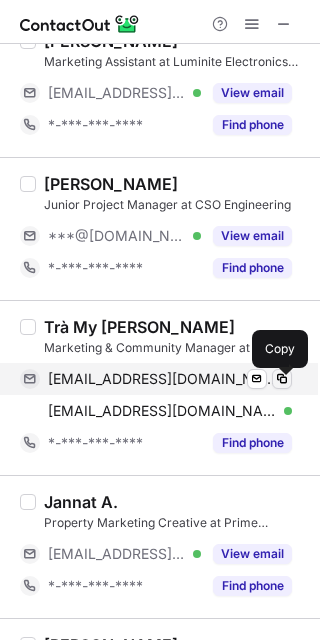 click at bounding box center (282, 379) 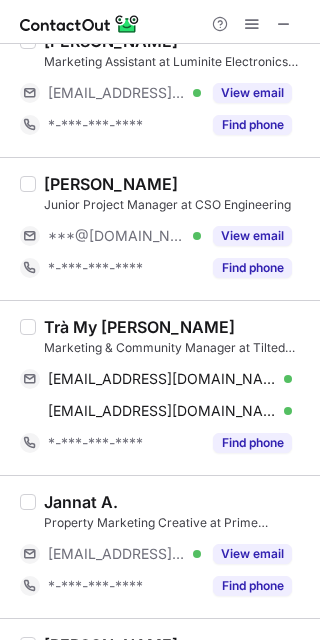 click on "Trà My [PERSON_NAME] Marketing & Community Manager at Tilted Axis Press [EMAIL_ADDRESS][DOMAIN_NAME] Verified Send email Copy [EMAIL_ADDRESS][DOMAIN_NAME] Verified Send email Copy *-***-***-**** Find phone" at bounding box center [160, 387] 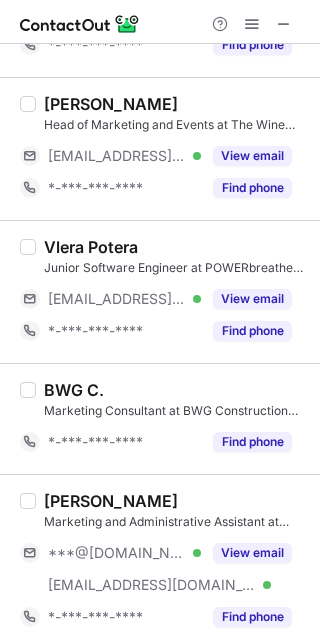 scroll, scrollTop: 3118, scrollLeft: 0, axis: vertical 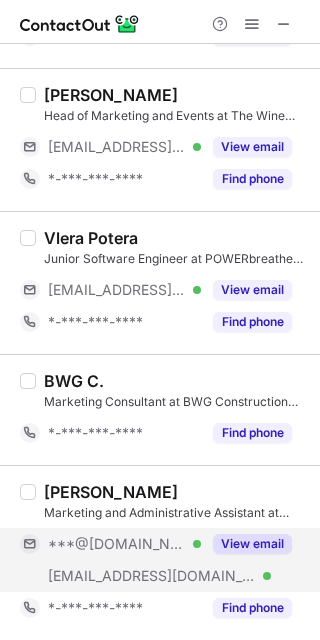 click on "View email" at bounding box center [252, 544] 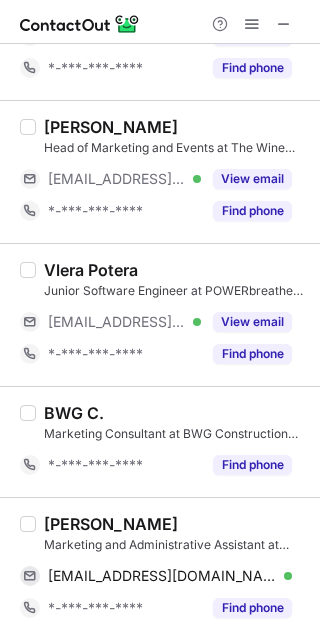 scroll, scrollTop: 3086, scrollLeft: 0, axis: vertical 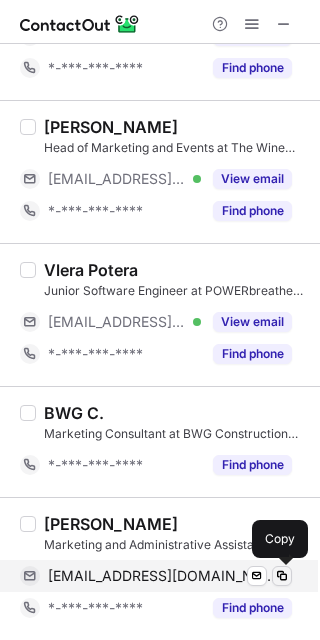 click at bounding box center (282, 576) 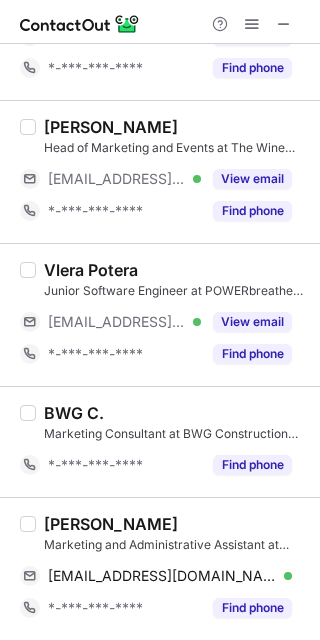 click on "[PERSON_NAME]" at bounding box center [111, 524] 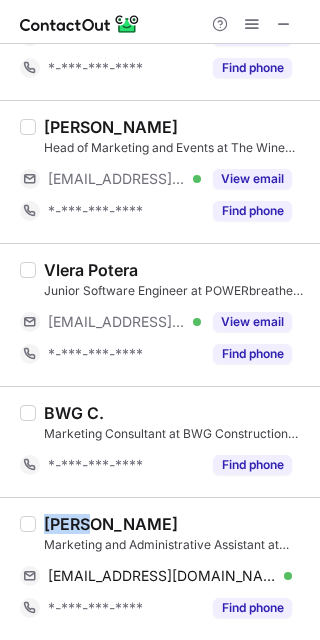 click on "[PERSON_NAME]" at bounding box center [111, 524] 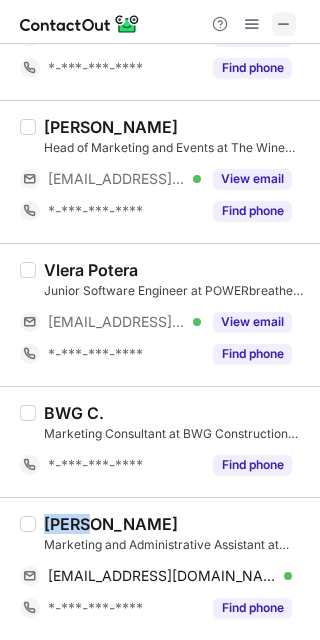 click at bounding box center (284, 24) 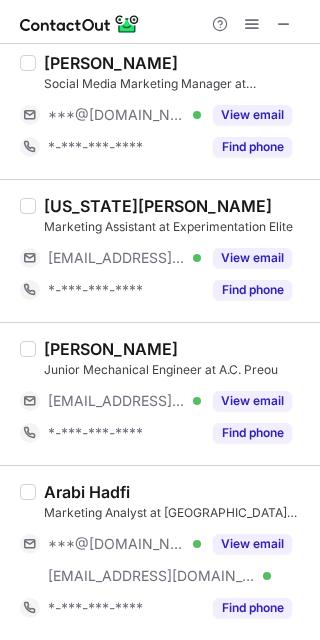scroll, scrollTop: 3278, scrollLeft: 0, axis: vertical 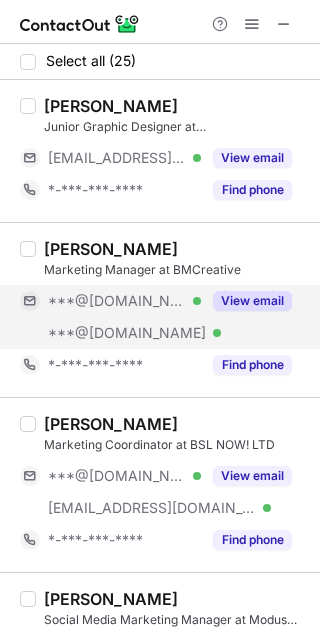 click on "View email" at bounding box center [252, 301] 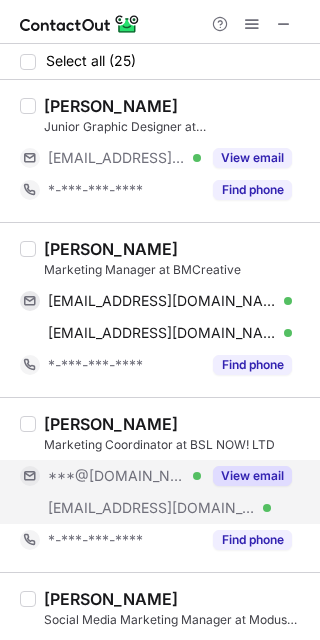 click on "View email" at bounding box center (252, 476) 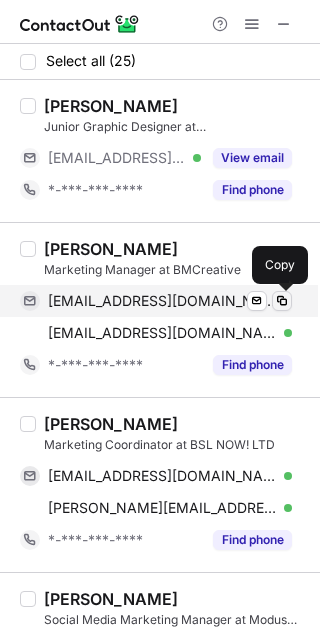 click at bounding box center [282, 301] 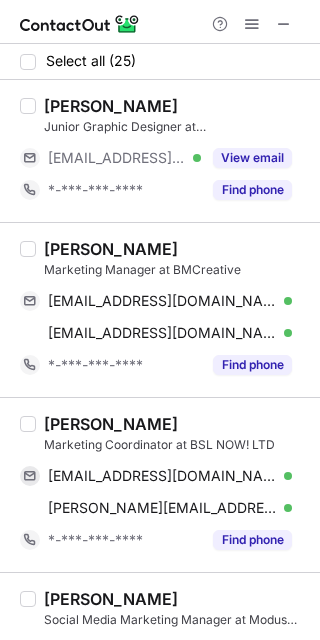 click on "[PERSON_NAME]" at bounding box center [111, 249] 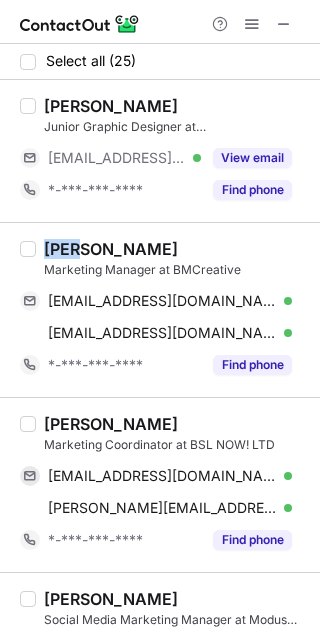 click on "[PERSON_NAME]" at bounding box center (111, 249) 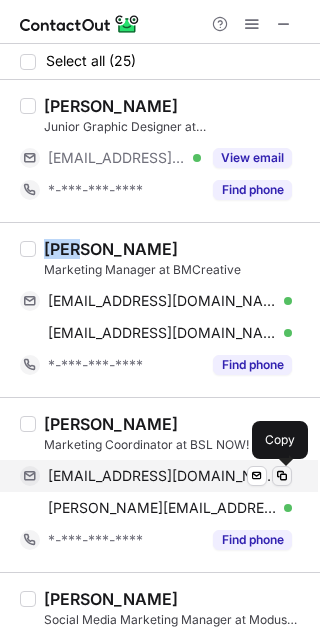 click at bounding box center [282, 476] 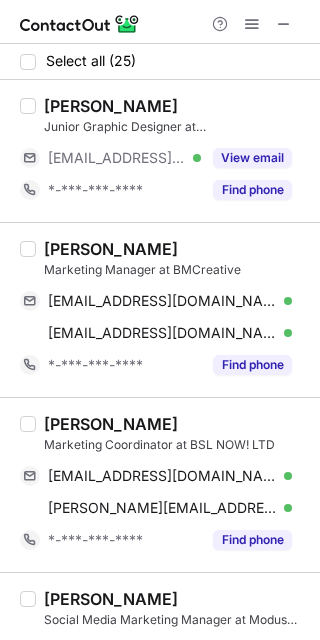 click on "[PERSON_NAME]" at bounding box center [111, 424] 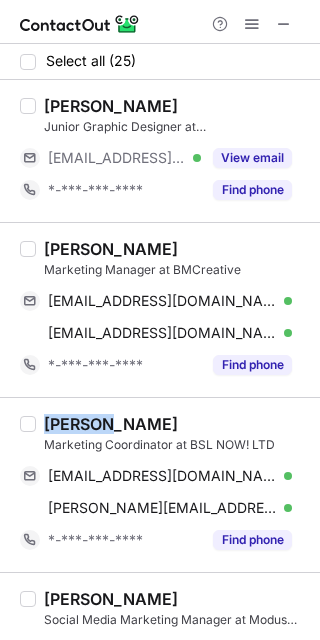 click on "[PERSON_NAME]" at bounding box center [111, 424] 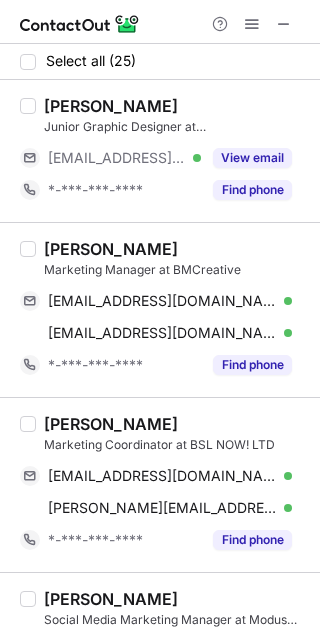 click on "[PERSON_NAME] Junior Graphic Designer at In-Col Studio [EMAIL_ADDRESS][DOMAIN_NAME] Verified View email *-***-***-**** Find phone" at bounding box center (160, 151) 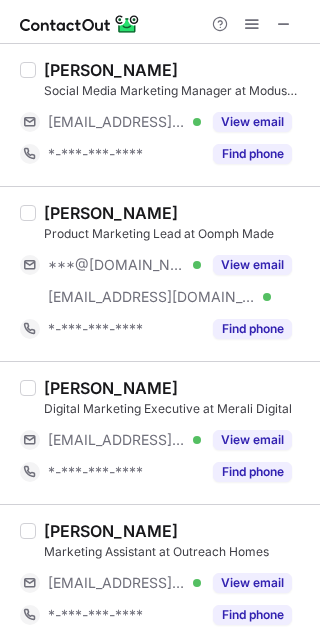 scroll, scrollTop: 533, scrollLeft: 0, axis: vertical 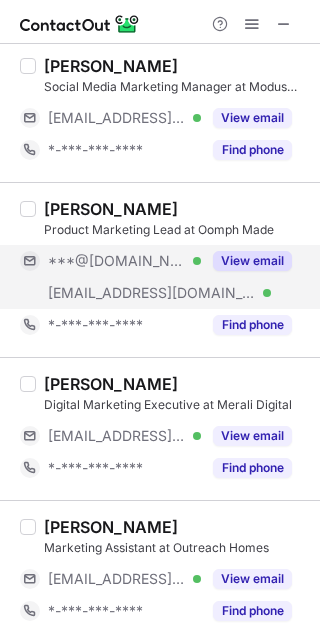 click on "View email" at bounding box center (252, 261) 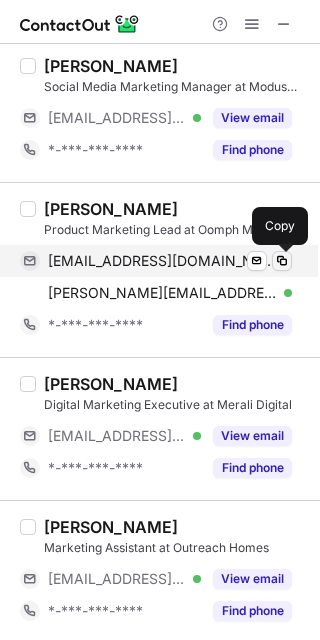 click at bounding box center [282, 261] 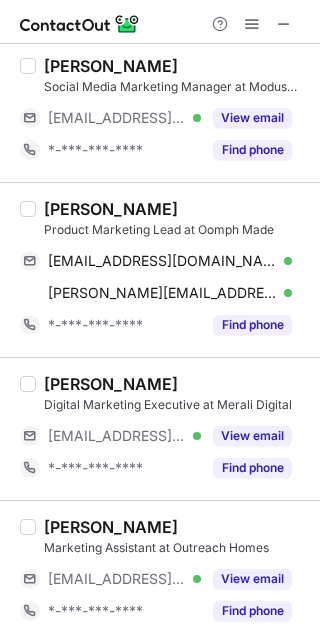 click on "[PERSON_NAME]" at bounding box center (111, 209) 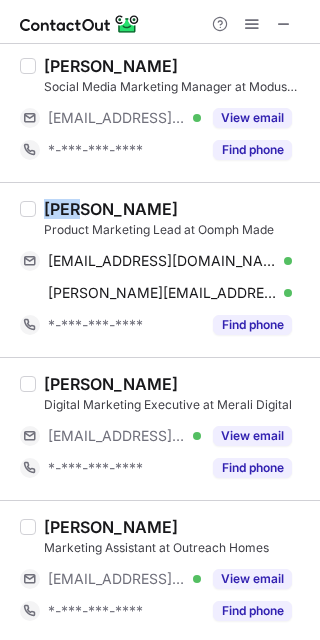 click on "[PERSON_NAME]" at bounding box center [111, 209] 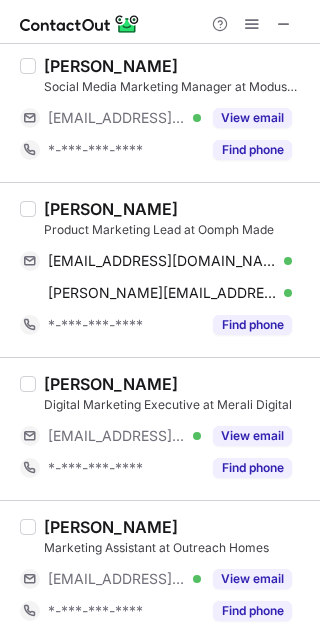 click on "[PERSON_NAME]" at bounding box center [111, 384] 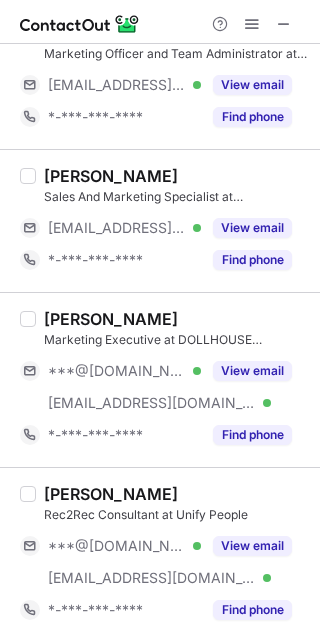 scroll, scrollTop: 1173, scrollLeft: 0, axis: vertical 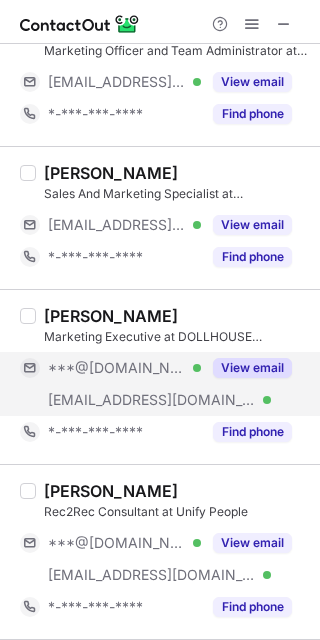 click on "View email" at bounding box center [252, 368] 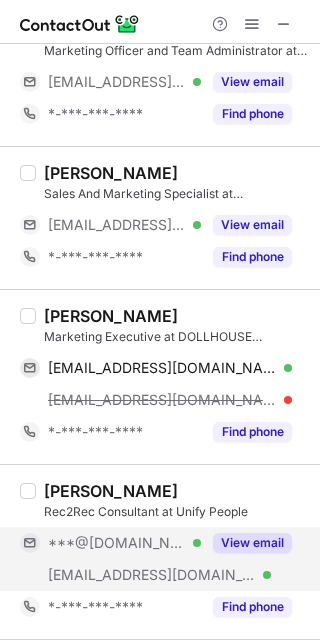 click on "View email" at bounding box center [252, 543] 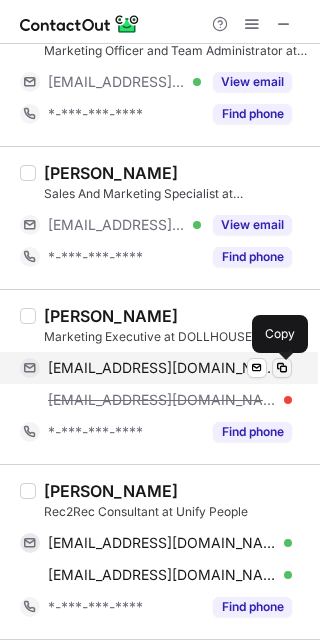 click at bounding box center [282, 368] 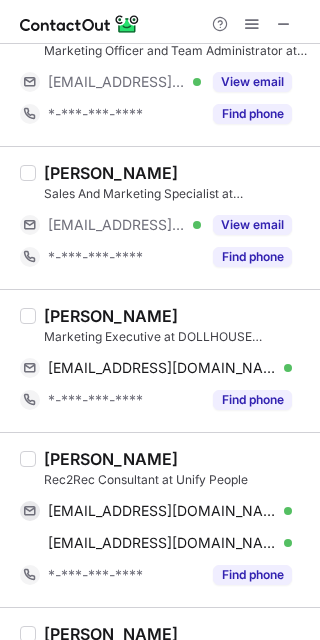 click on "[PERSON_NAME]" at bounding box center [111, 316] 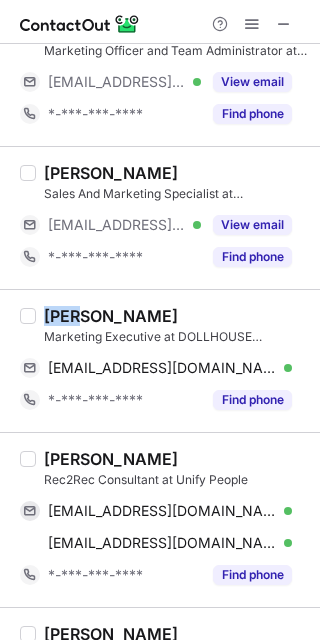 click on "[PERSON_NAME]" at bounding box center [111, 316] 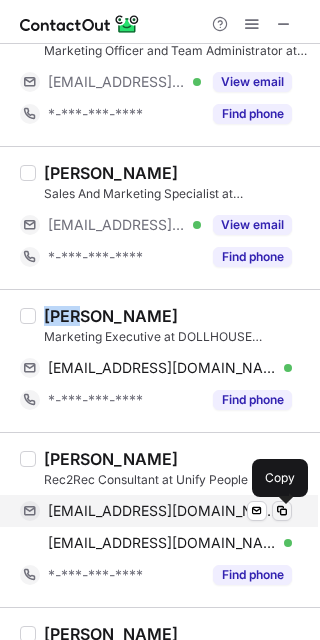 click at bounding box center [282, 511] 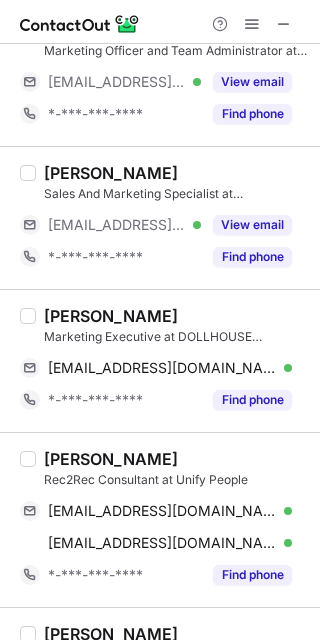 click on "[PERSON_NAME]" at bounding box center (111, 459) 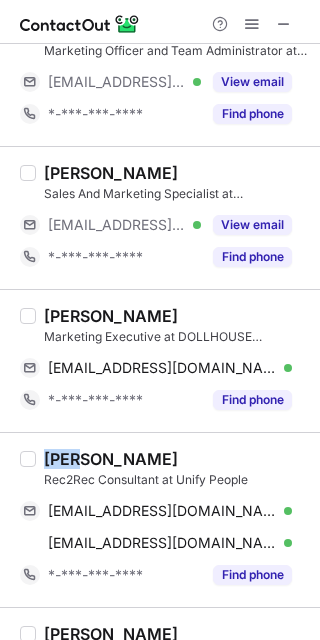 click on "[PERSON_NAME]" at bounding box center [111, 459] 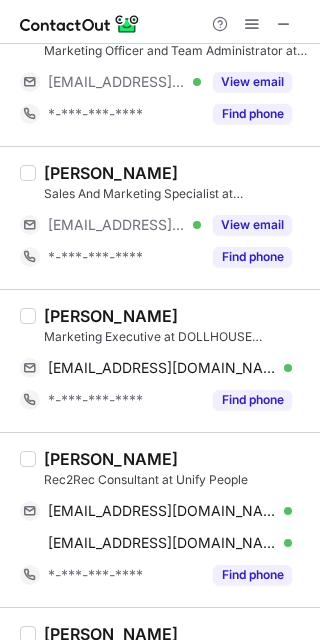 click on "[PERSON_NAME]" at bounding box center [111, 316] 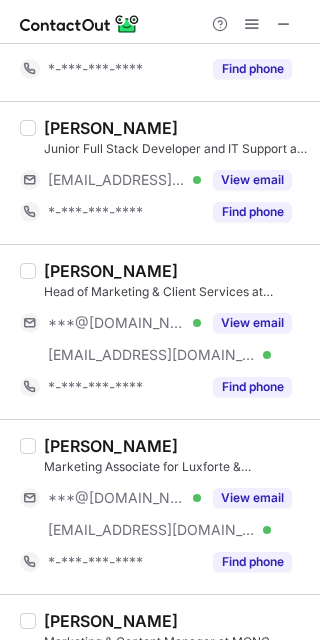 scroll, scrollTop: 1973, scrollLeft: 0, axis: vertical 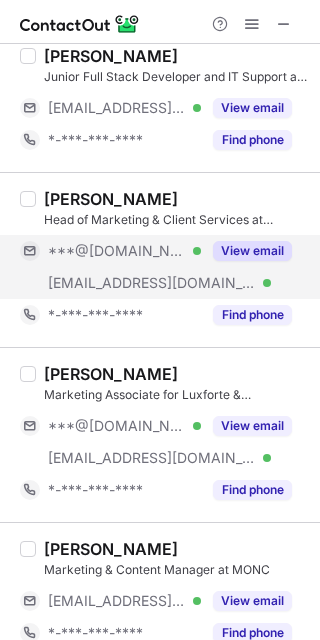 click on "View email" at bounding box center [252, 251] 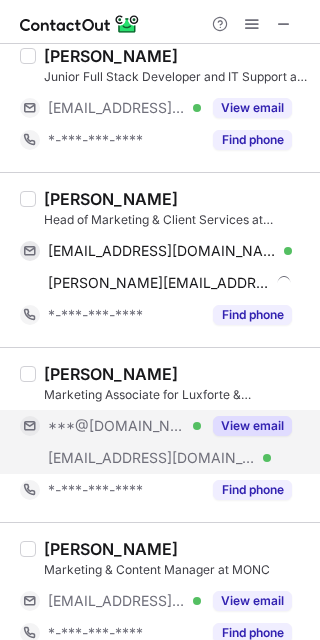 click on "View email" at bounding box center [252, 426] 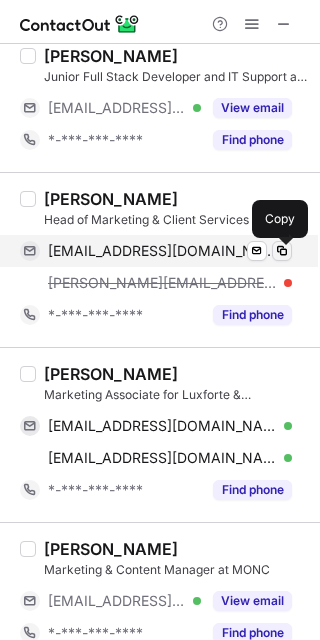 click at bounding box center [282, 251] 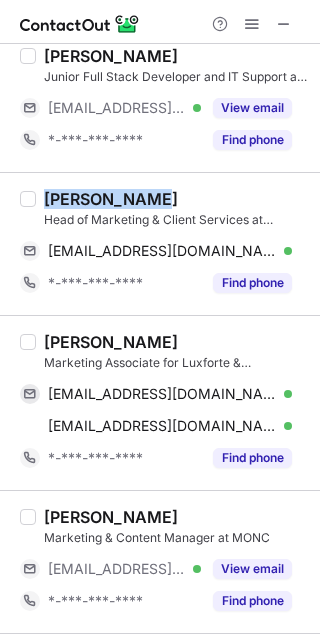 drag, startPoint x: 148, startPoint y: 198, endPoint x: 44, endPoint y: 209, distance: 104.58012 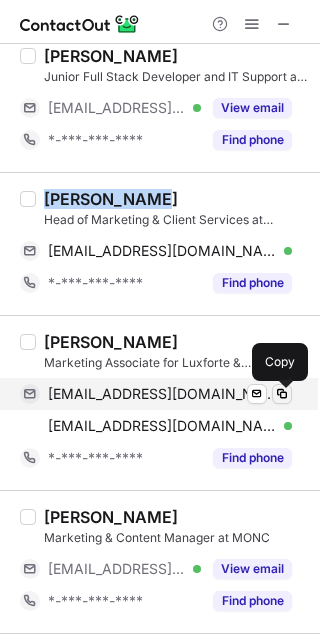 click at bounding box center (282, 394) 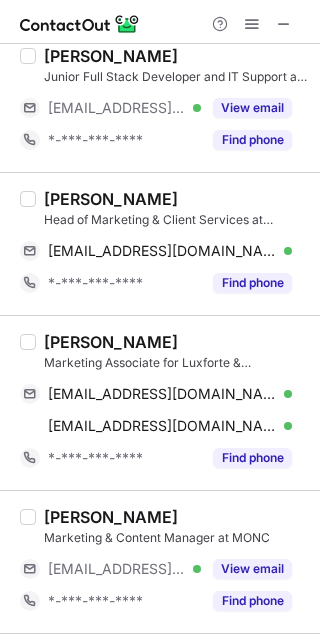 click on "[PERSON_NAME]" at bounding box center (111, 342) 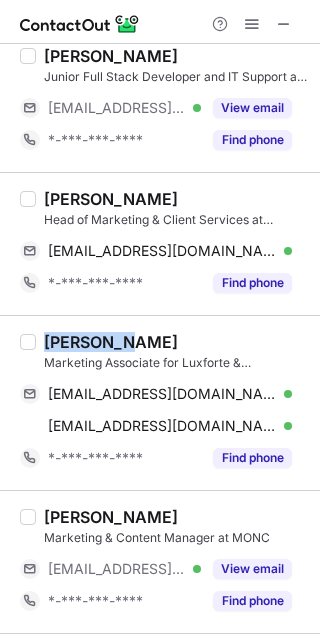 click on "[PERSON_NAME]" at bounding box center (111, 342) 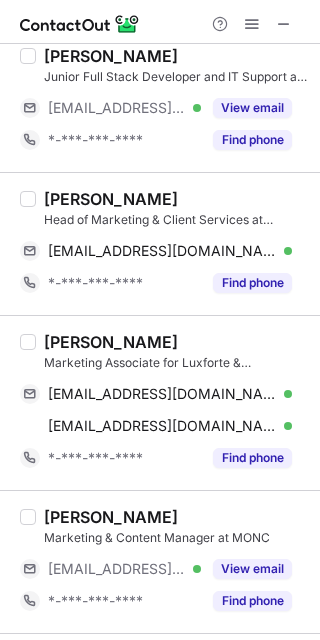 click on "[PERSON_NAME]" at bounding box center (111, 342) 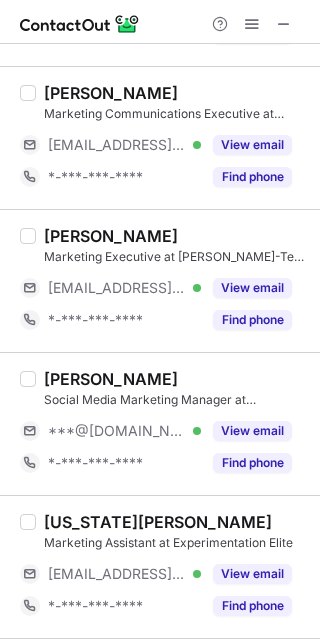 scroll, scrollTop: 2880, scrollLeft: 0, axis: vertical 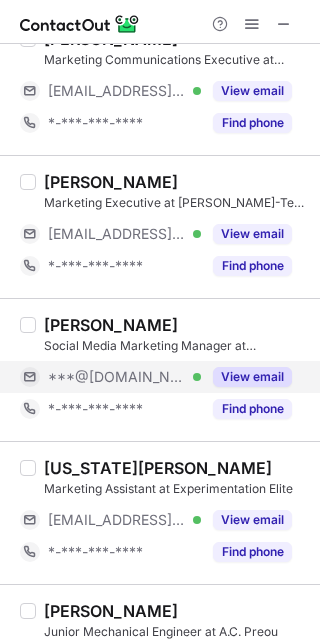 click on "View email" at bounding box center (252, 377) 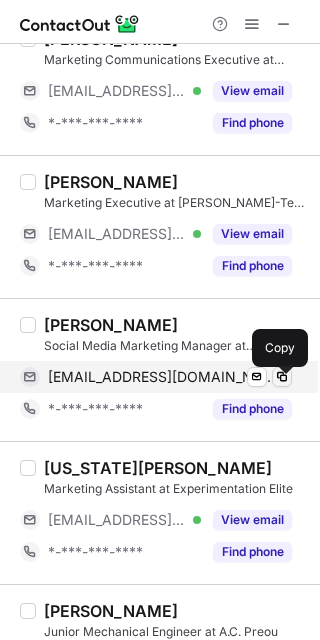 click at bounding box center (282, 377) 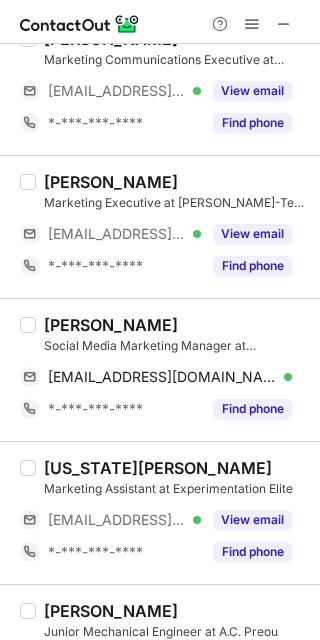 click on "[PERSON_NAME] Social Media Marketing Manager at FJewellery [EMAIL_ADDRESS][DOMAIN_NAME] Verified Send email Copy *-***-***-**** Find phone" at bounding box center (160, 369) 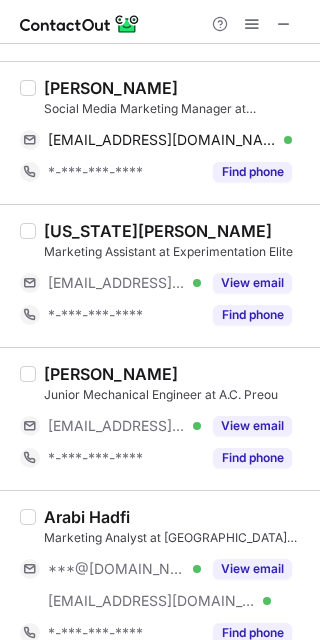 scroll, scrollTop: 3150, scrollLeft: 0, axis: vertical 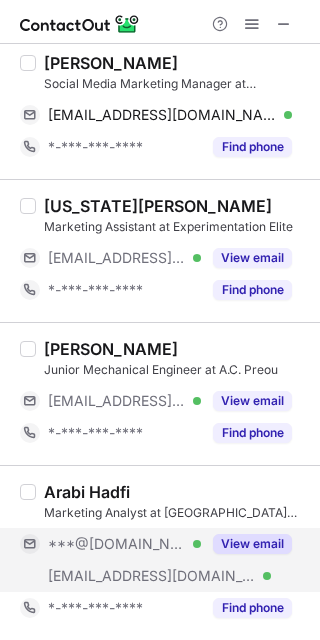 click on "View email" at bounding box center [252, 544] 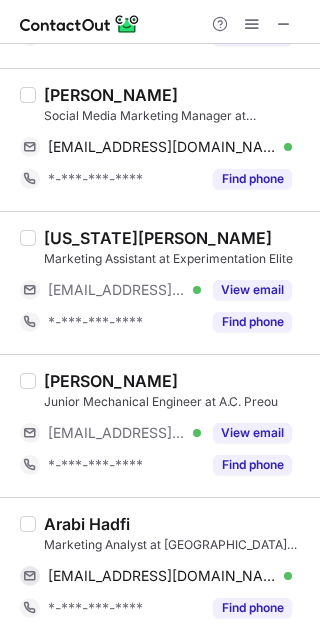scroll, scrollTop: 3118, scrollLeft: 0, axis: vertical 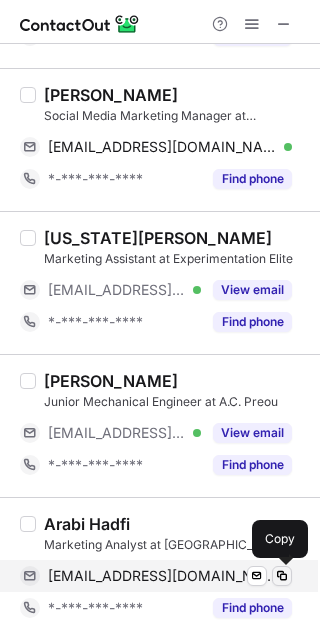click at bounding box center [282, 576] 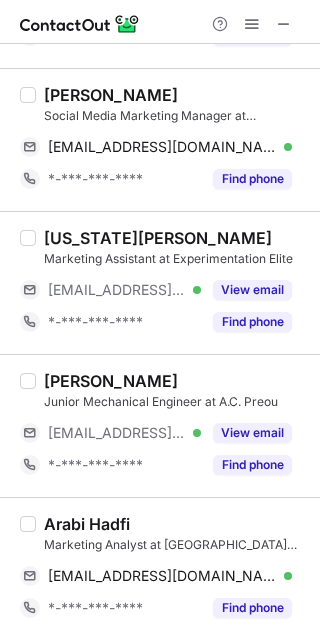 click on "Arabi Hadfi" at bounding box center (87, 524) 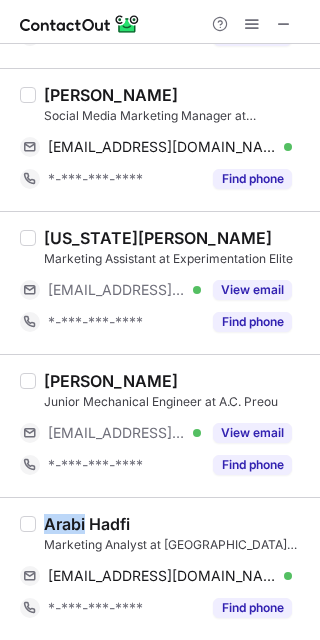 click on "Arabi Hadfi" at bounding box center (87, 524) 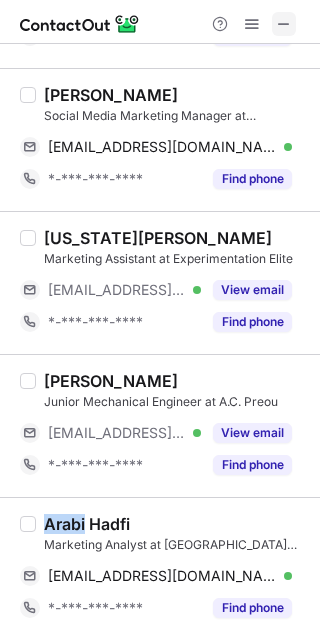 click at bounding box center (284, 24) 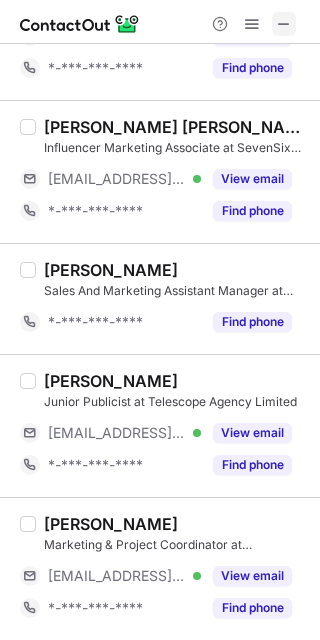 scroll, scrollTop: 2990, scrollLeft: 0, axis: vertical 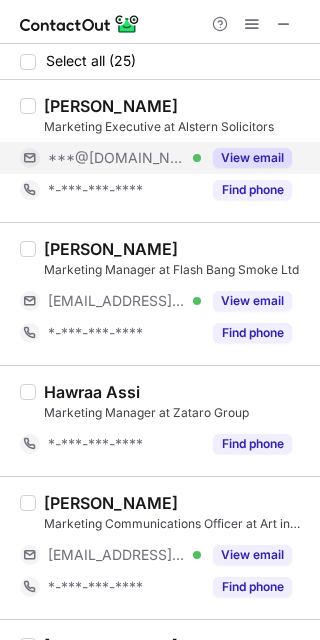 click on "View email" at bounding box center [252, 158] 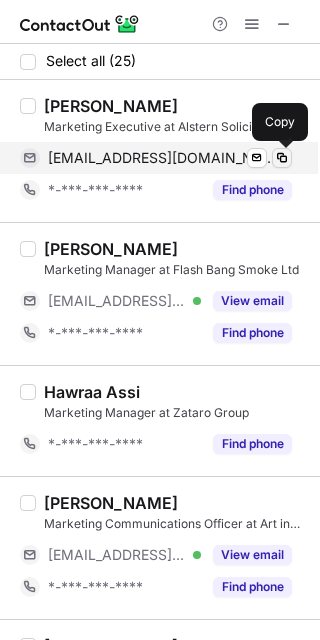 click at bounding box center (282, 158) 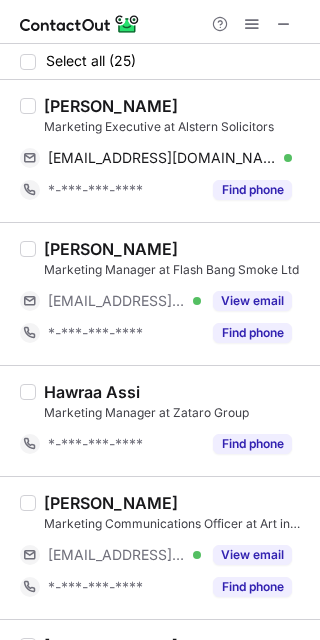 click on "[PERSON_NAME]" at bounding box center (111, 106) 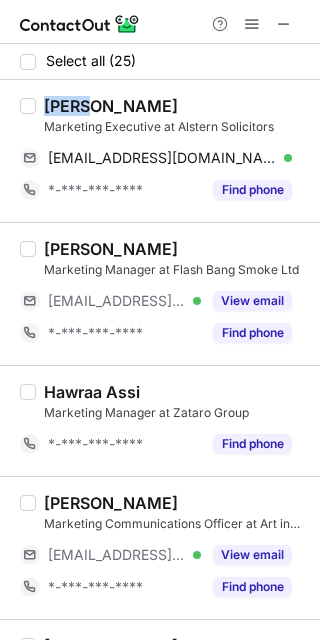 click on "[PERSON_NAME]" at bounding box center [111, 106] 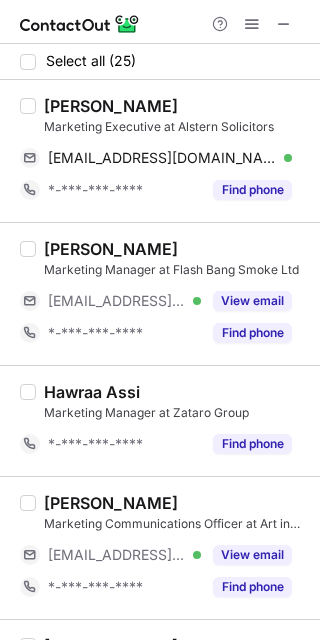 click on "[PERSON_NAME] Marketing Executive at Alstern Solicitors [EMAIL_ADDRESS][DOMAIN_NAME] Verified Send email Copy *-***-***-**** Find phone" at bounding box center (160, 151) 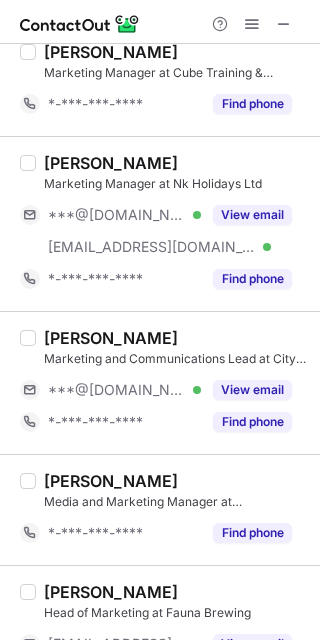 scroll, scrollTop: 746, scrollLeft: 0, axis: vertical 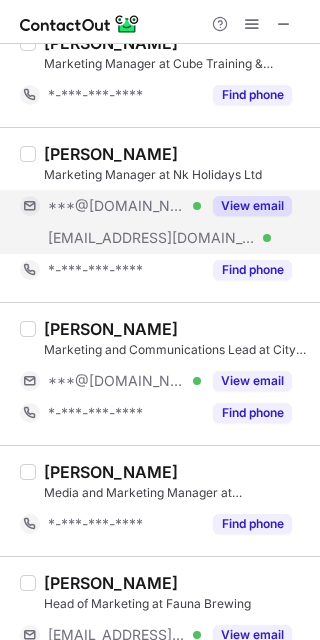 click on "View email" at bounding box center (252, 206) 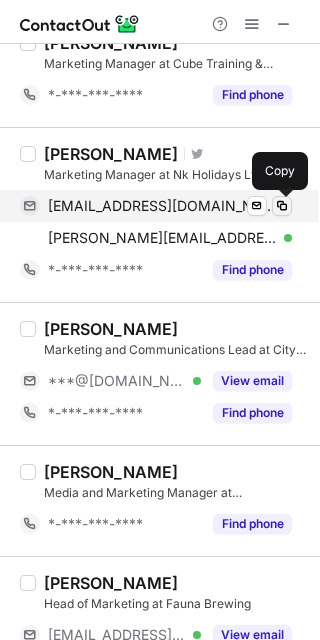 click at bounding box center (282, 206) 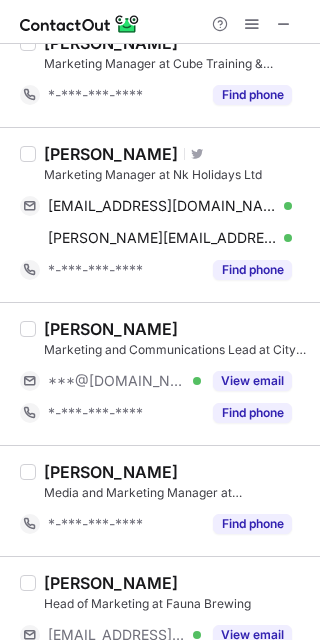 click on "[PERSON_NAME]" at bounding box center [111, 154] 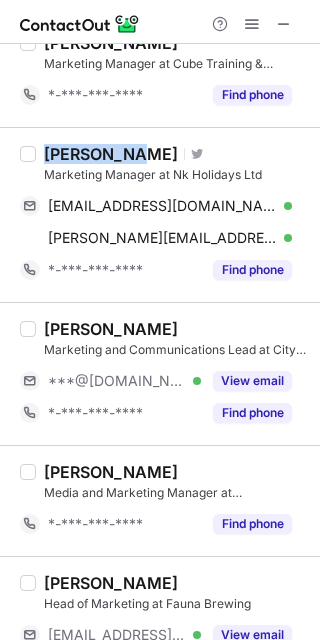 click on "[PERSON_NAME]" at bounding box center [111, 154] 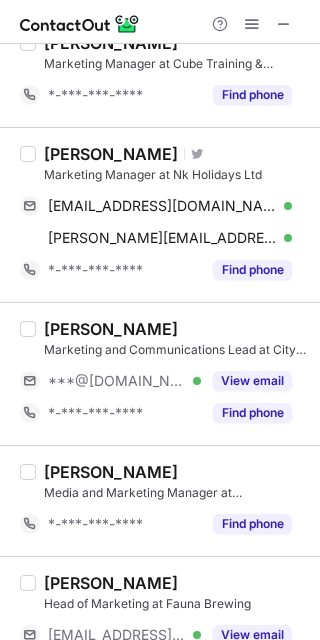 click on "[PERSON_NAME]" at bounding box center [111, 329] 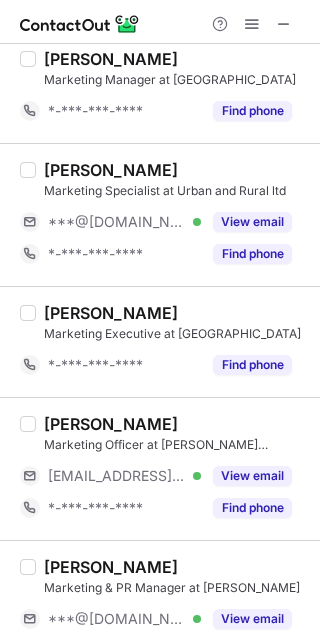 scroll, scrollTop: 1386, scrollLeft: 0, axis: vertical 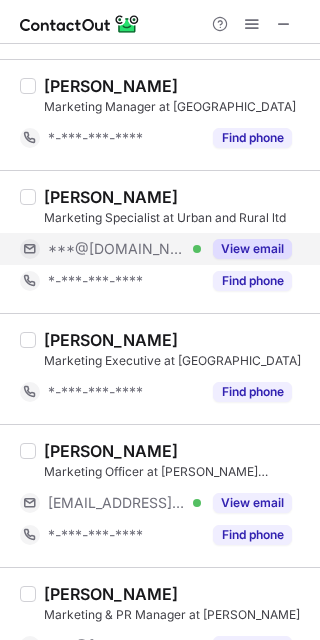 click on "View email" at bounding box center (252, 249) 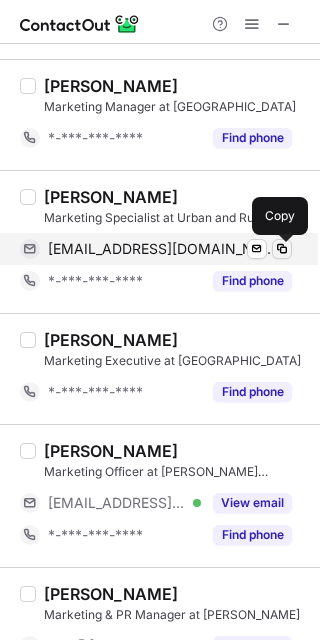 click at bounding box center [282, 249] 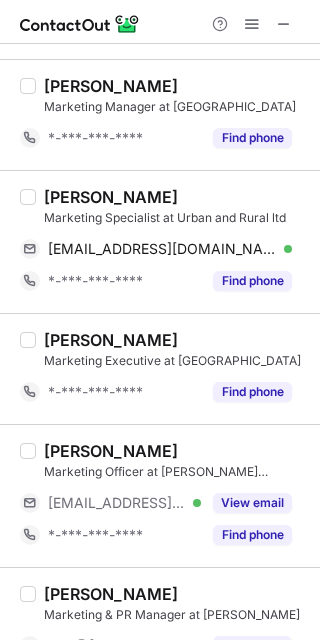 click on "[PERSON_NAME]" at bounding box center (111, 197) 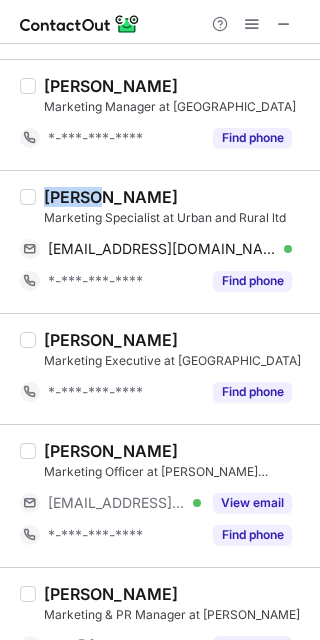 click on "[PERSON_NAME]" at bounding box center (111, 197) 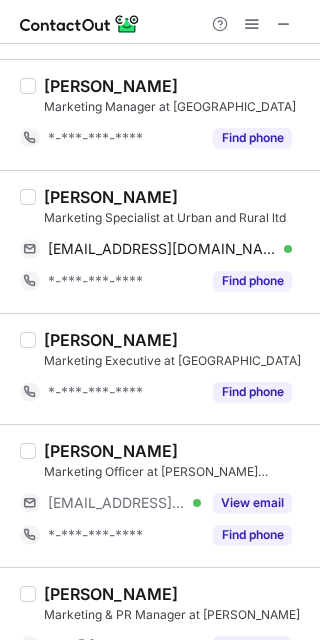 click on "[PERSON_NAME]" at bounding box center (111, 340) 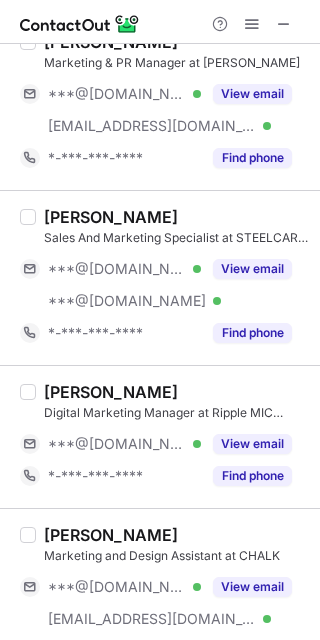 scroll, scrollTop: 1973, scrollLeft: 0, axis: vertical 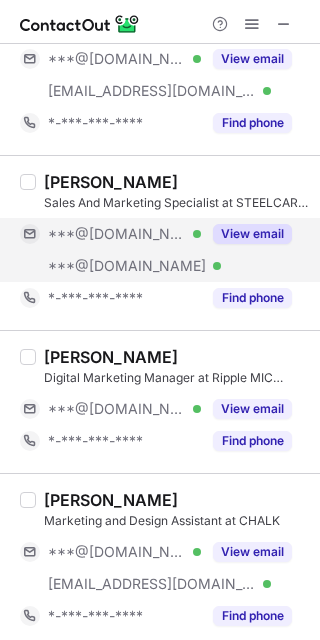 click on "View email" at bounding box center (252, 234) 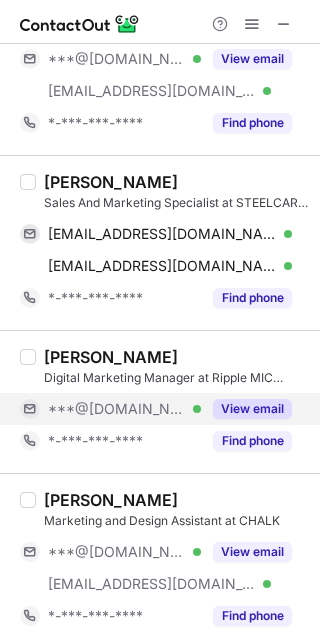 click on "View email" at bounding box center [252, 409] 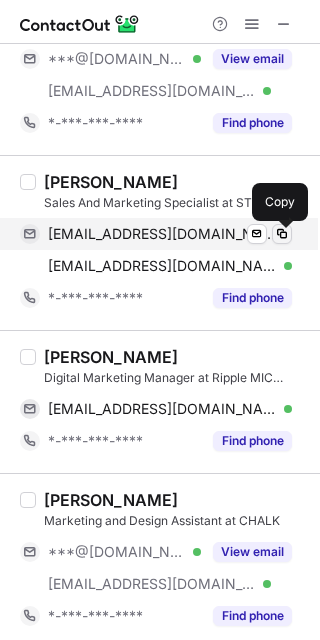 click at bounding box center [282, 234] 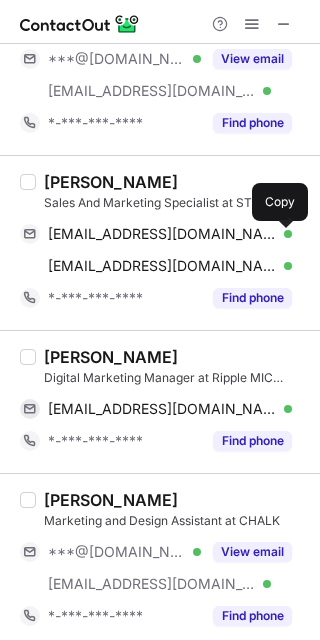 click on "[PERSON_NAME] Sales And Marketing Specialist at STEELCART UK LTD [EMAIL_ADDRESS][DOMAIN_NAME] Verified Send email Copy [EMAIL_ADDRESS][DOMAIN_NAME] Verified Send email Copy *-***-***-**** Find phone" at bounding box center (160, 242) 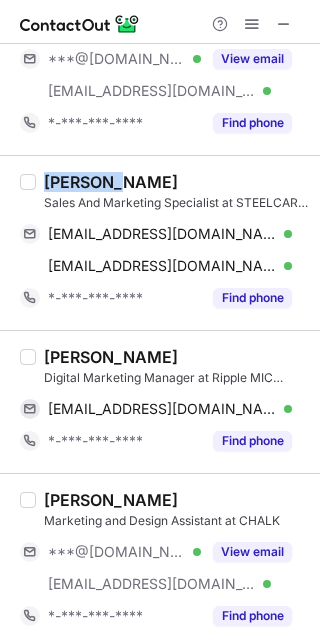 click on "[PERSON_NAME] Sales And Marketing Specialist at STEELCART UK LTD [EMAIL_ADDRESS][DOMAIN_NAME] Verified Send email Copy [EMAIL_ADDRESS][DOMAIN_NAME] Verified Send email Copy *-***-***-**** Find phone" at bounding box center (160, 242) 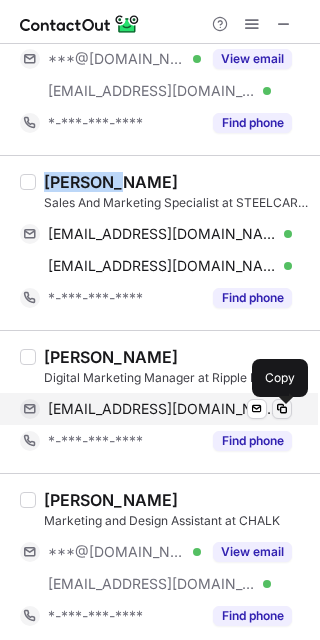 click at bounding box center [282, 409] 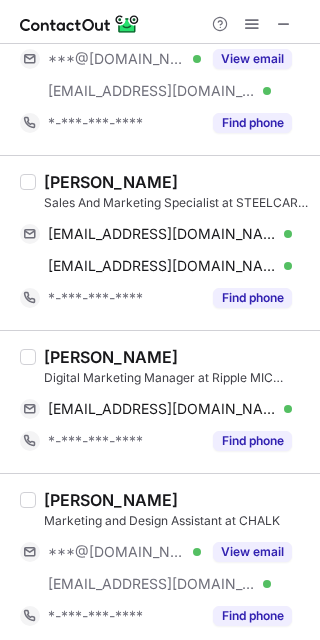 click on "[PERSON_NAME] Sales And Marketing Specialist at STEELCART UK LTD [EMAIL_ADDRESS][DOMAIN_NAME] Verified Send email Copy [EMAIL_ADDRESS][DOMAIN_NAME] Verified Send email Copy *-***-***-**** Find phone" at bounding box center [160, 242] 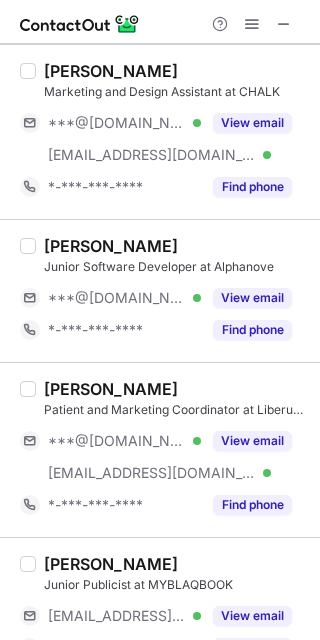scroll, scrollTop: 2453, scrollLeft: 0, axis: vertical 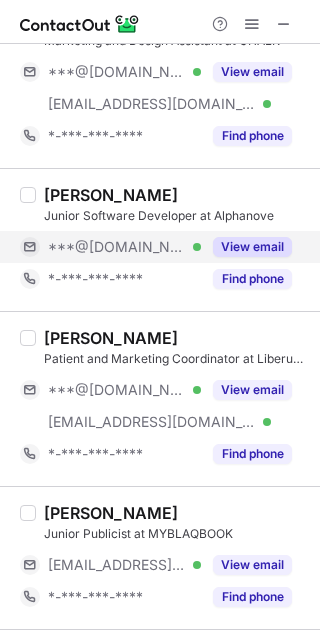 click on "View email" at bounding box center (252, 247) 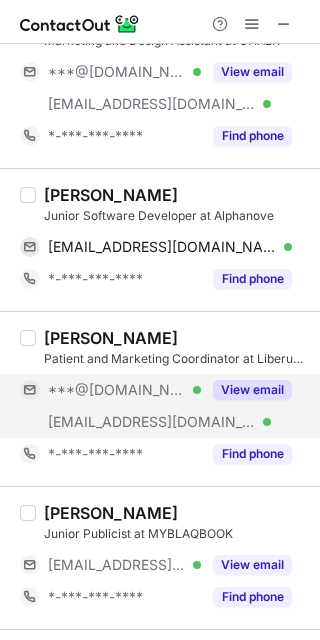 click on "View email" at bounding box center (252, 390) 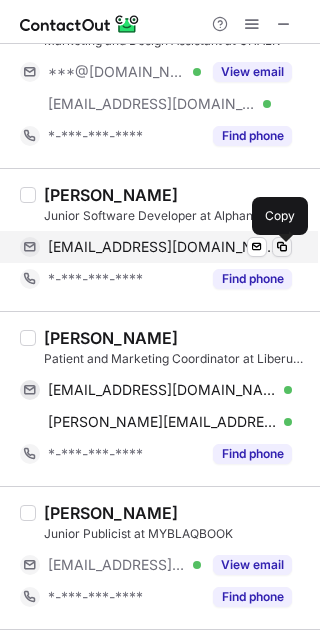 click at bounding box center [282, 247] 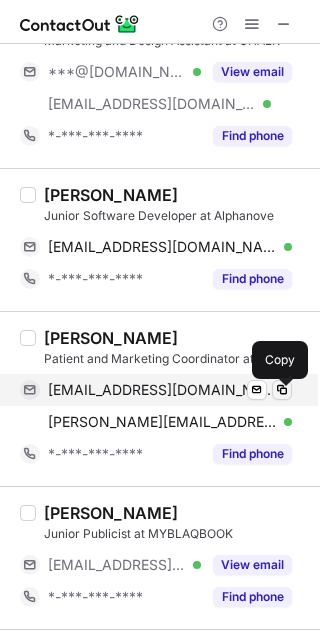 click at bounding box center [282, 390] 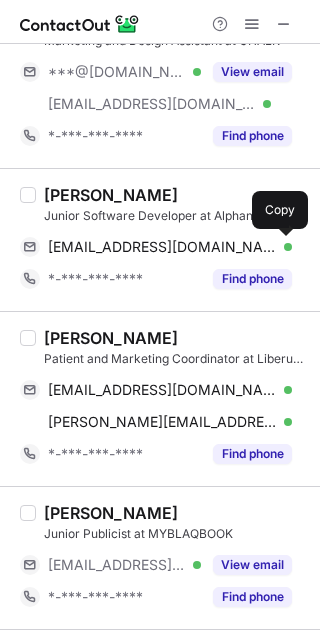click on "[PERSON_NAME]" at bounding box center (111, 338) 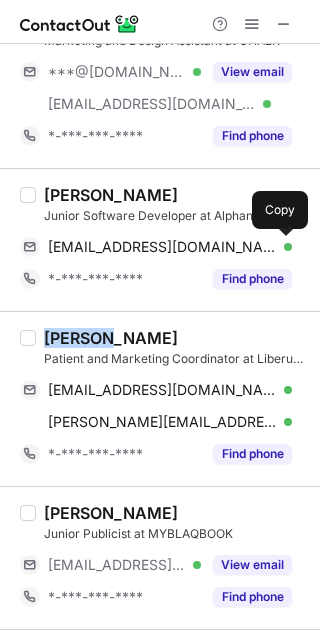 click on "[PERSON_NAME]" at bounding box center [111, 338] 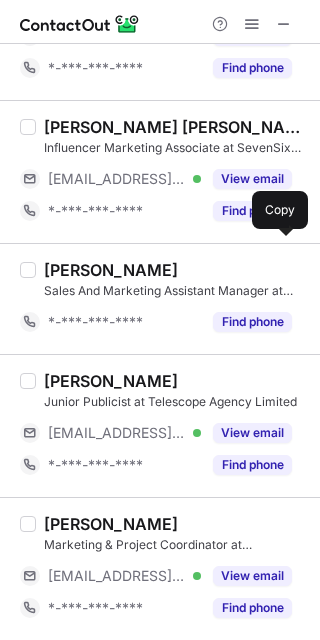 scroll, scrollTop: 2990, scrollLeft: 0, axis: vertical 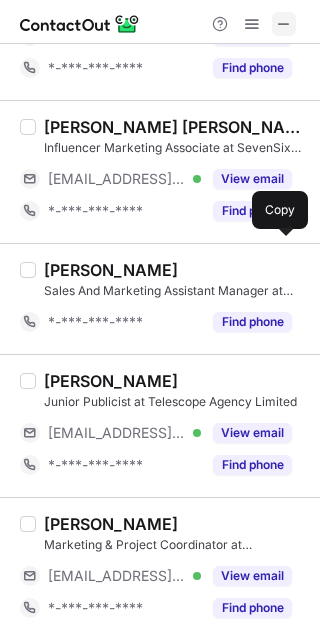 click at bounding box center [284, 24] 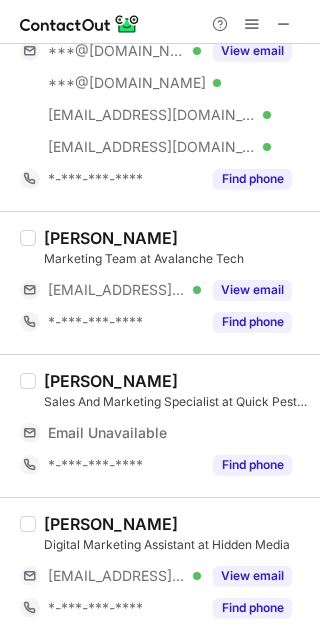 scroll, scrollTop: 3246, scrollLeft: 0, axis: vertical 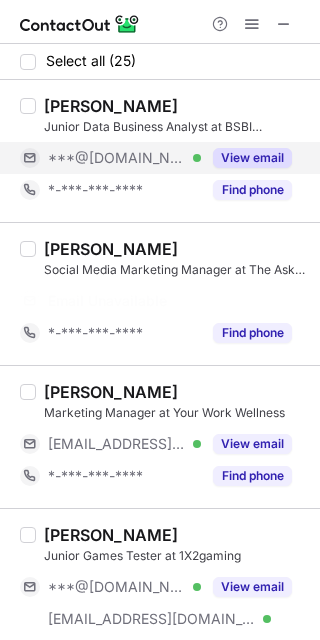 click on "View email" at bounding box center [246, 158] 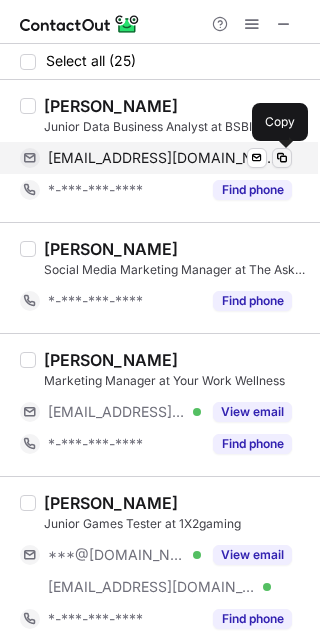 click at bounding box center [282, 158] 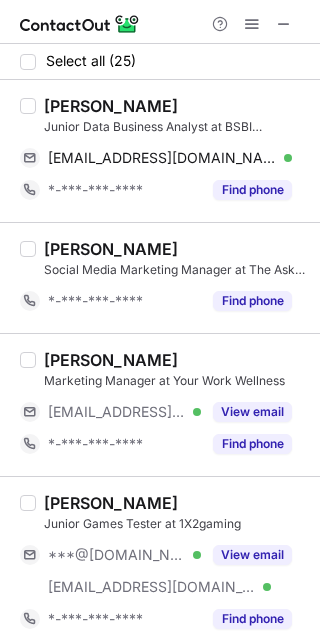drag, startPoint x: 77, startPoint y: 126, endPoint x: 63, endPoint y: 97, distance: 32.202484 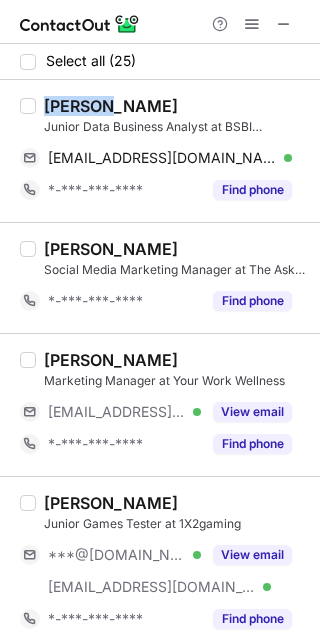 click on "[PERSON_NAME]" at bounding box center [111, 106] 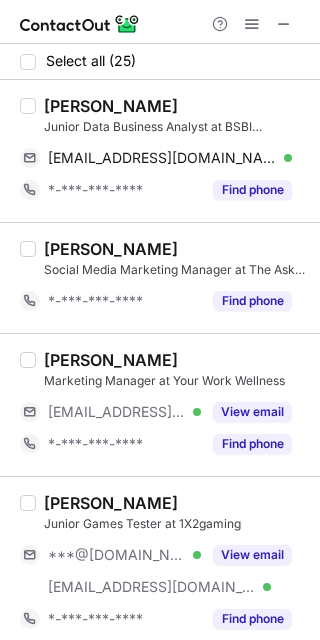 click on "[PERSON_NAME] Social Media Marketing Manager at The Aska Group *-***-***-**** Find phone" at bounding box center [160, 277] 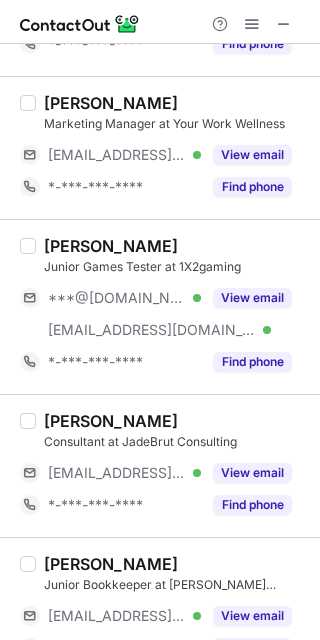 scroll, scrollTop: 266, scrollLeft: 0, axis: vertical 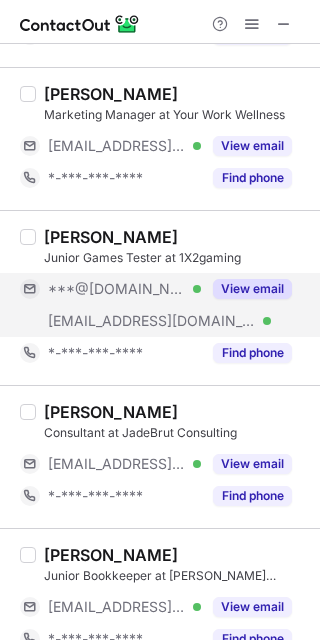 click on "View email" at bounding box center [252, 289] 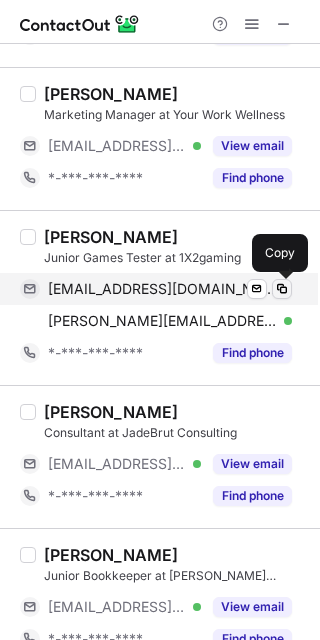 click at bounding box center (282, 289) 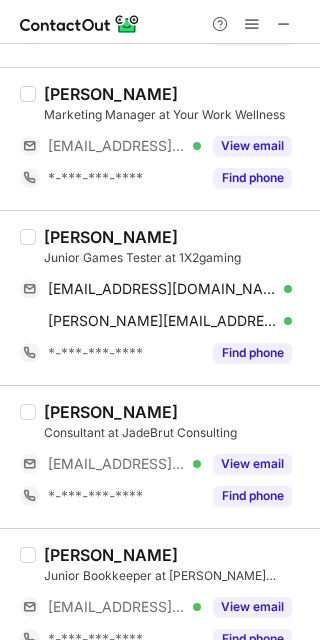 click on "[PERSON_NAME]" at bounding box center (111, 237) 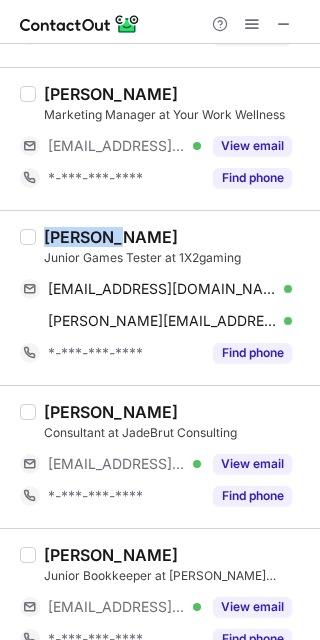 click on "[PERSON_NAME]" at bounding box center (111, 237) 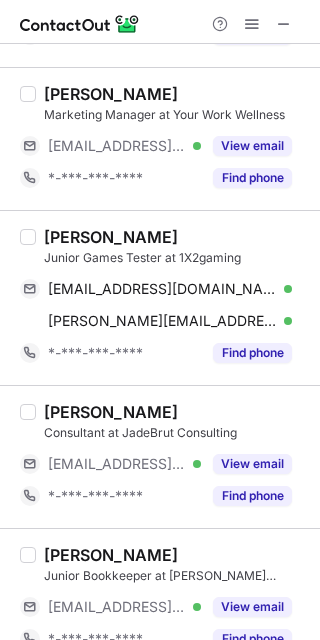 click on "[PERSON_NAME] Marketing Manager at Your Work Wellness [EMAIL_ADDRESS][DOMAIN_NAME] Verified View email *-***-***-**** Find phone" at bounding box center (160, 138) 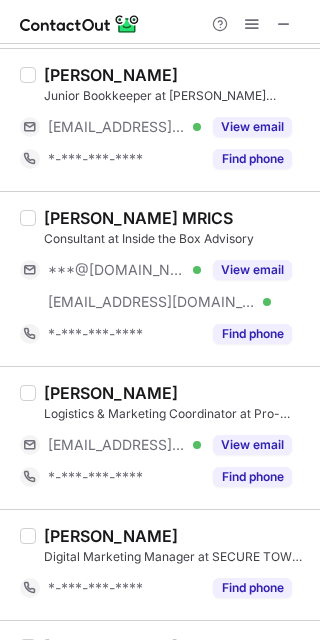 scroll, scrollTop: 800, scrollLeft: 0, axis: vertical 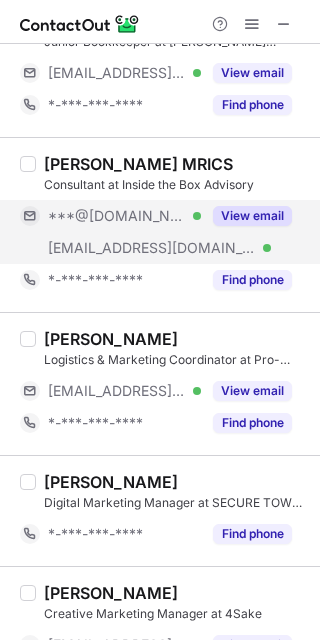 click on "View email" at bounding box center [252, 216] 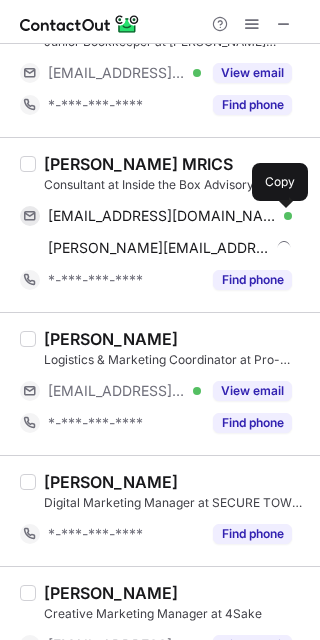 click at bounding box center (282, 216) 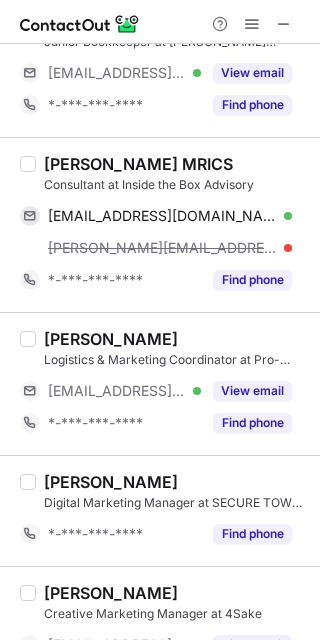 click on "[PERSON_NAME] Logistics & Marketing Coordinator at Pro-active Technical Solutions Ltd [EMAIL_ADDRESS][DOMAIN_NAME] Verified View email *-***-***-**** Find phone" at bounding box center (160, 383) 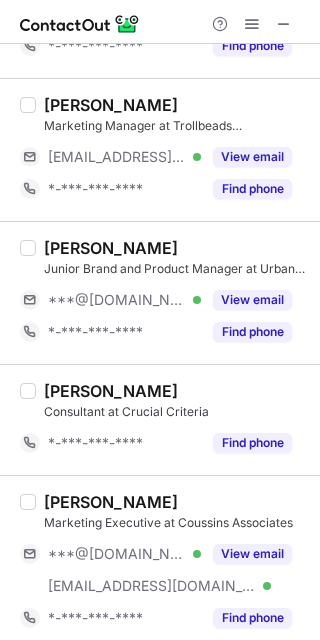 scroll, scrollTop: 1514, scrollLeft: 0, axis: vertical 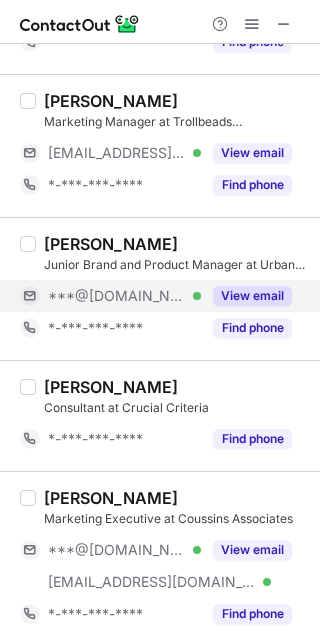 click on "View email" at bounding box center [252, 296] 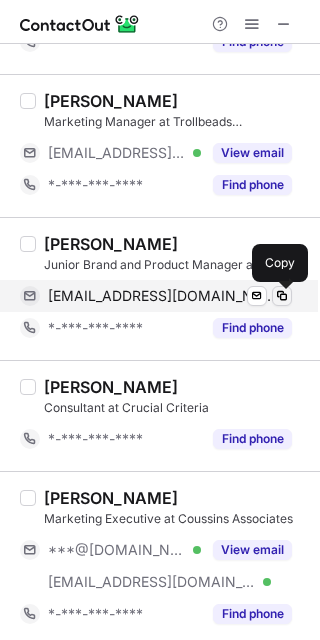 click at bounding box center (282, 296) 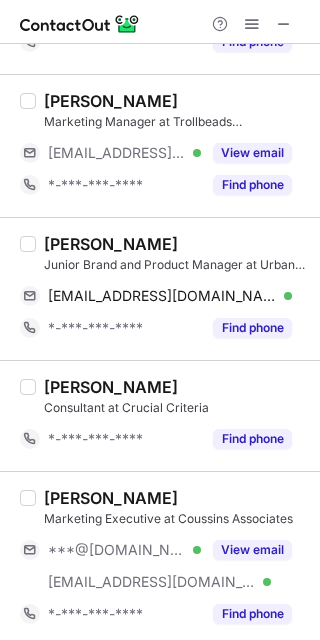 click on "[PERSON_NAME]" at bounding box center (111, 244) 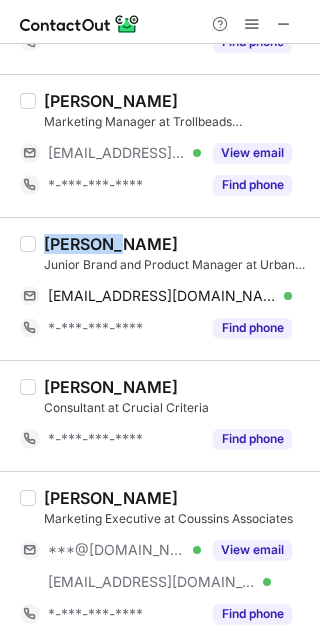 click on "[PERSON_NAME]" at bounding box center (111, 244) 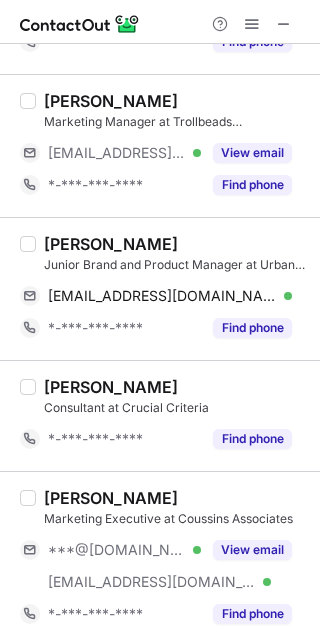 click on "[PERSON_NAME] Junior Brand and Product Manager at Urban Food Brands [EMAIL_ADDRESS][DOMAIN_NAME] Verified Send email Copy *-***-***-**** Find phone" at bounding box center [160, 288] 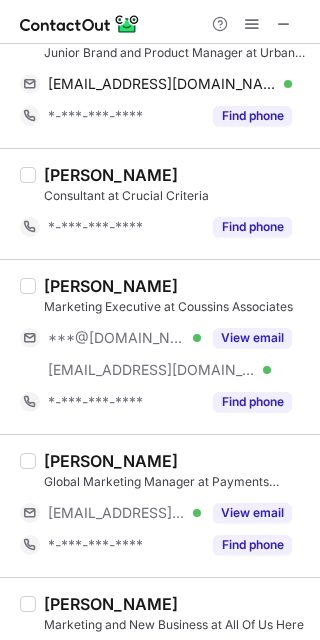 scroll, scrollTop: 1781, scrollLeft: 0, axis: vertical 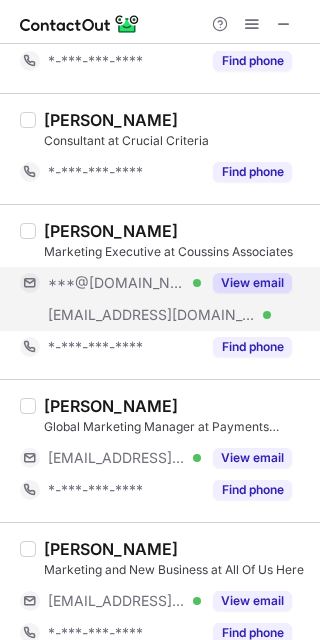 click on "View email" at bounding box center [246, 283] 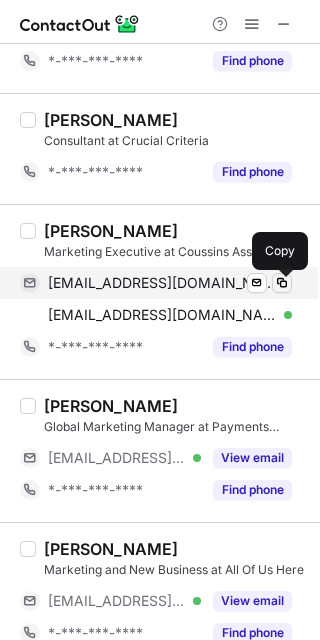 click at bounding box center (282, 283) 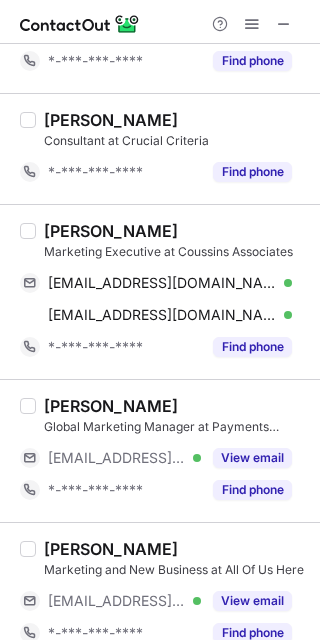 click on "[PERSON_NAME]" at bounding box center [111, 231] 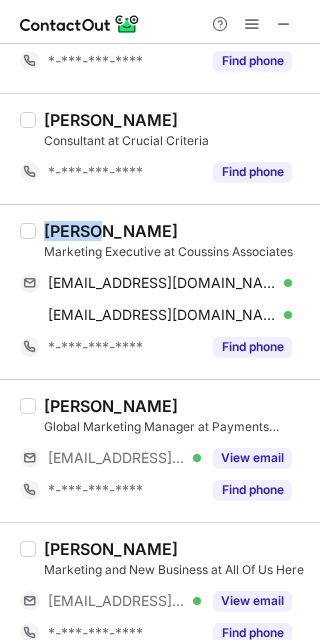 click on "[PERSON_NAME]" at bounding box center (111, 231) 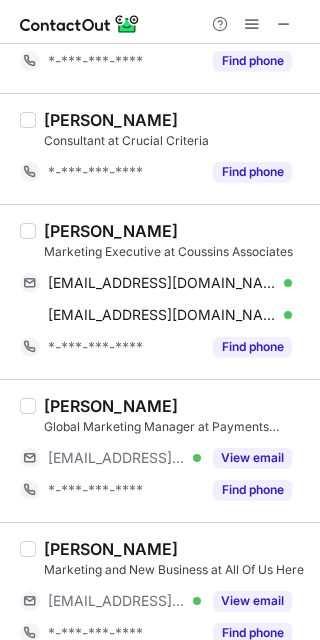 click on "[PERSON_NAME]" at bounding box center (176, 231) 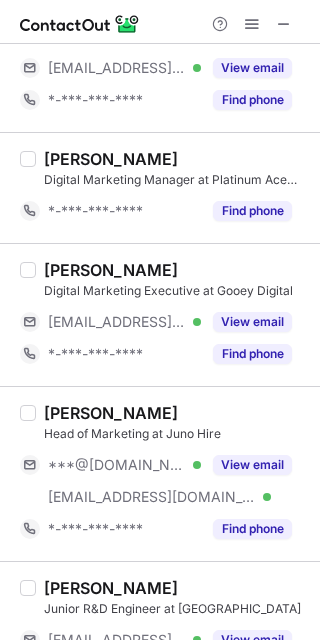 scroll, scrollTop: 2474, scrollLeft: 0, axis: vertical 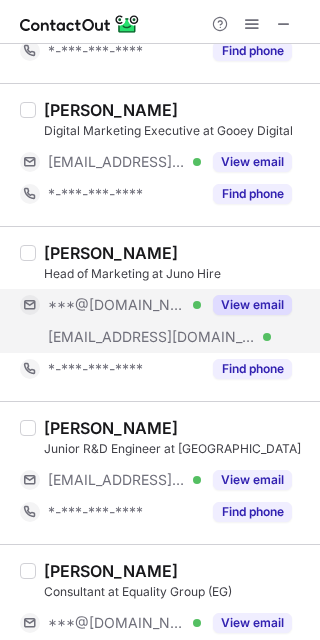 click on "View email" at bounding box center [252, 305] 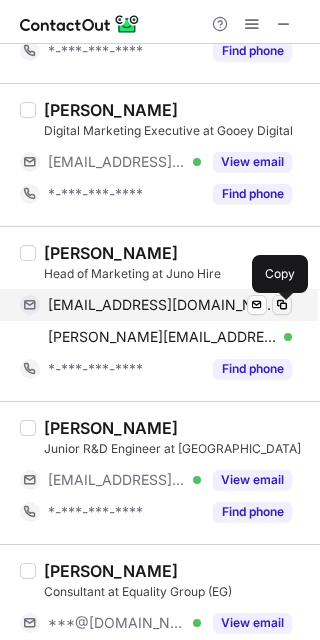click at bounding box center [282, 305] 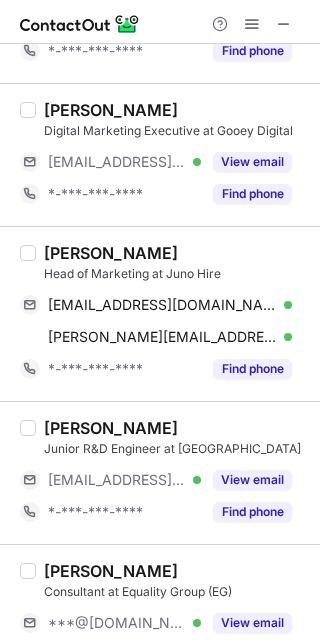 click on "[PERSON_NAME]" at bounding box center [111, 253] 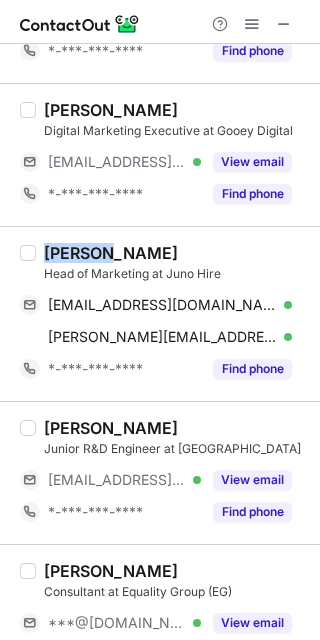 click on "[PERSON_NAME]" at bounding box center (111, 253) 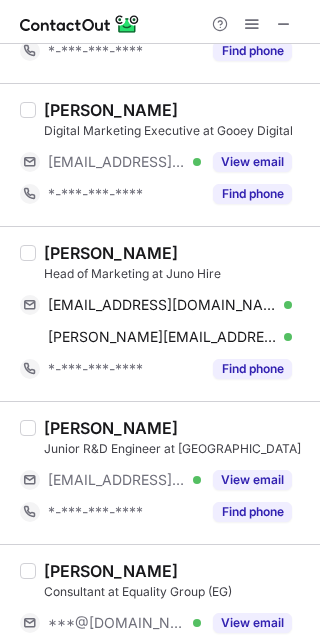 click on "[PERSON_NAME] Junior R&D Engineer at Tenwest [EMAIL_ADDRESS][DOMAIN_NAME] Verified View email *-***-***-**** Find phone" at bounding box center [160, 472] 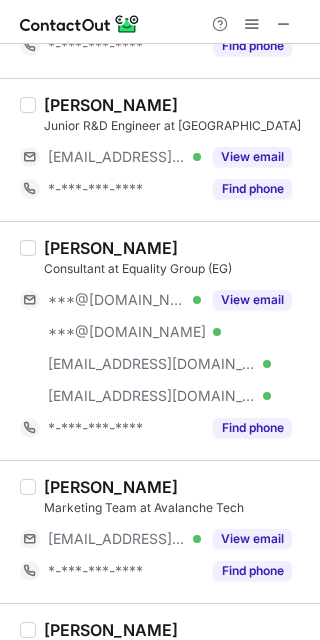 scroll, scrollTop: 2848, scrollLeft: 0, axis: vertical 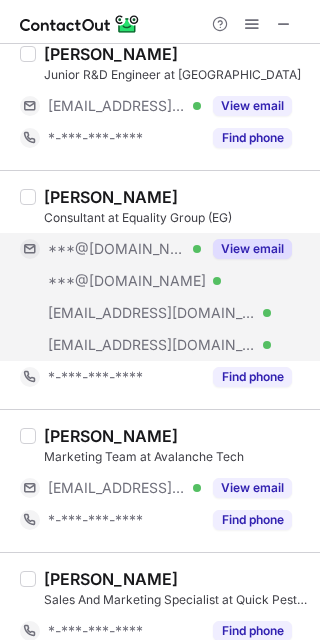 click on "View email" at bounding box center (252, 249) 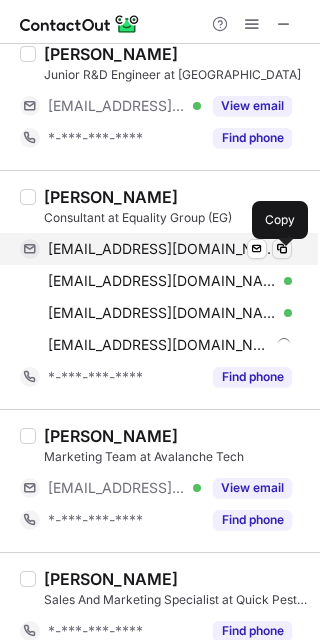 click at bounding box center (282, 249) 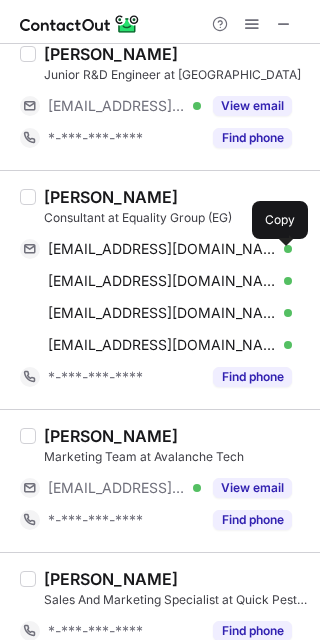 click on "[PERSON_NAME]" at bounding box center (111, 197) 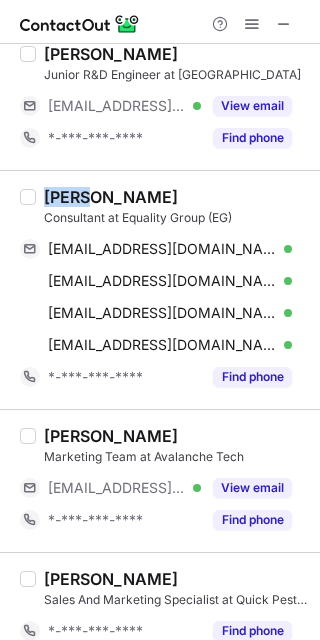 click on "[PERSON_NAME]" at bounding box center (111, 197) 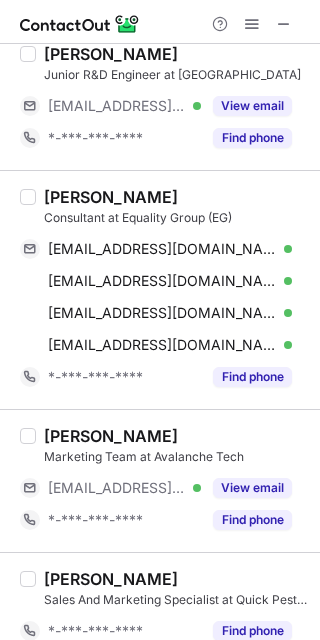 click on "[PERSON_NAME] Marketing Team at Avalanche Tech [EMAIL_ADDRESS][DOMAIN_NAME] Verified View email *-***-***-**** Find phone" at bounding box center (160, 480) 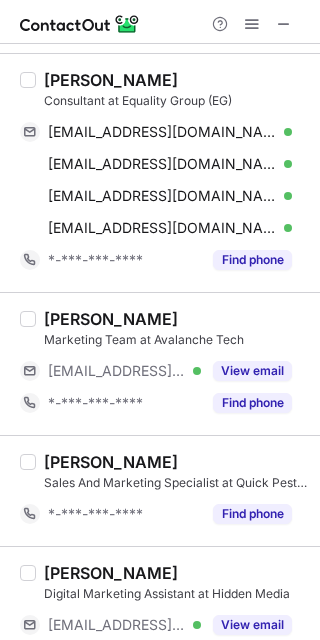 scroll, scrollTop: 3022, scrollLeft: 0, axis: vertical 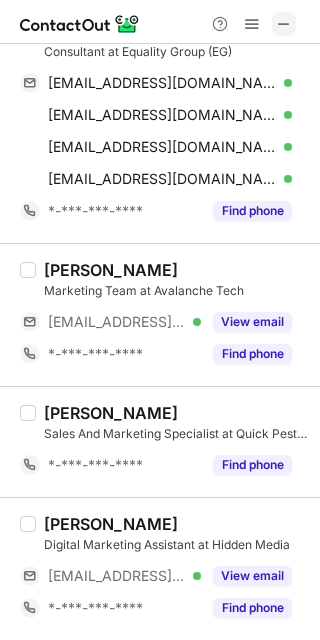 click at bounding box center [284, 24] 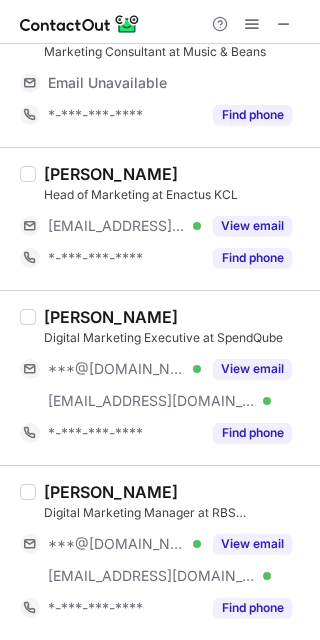 scroll, scrollTop: 3342, scrollLeft: 0, axis: vertical 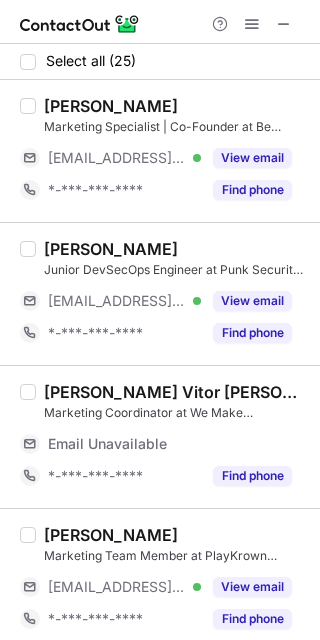 click on "[PERSON_NAME] Junior DevSecOps Engineer at Punk Security Limited [EMAIL_ADDRESS][DOMAIN_NAME] Verified View email *-***-***-**** Find phone" at bounding box center [160, 293] 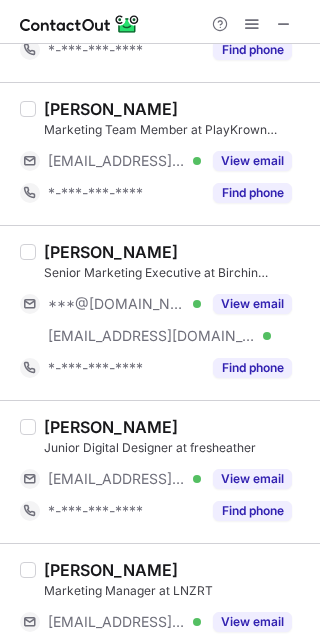 scroll, scrollTop: 480, scrollLeft: 0, axis: vertical 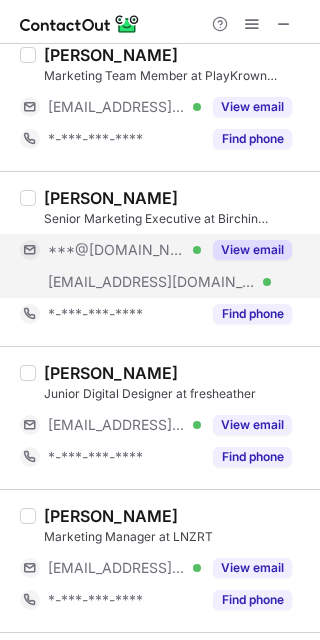 click on "View email" at bounding box center (252, 250) 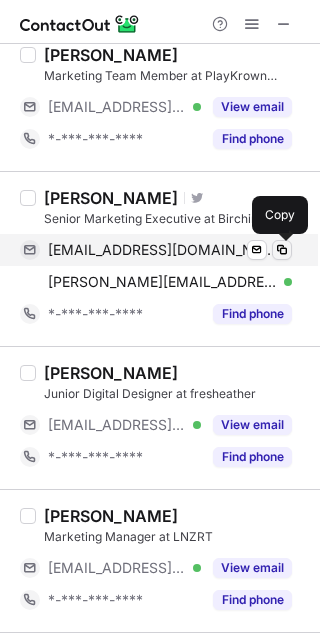 scroll, scrollTop: 448, scrollLeft: 0, axis: vertical 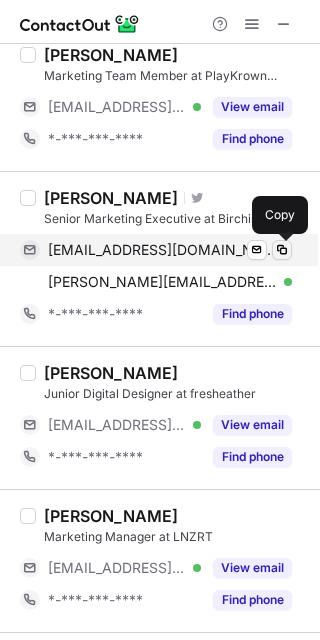 click at bounding box center (282, 250) 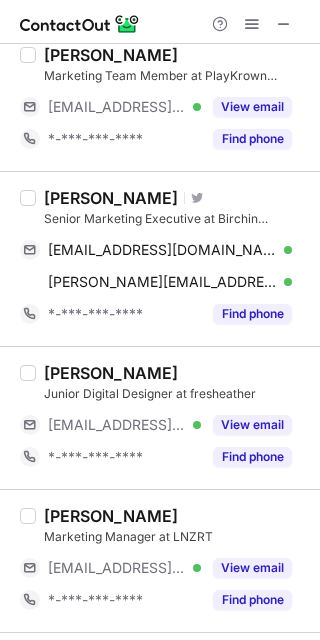 click on "[PERSON_NAME] Marketing Team Member at PlayKrown Entertainment [EMAIL_ADDRESS][DOMAIN_NAME] Verified View email *-***-***-**** Find phone" at bounding box center (160, 99) 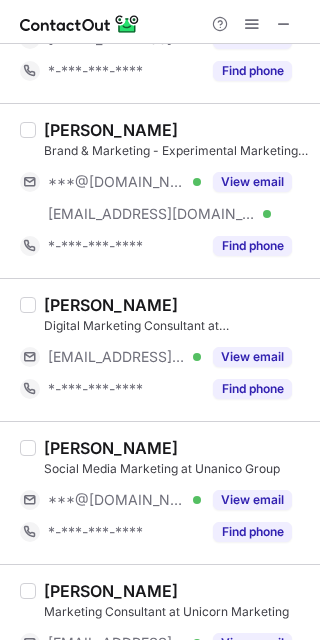 scroll, scrollTop: 981, scrollLeft: 0, axis: vertical 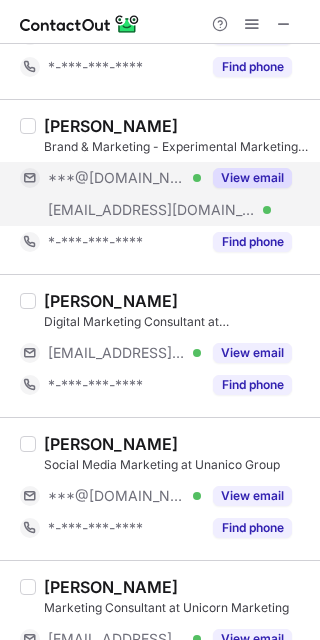 click on "View email" at bounding box center [252, 178] 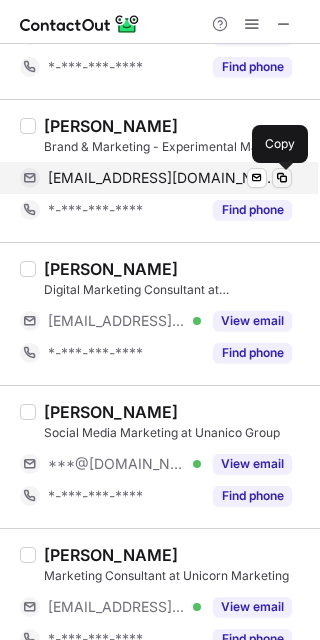 click at bounding box center [282, 178] 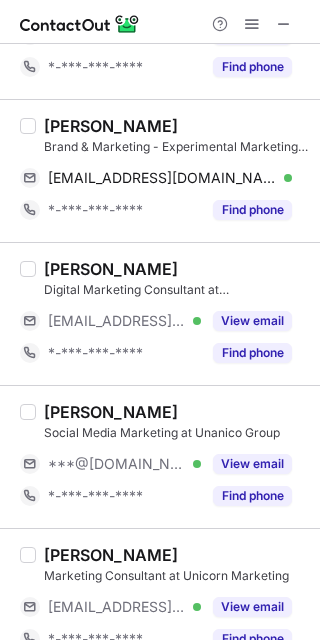 click on "[PERSON_NAME]" at bounding box center [111, 126] 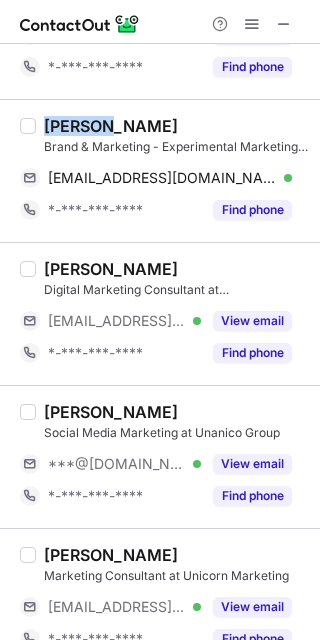 click on "[PERSON_NAME]" at bounding box center [111, 126] 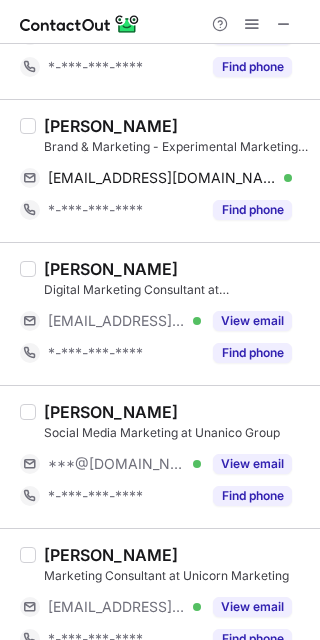 click on "[PERSON_NAME]" at bounding box center [111, 269] 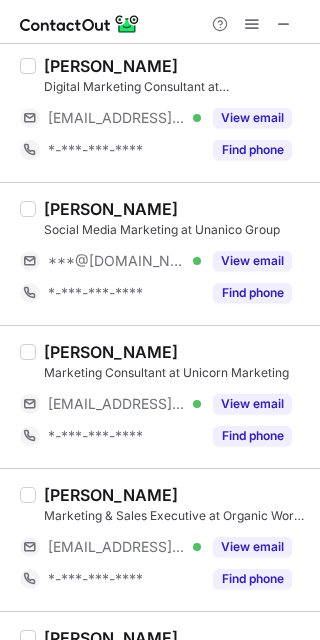 scroll, scrollTop: 1194, scrollLeft: 0, axis: vertical 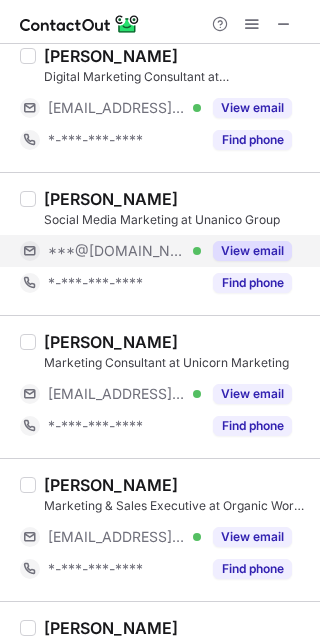 click on "View email" at bounding box center (252, 251) 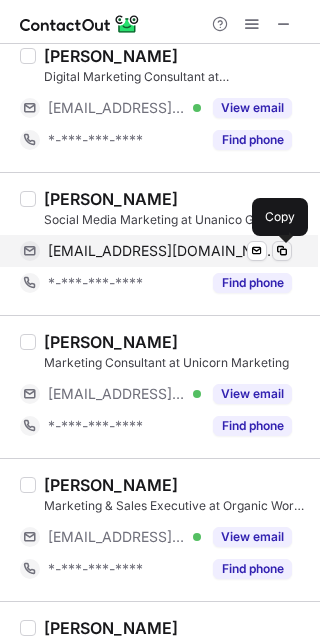 click at bounding box center [282, 251] 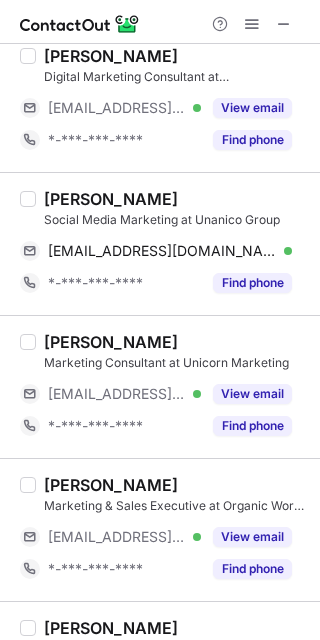 click on "[PERSON_NAME]" at bounding box center (111, 199) 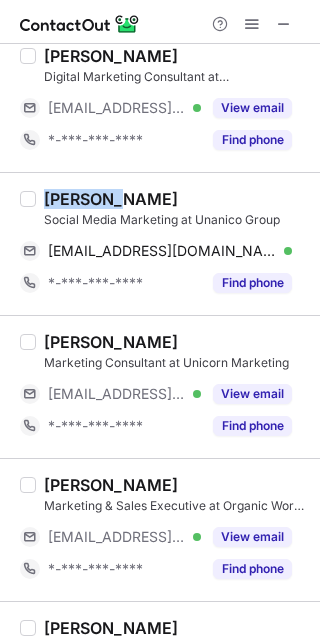 click on "[PERSON_NAME]" at bounding box center (111, 199) 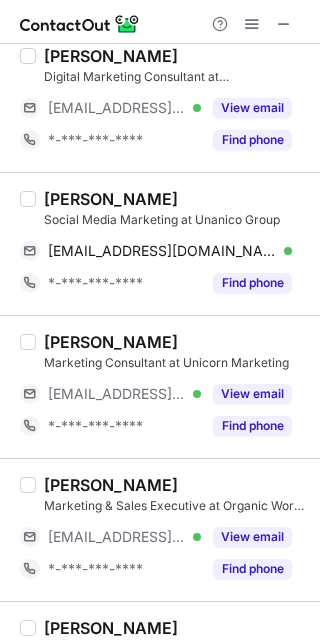 click on "[PERSON_NAME] Marketing Consultant at Unicorn Marketing [EMAIL_ADDRESS][DOMAIN_NAME] Verified View email *-***-***-**** Find phone" at bounding box center (160, 386) 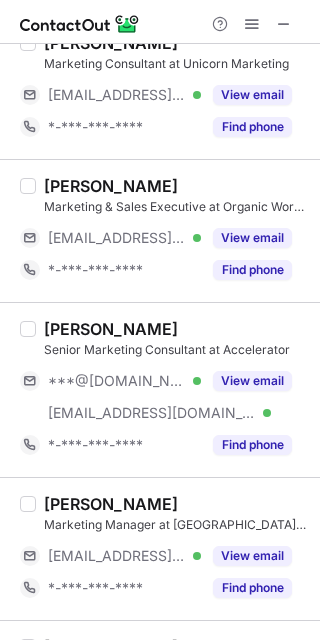 scroll, scrollTop: 1674, scrollLeft: 0, axis: vertical 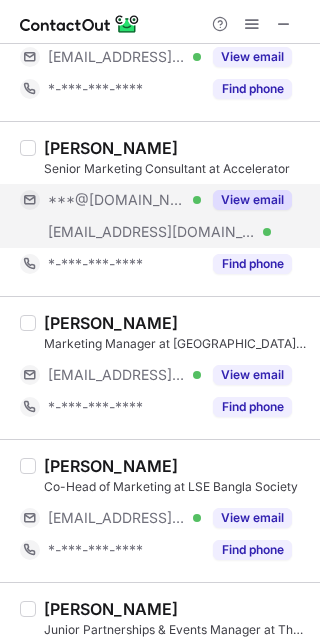 click on "View email" at bounding box center (252, 200) 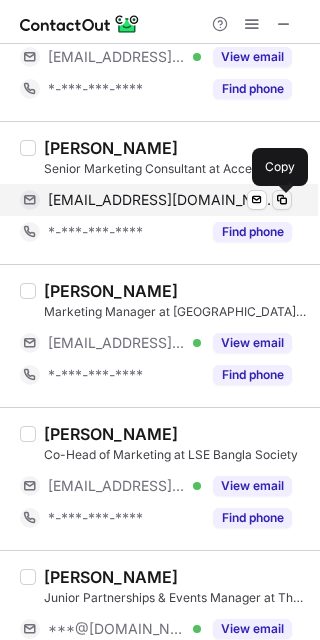 click at bounding box center (282, 200) 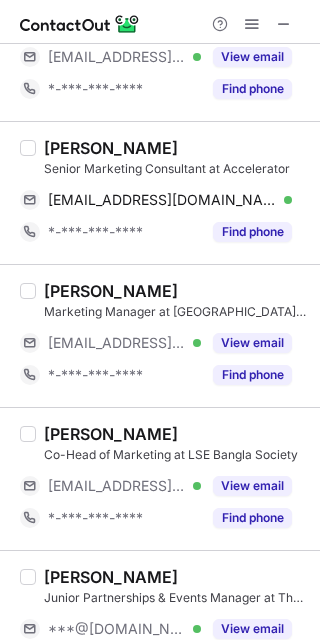 click on "[PERSON_NAME]" at bounding box center (111, 148) 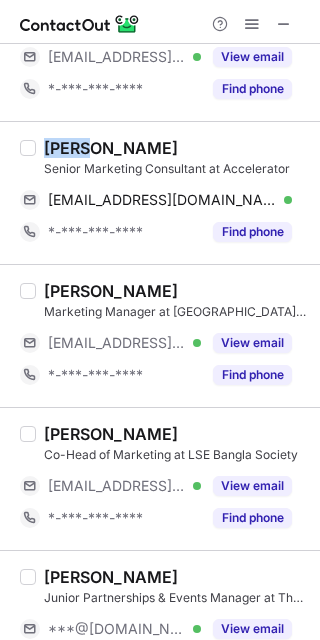 click on "[PERSON_NAME]" at bounding box center (111, 148) 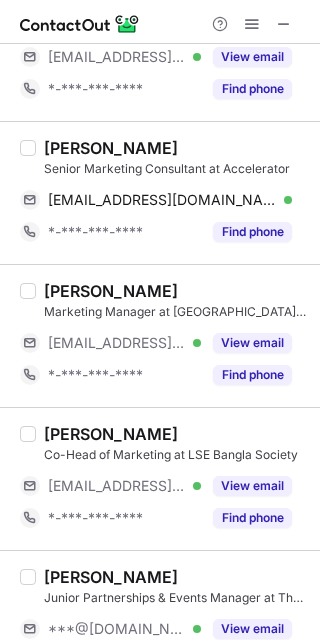 click on "[PERSON_NAME]" at bounding box center (111, 291) 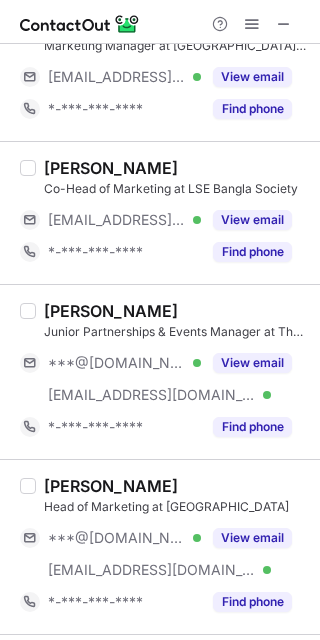 scroll, scrollTop: 1994, scrollLeft: 0, axis: vertical 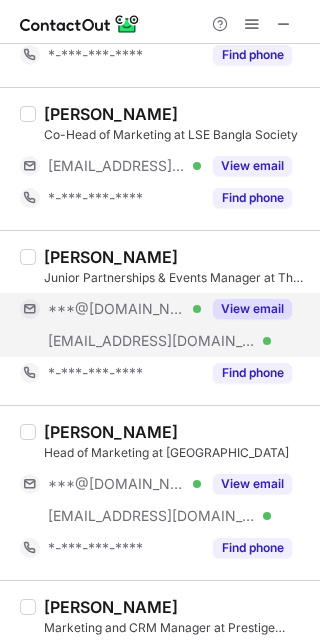 click on "View email" at bounding box center [246, 309] 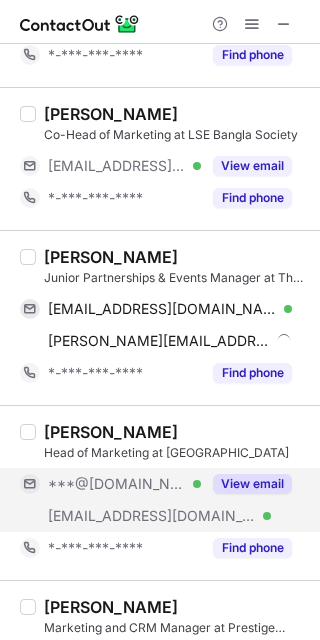 click on "View email" at bounding box center [252, 484] 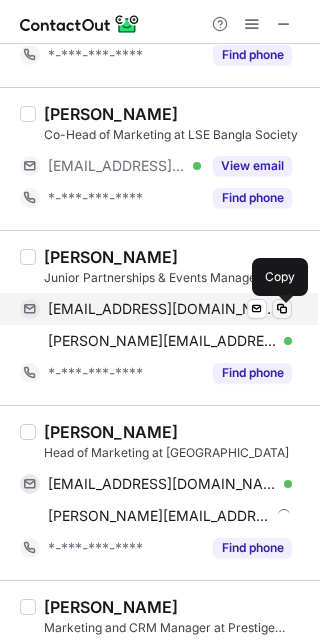 click at bounding box center [282, 309] 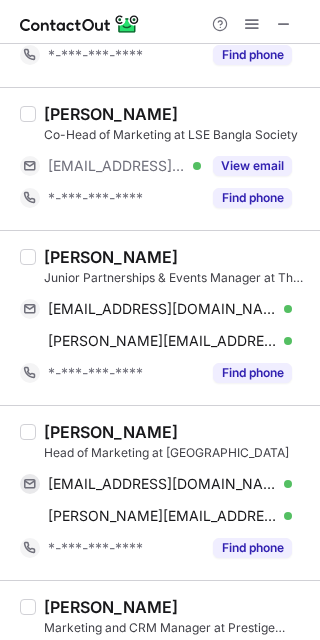 click on "[PERSON_NAME]" at bounding box center [111, 257] 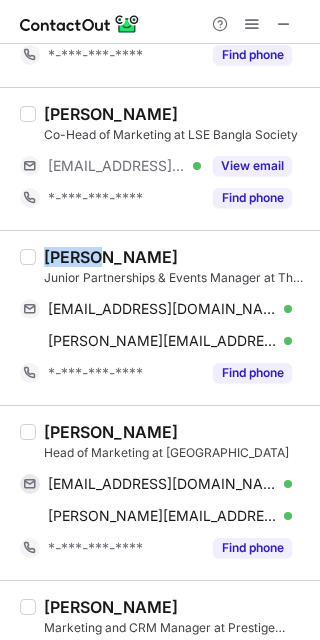 click on "[PERSON_NAME]" at bounding box center [111, 257] 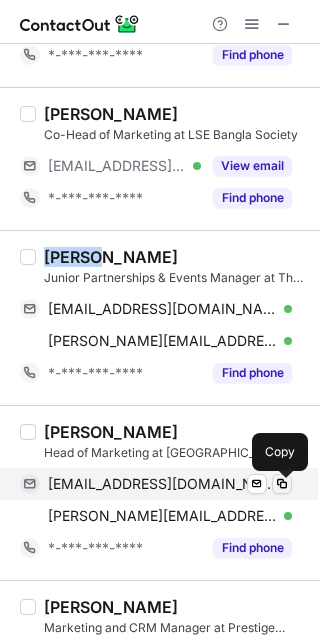 click at bounding box center [282, 484] 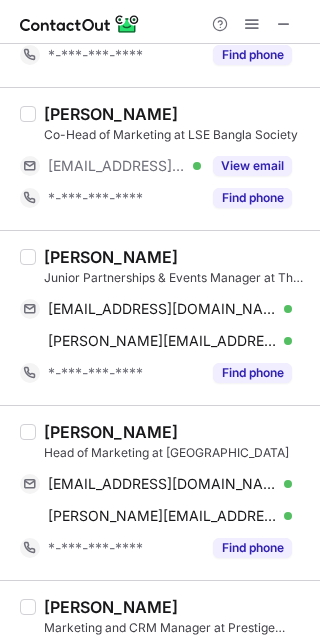 click on "[PERSON_NAME] Head of Marketing at SALKAN [EMAIL_ADDRESS][DOMAIN_NAME] Verified Send email Copy [EMAIL_ADDRESS][DOMAIN_NAME] Verified Send email Copy *-***-***-**** Find phone" at bounding box center (160, 492) 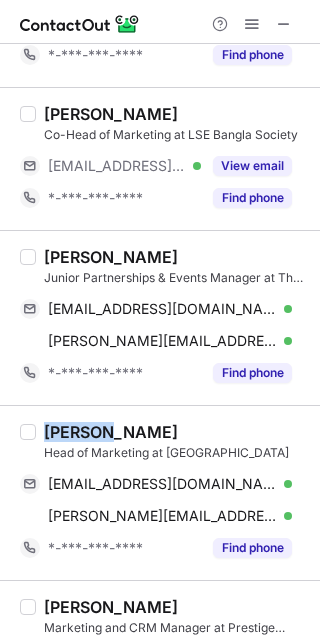 click on "[PERSON_NAME] Head of Marketing at SALKAN [EMAIL_ADDRESS][DOMAIN_NAME] Verified Send email Copy [EMAIL_ADDRESS][DOMAIN_NAME] Verified Send email Copy *-***-***-**** Find phone" at bounding box center [160, 492] 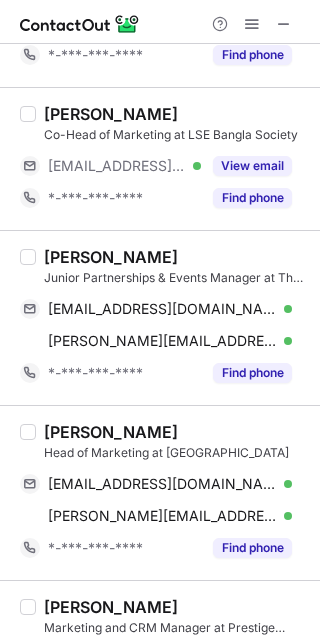 click on "Junior Partnerships & Events Manager at The Nudge" at bounding box center [176, 278] 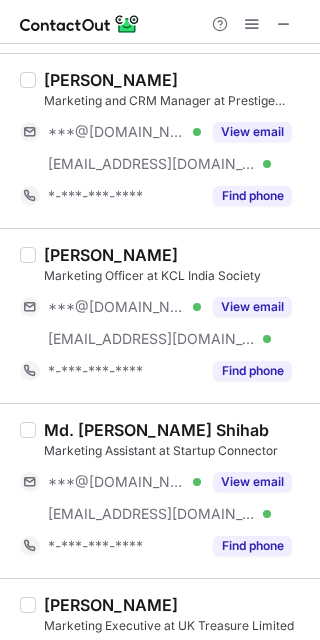 scroll, scrollTop: 2528, scrollLeft: 0, axis: vertical 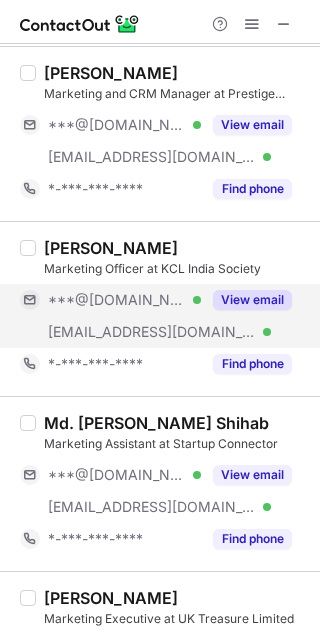 click on "View email" at bounding box center [252, 300] 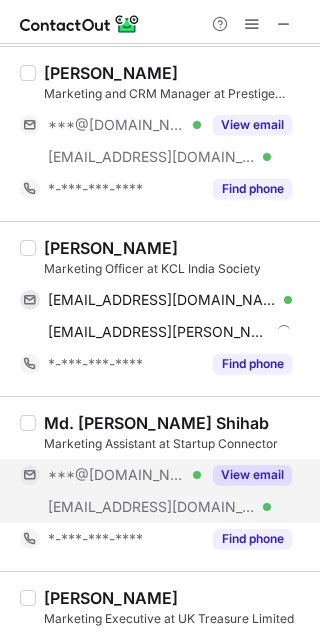 click on "View email" at bounding box center (252, 475) 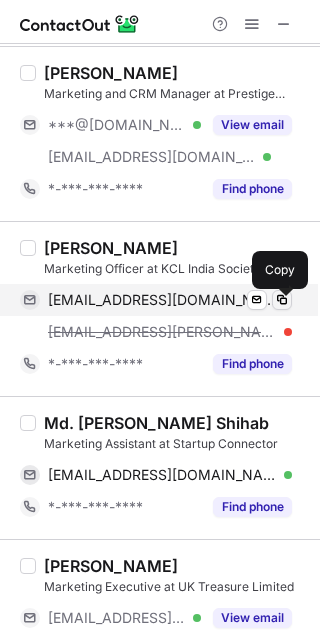 click at bounding box center (282, 300) 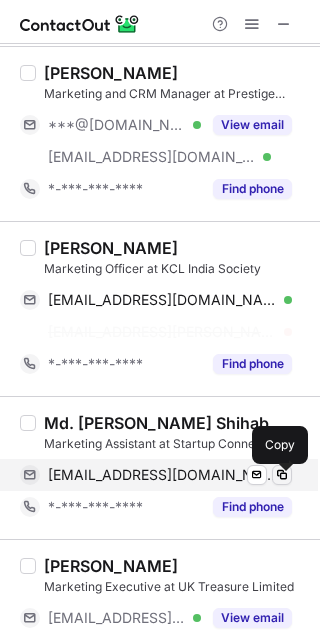 click at bounding box center (282, 475) 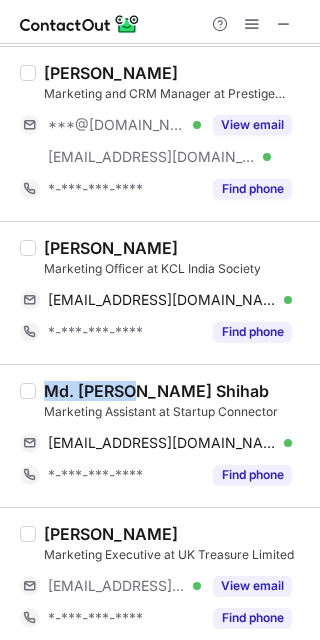 drag, startPoint x: 128, startPoint y: 395, endPoint x: 36, endPoint y: 397, distance: 92.021736 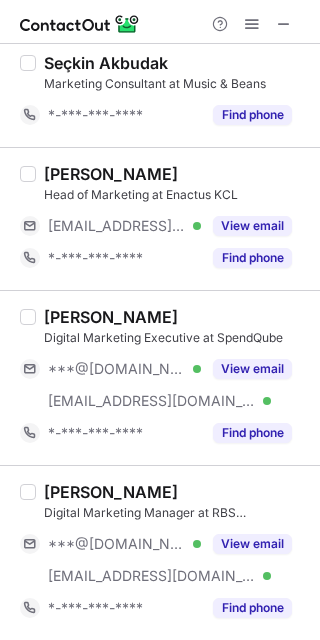 scroll, scrollTop: 3150, scrollLeft: 0, axis: vertical 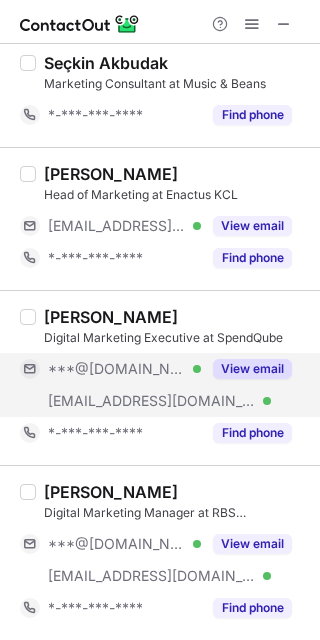 click on "View email" at bounding box center [252, 369] 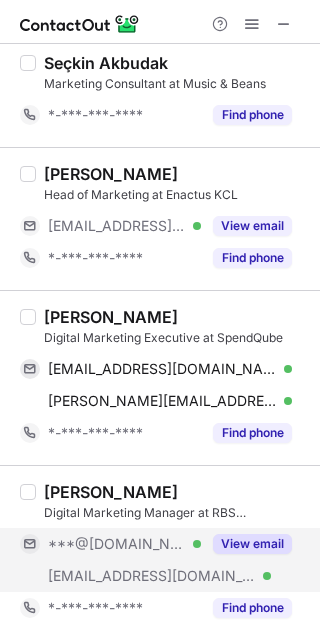 click on "View email" at bounding box center [252, 544] 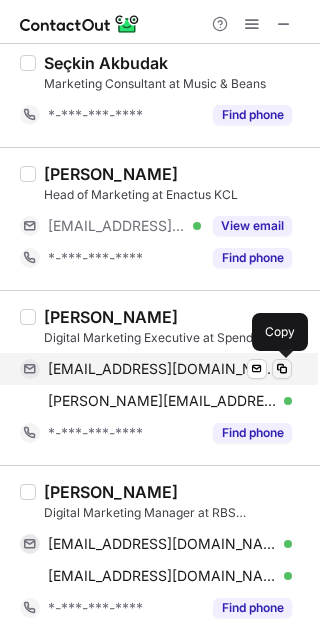 click at bounding box center (282, 369) 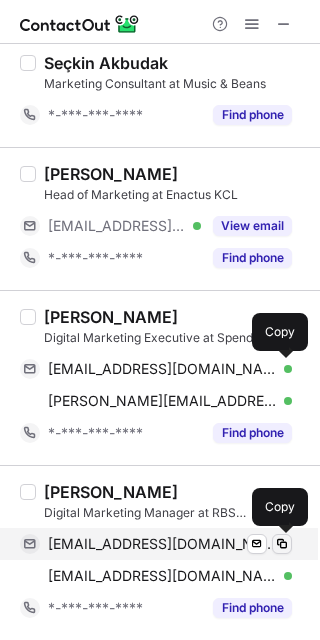 click at bounding box center (282, 544) 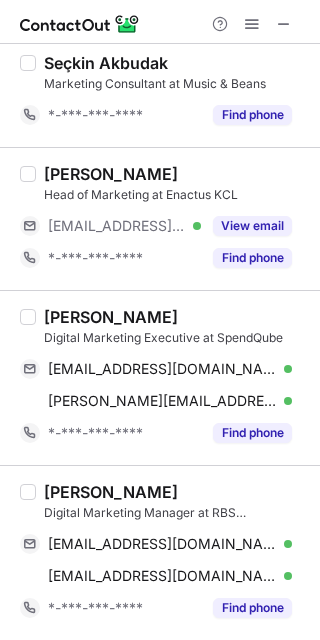 click on "[PERSON_NAME]" at bounding box center [111, 492] 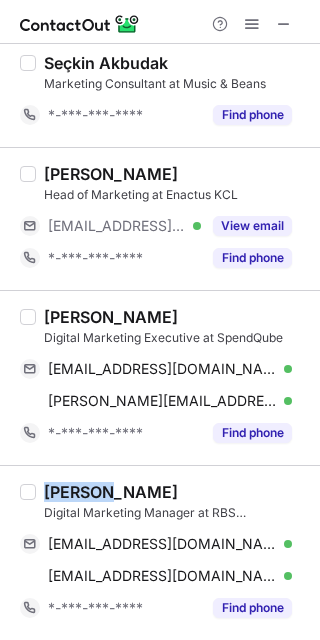 click on "[PERSON_NAME]" at bounding box center [111, 492] 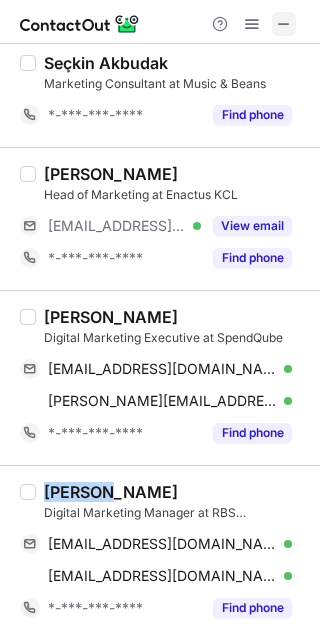click at bounding box center (284, 24) 